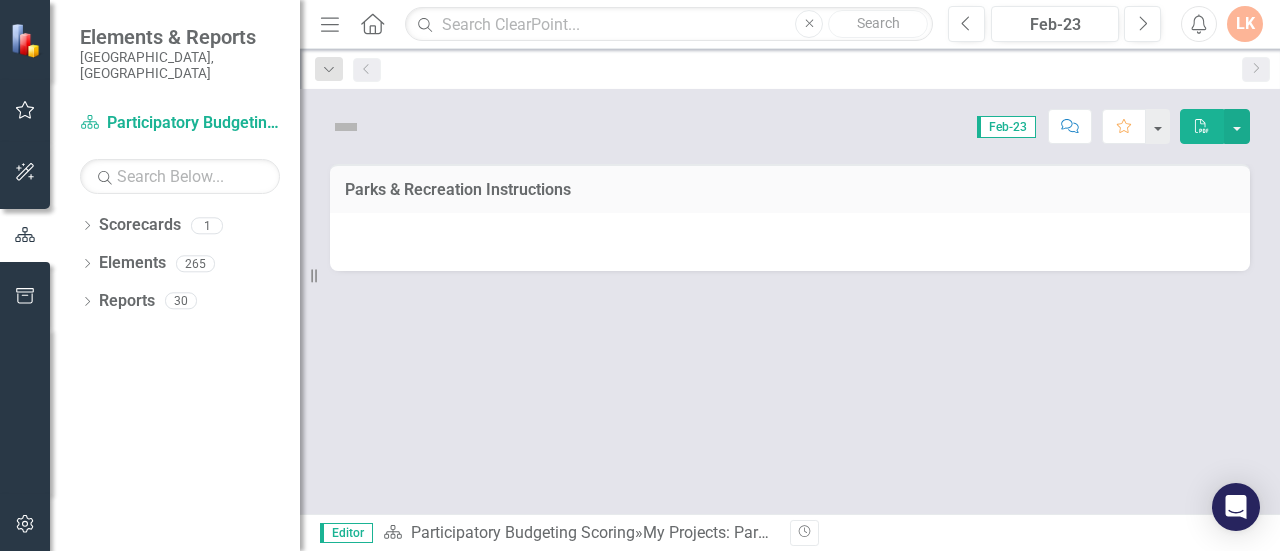 scroll, scrollTop: 0, scrollLeft: 0, axis: both 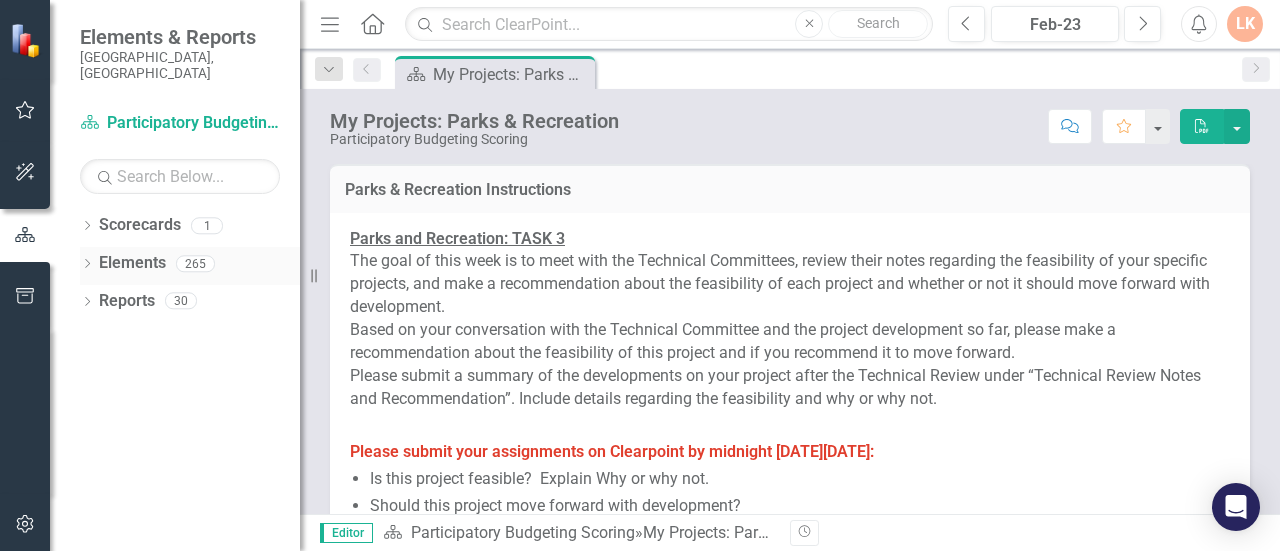 click on "Elements" at bounding box center (132, 263) 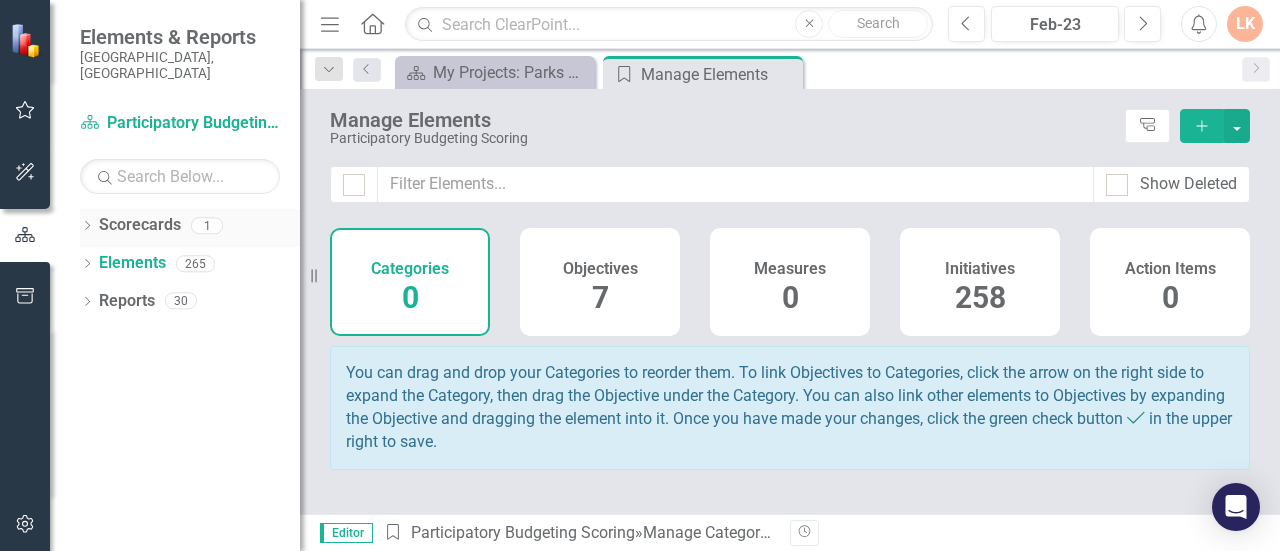 click on "Dropdown" 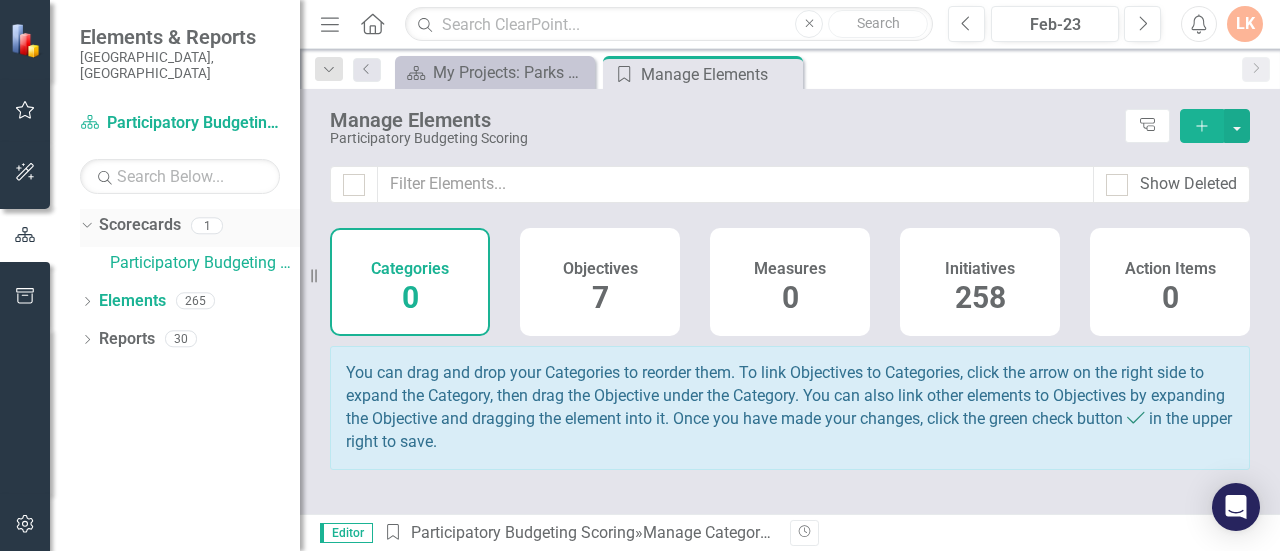 click on "Dropdown" 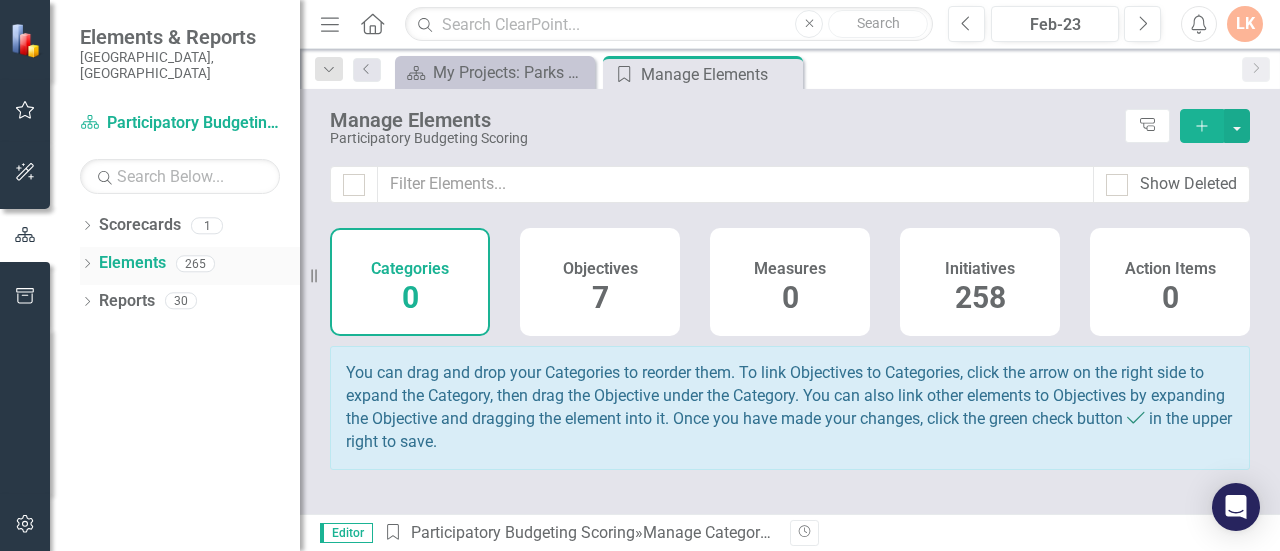 click 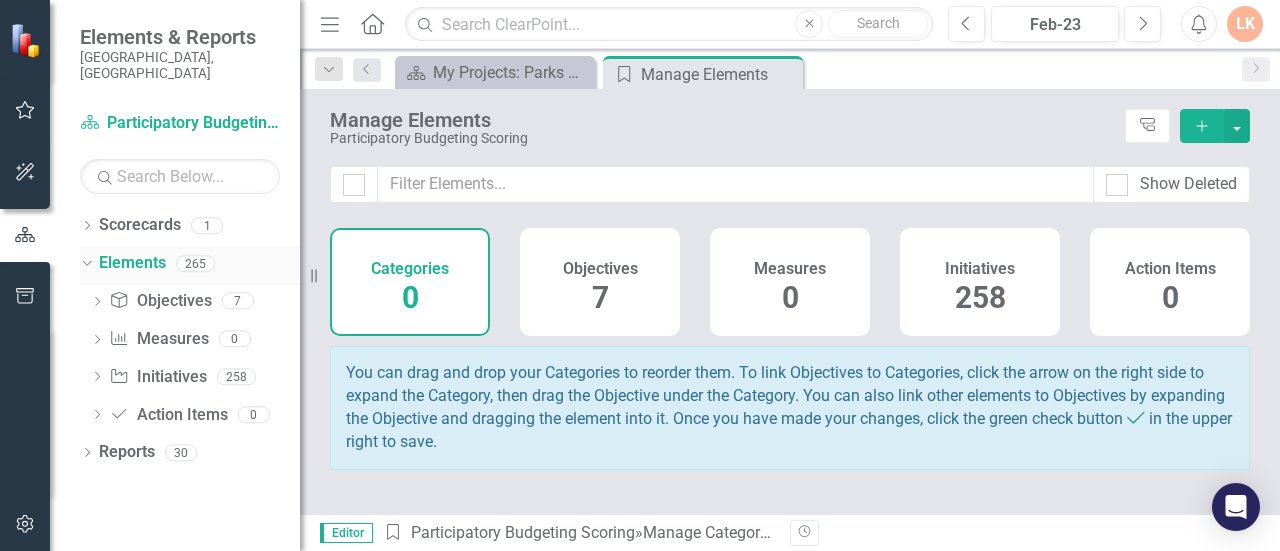 click on "Dropdown" 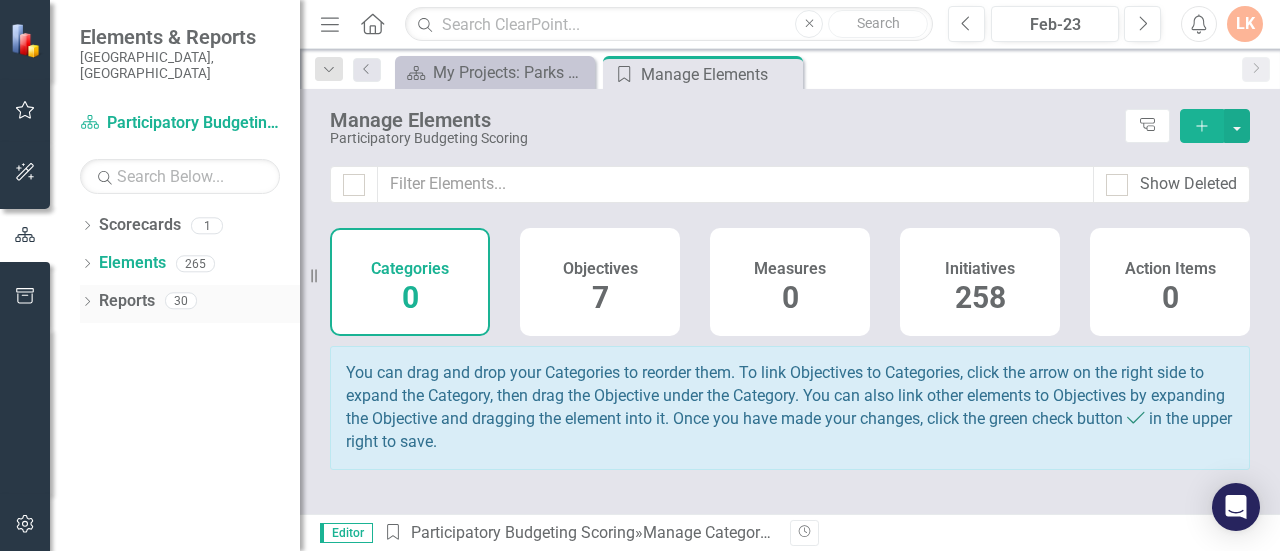 click on "Dropdown" 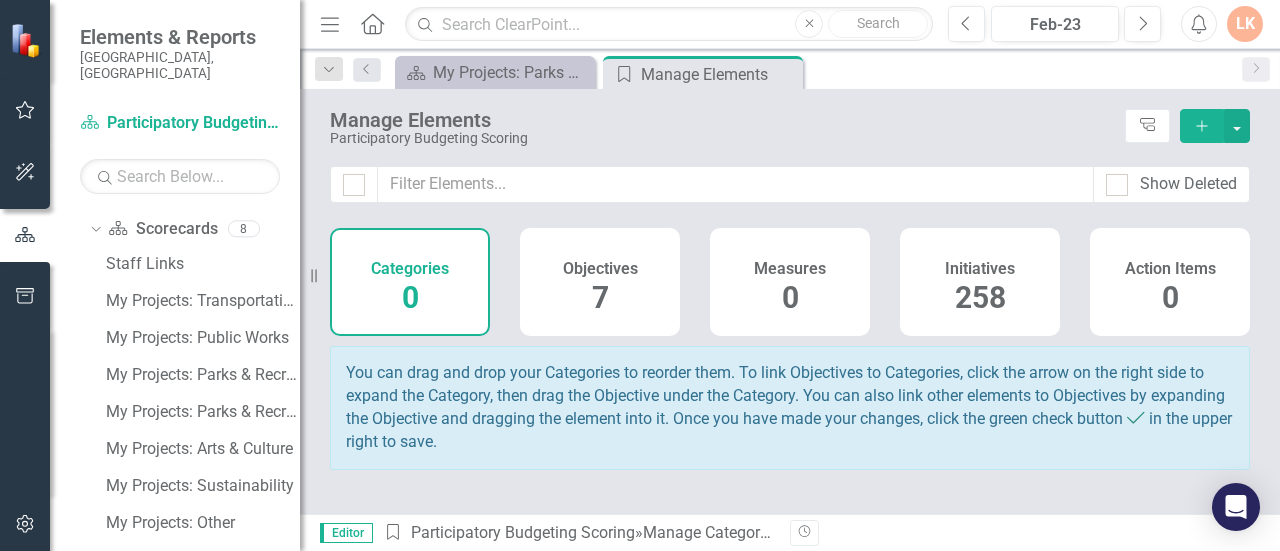 scroll, scrollTop: 171, scrollLeft: 0, axis: vertical 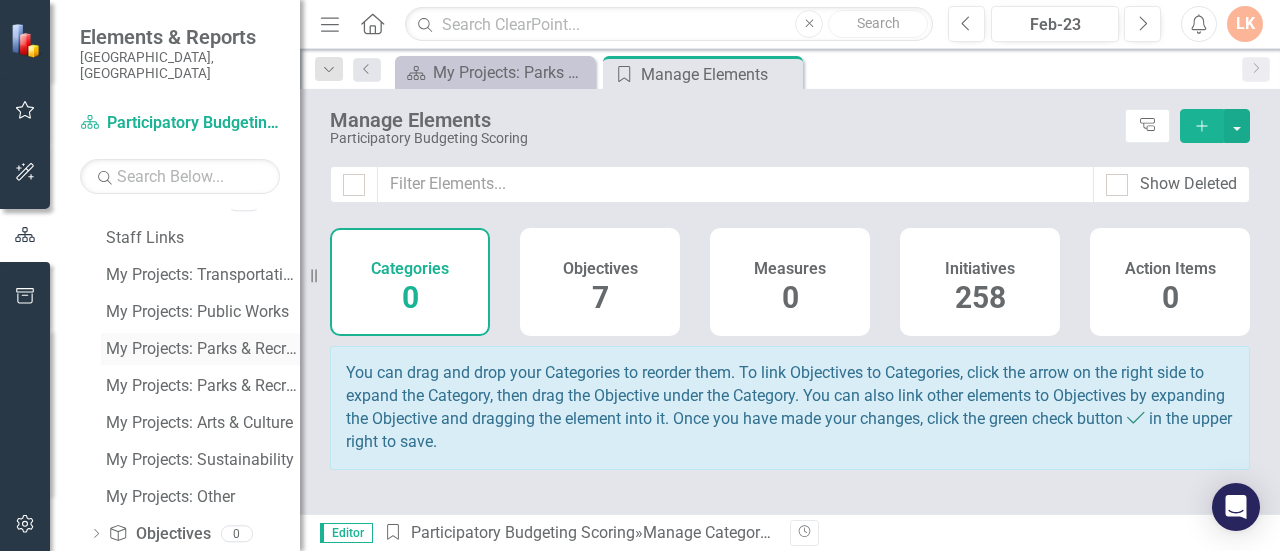click on "My Projects: Parks & Recreation" at bounding box center [203, 349] 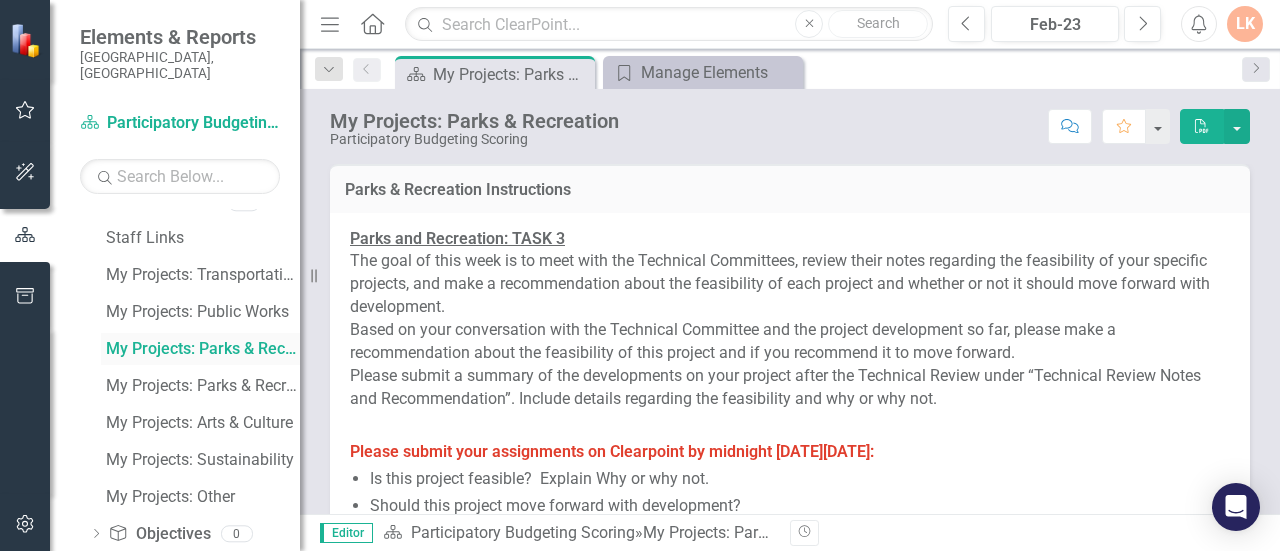 scroll, scrollTop: 0, scrollLeft: 0, axis: both 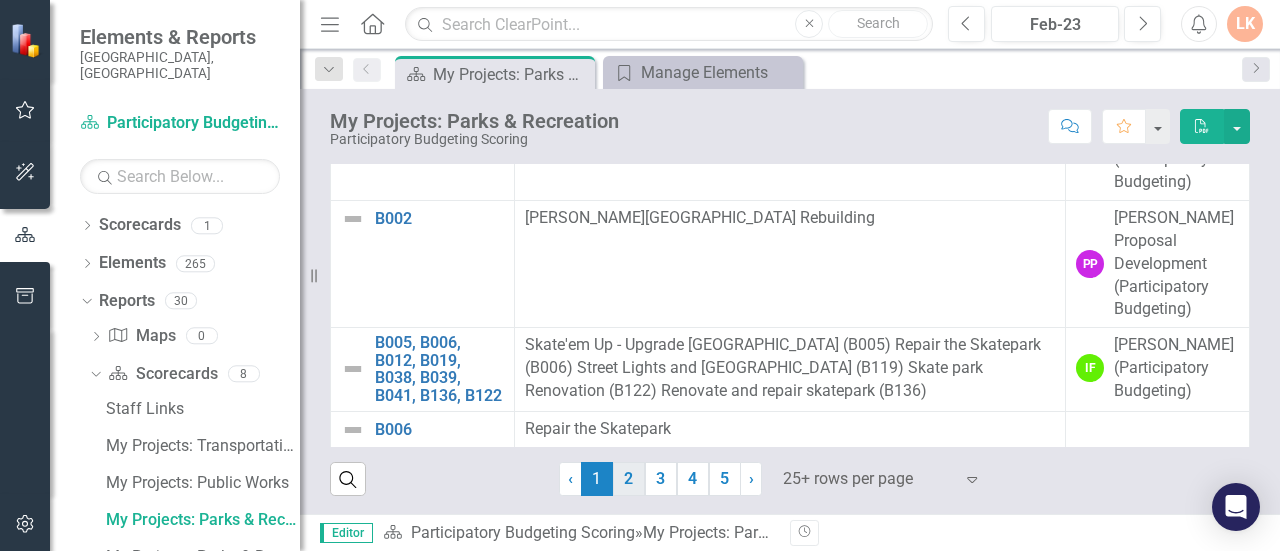 click on "2" at bounding box center [629, 479] 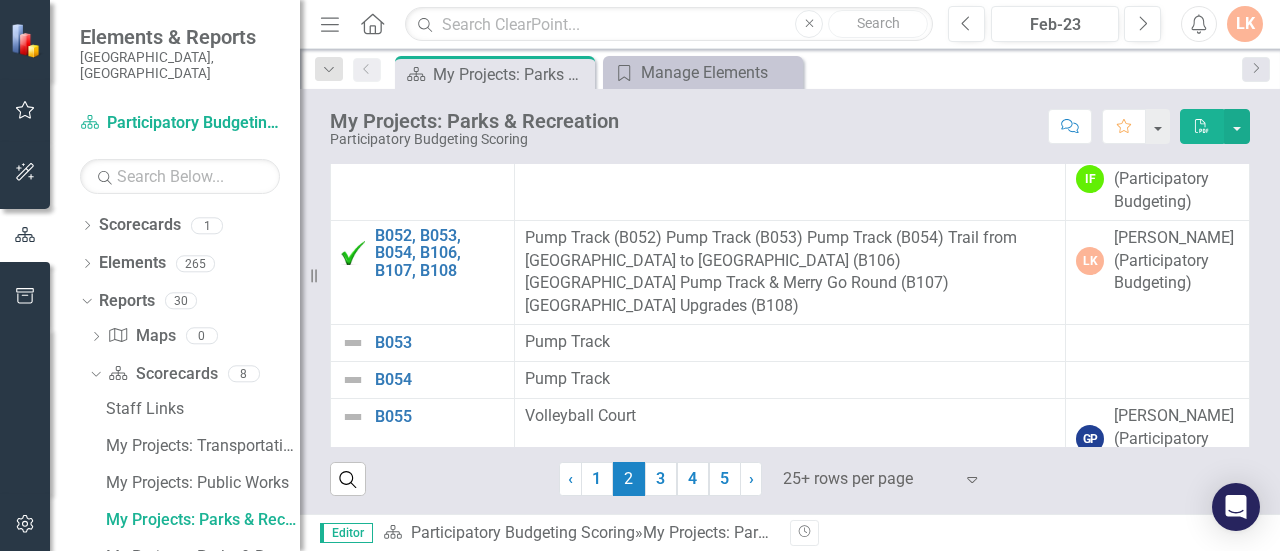 scroll, scrollTop: 1136, scrollLeft: 0, axis: vertical 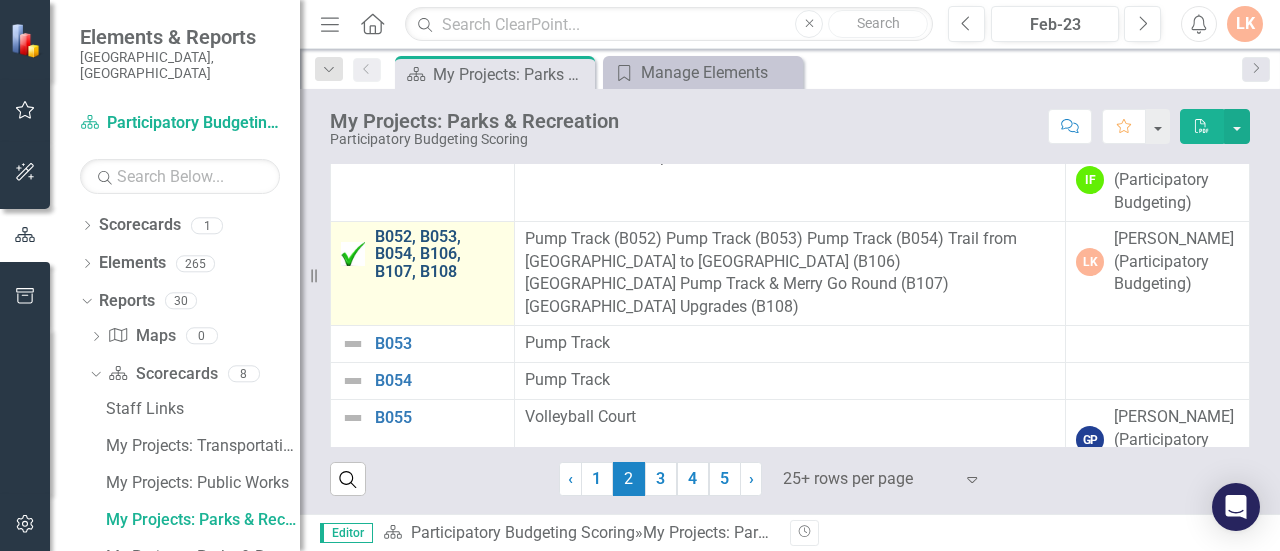 click on "B052, B053, B054, B106, B107, B108" at bounding box center [439, 254] 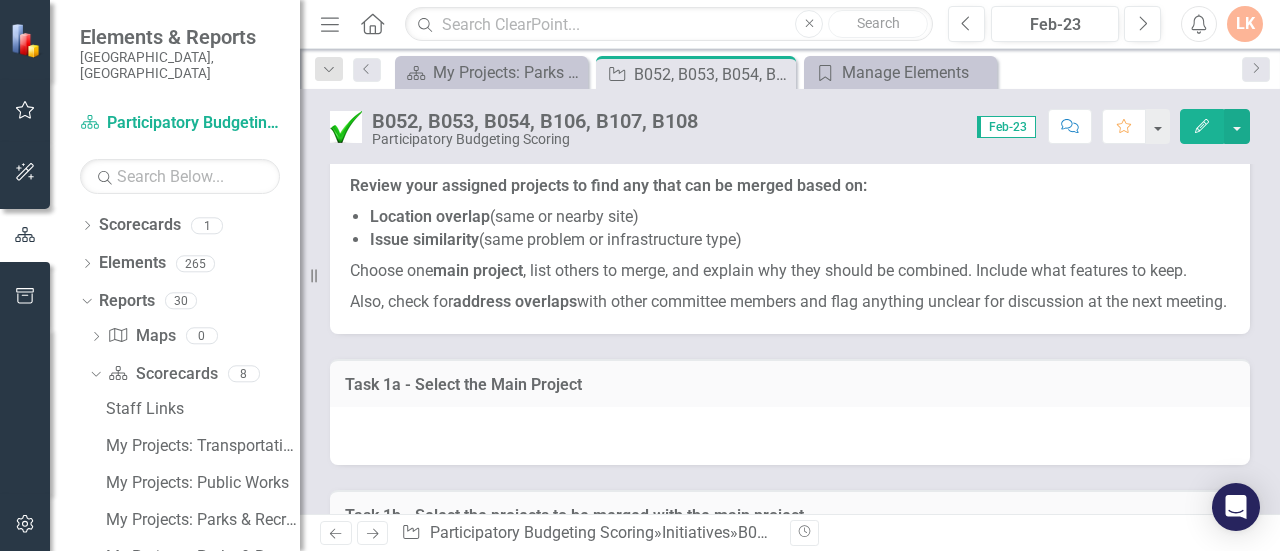 scroll, scrollTop: 2147, scrollLeft: 0, axis: vertical 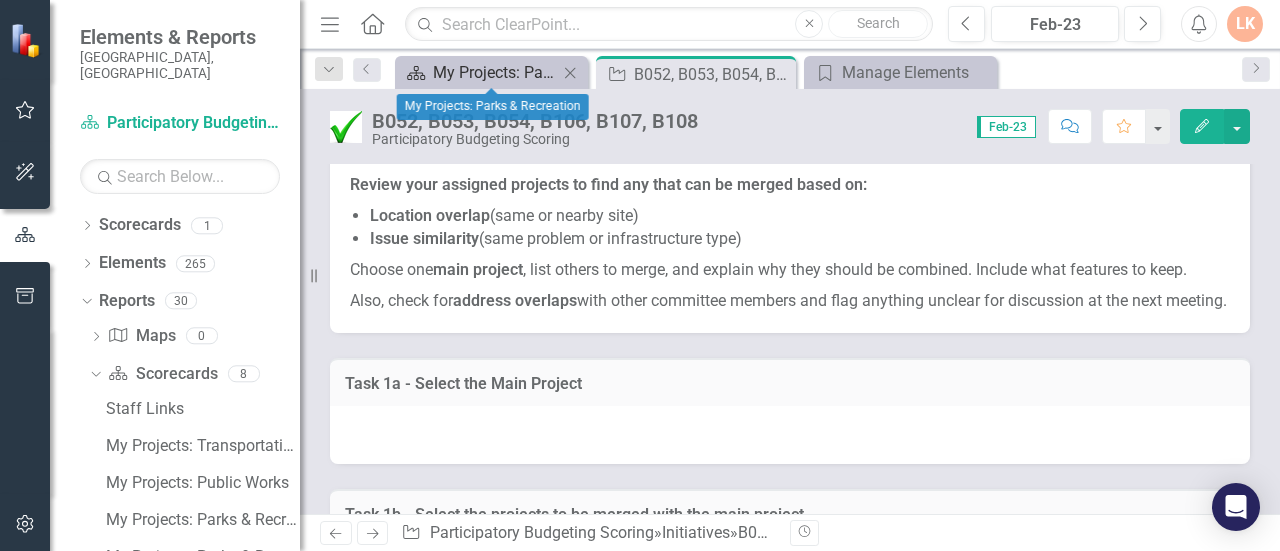 click on "My Projects: Parks & Recreation" at bounding box center (495, 72) 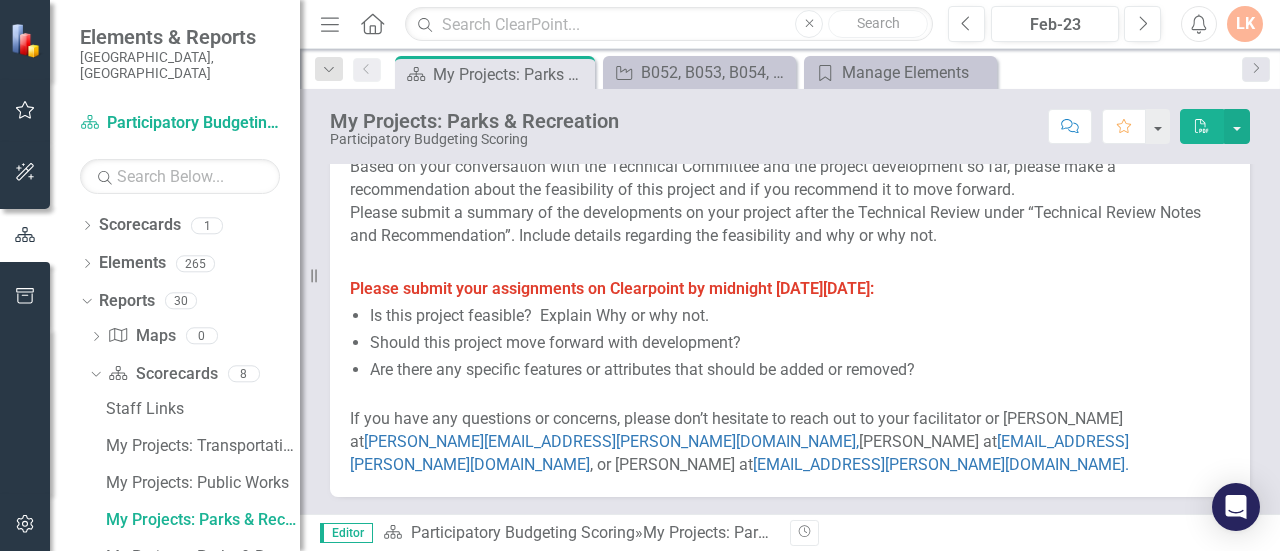 scroll, scrollTop: 164, scrollLeft: 0, axis: vertical 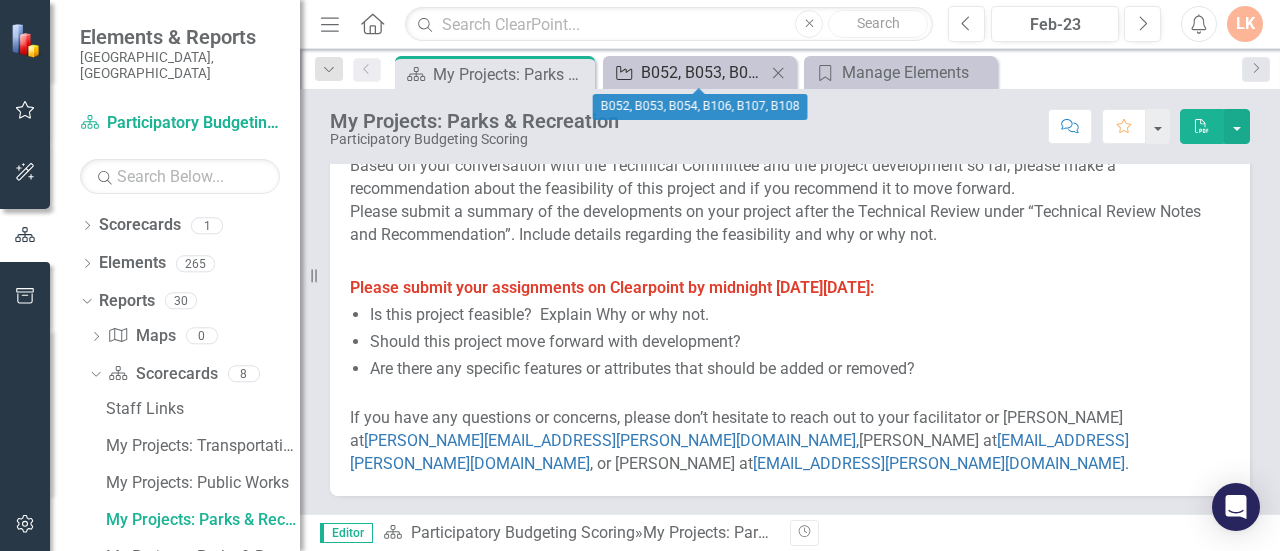 click on "B052, B053, B054, B106, B107, B108" at bounding box center [703, 72] 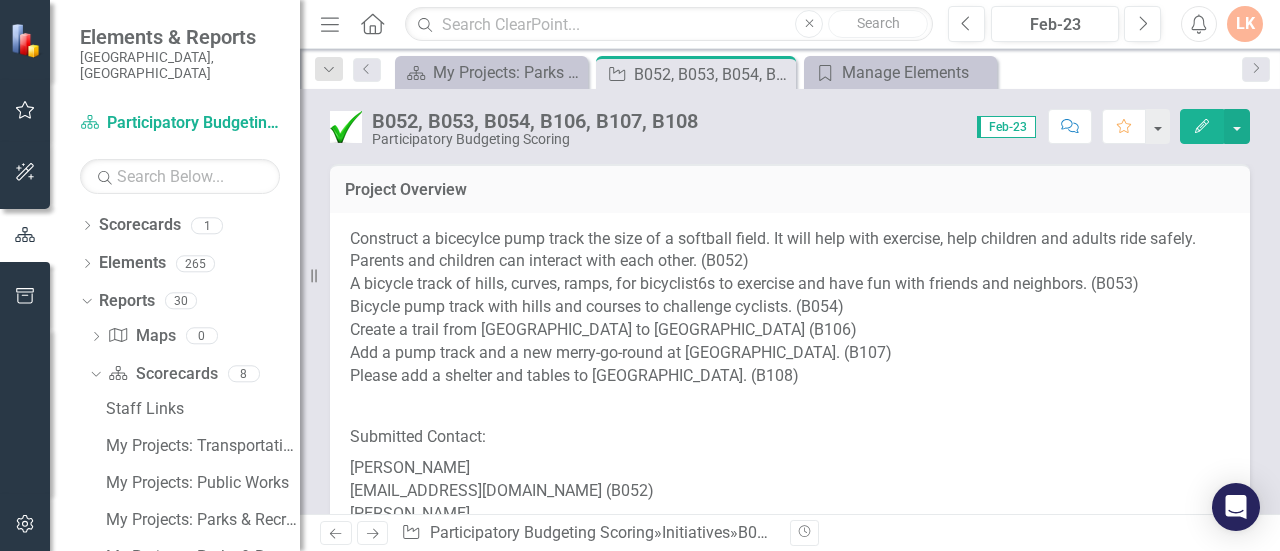 click on "Edit" at bounding box center [1202, 126] 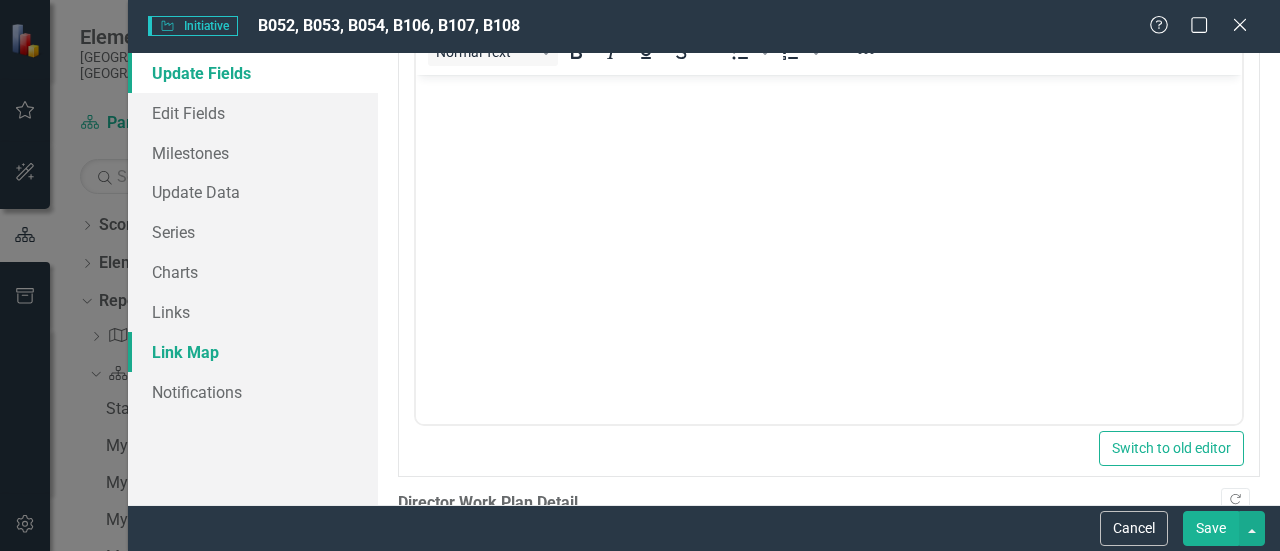 scroll, scrollTop: 1205, scrollLeft: 0, axis: vertical 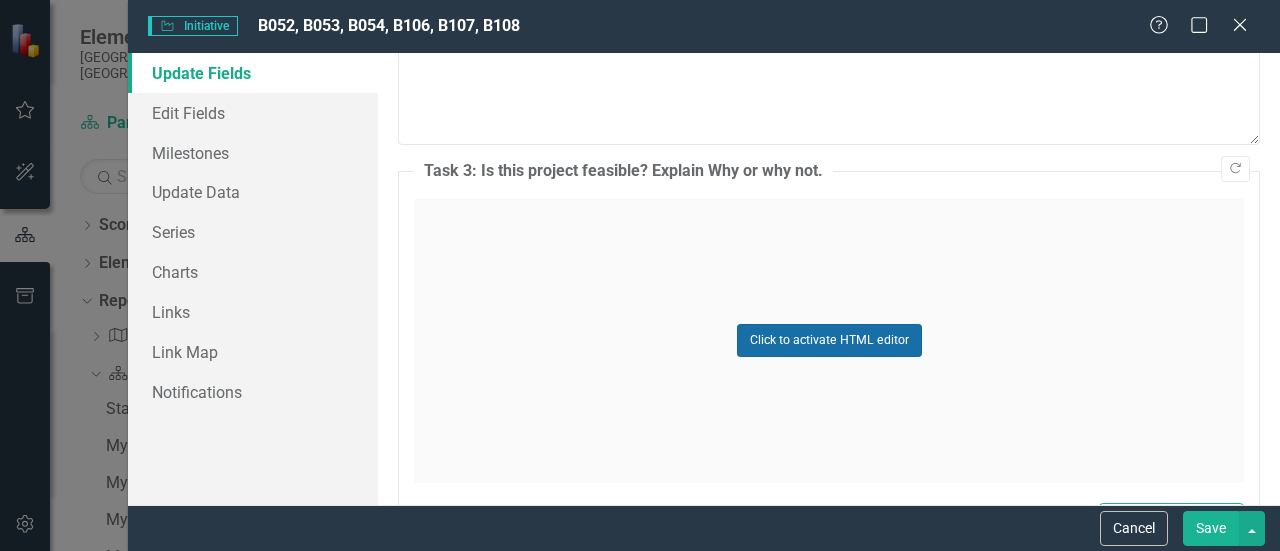 click on "Click to activate HTML editor" at bounding box center [829, 340] 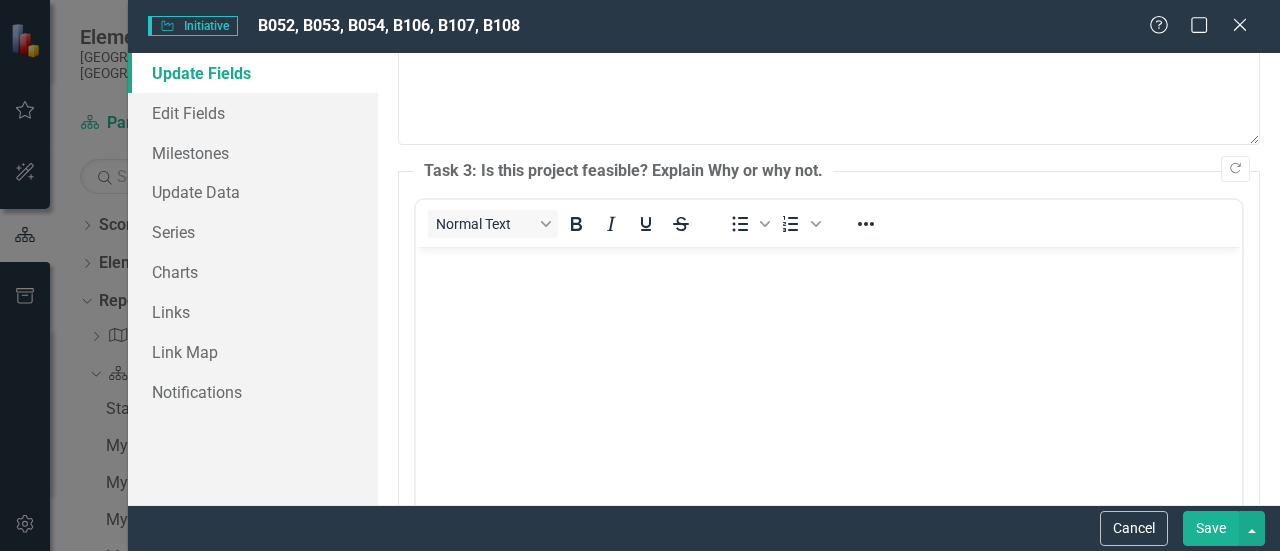 scroll, scrollTop: 0, scrollLeft: 0, axis: both 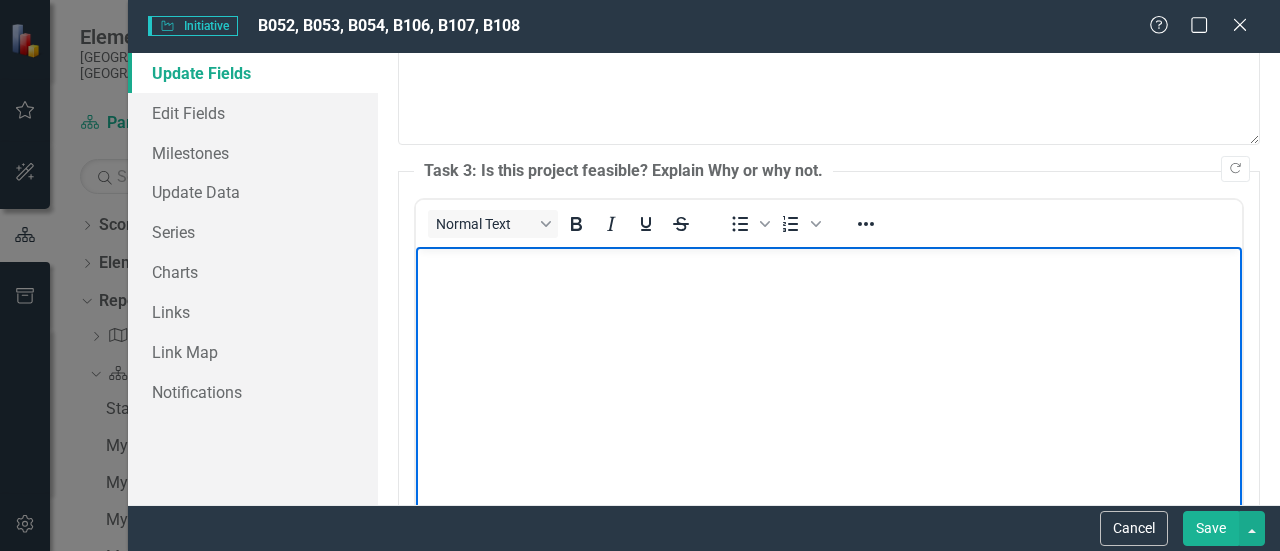 type 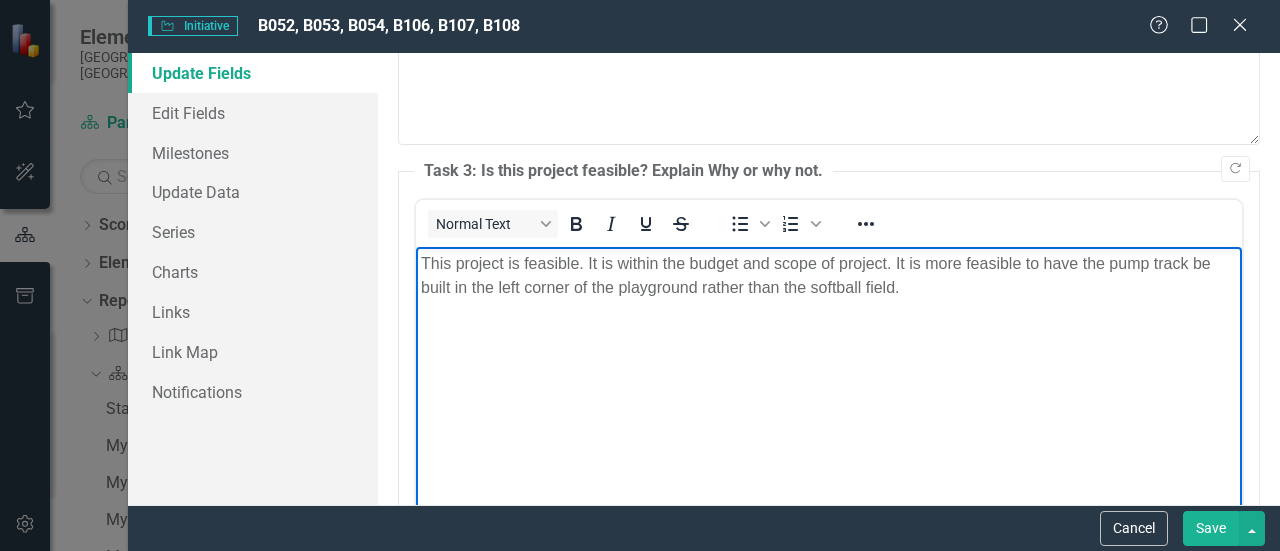 scroll, scrollTop: 3231, scrollLeft: 0, axis: vertical 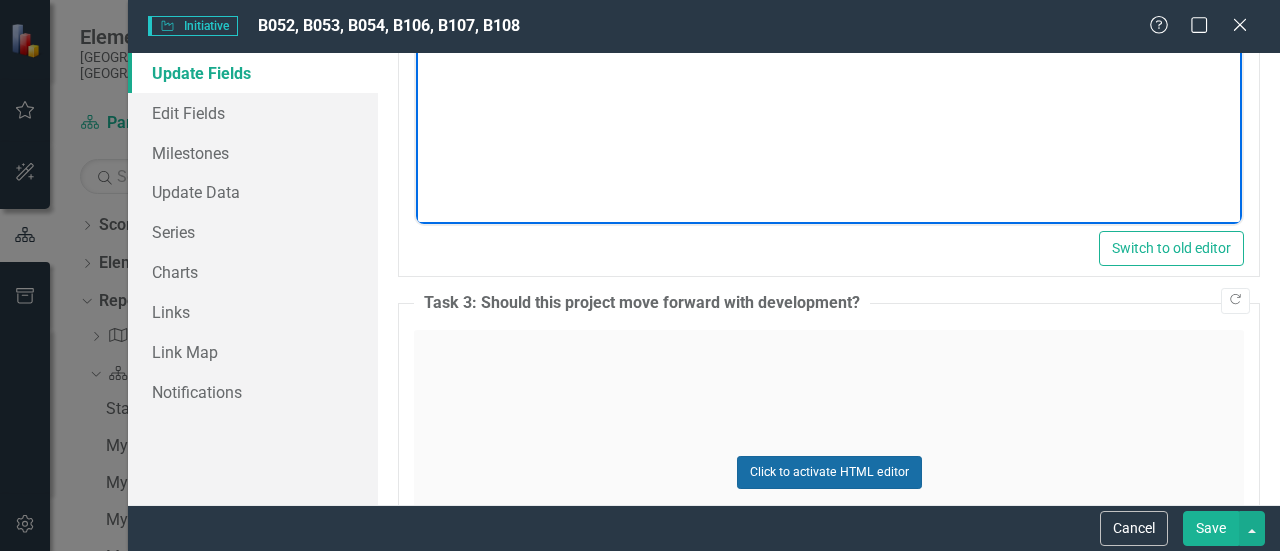 click on "Click to activate HTML editor" at bounding box center [829, 472] 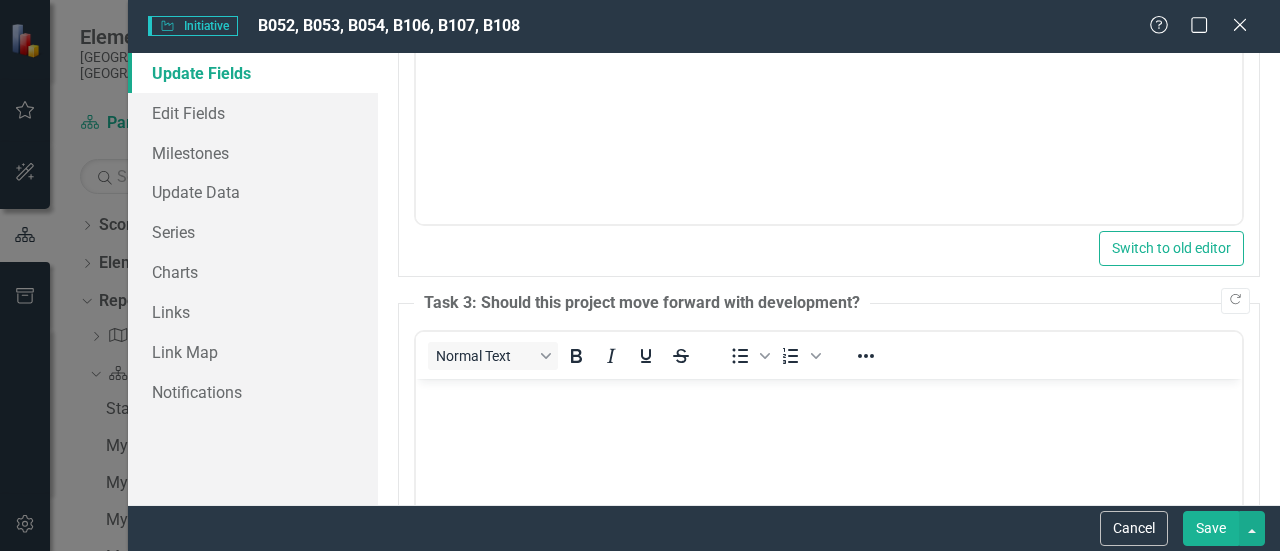 scroll, scrollTop: 0, scrollLeft: 0, axis: both 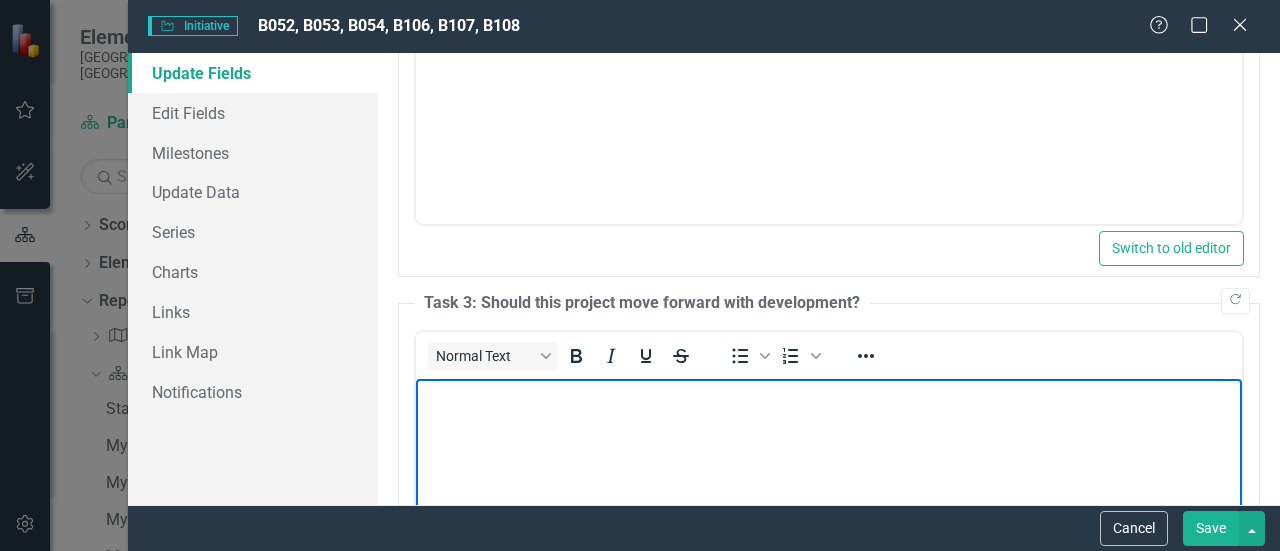 type 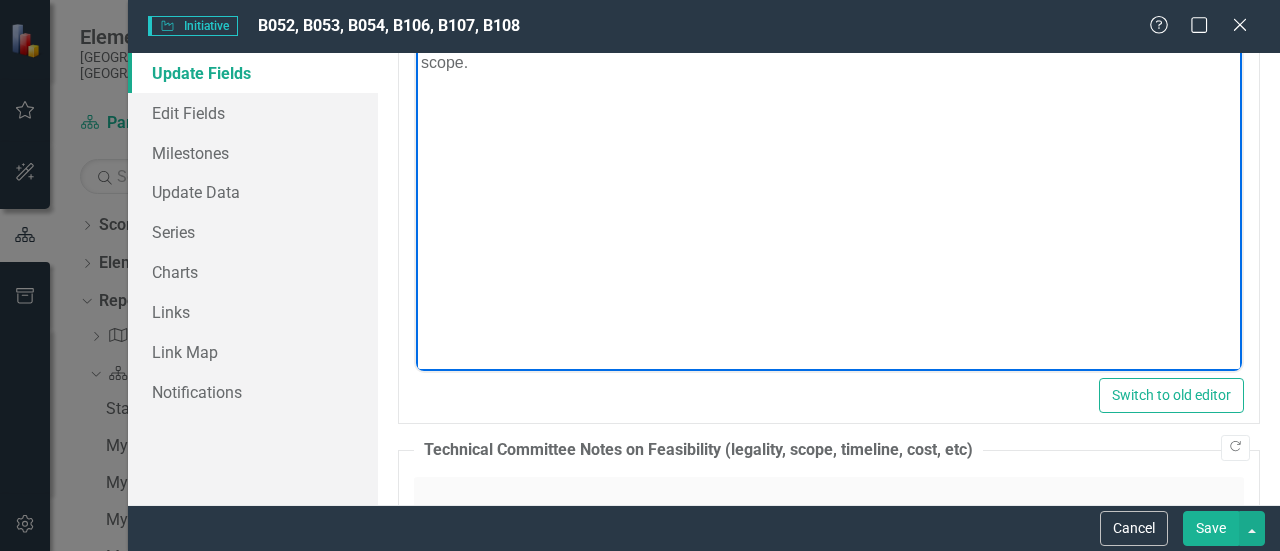 scroll, scrollTop: 3635, scrollLeft: 0, axis: vertical 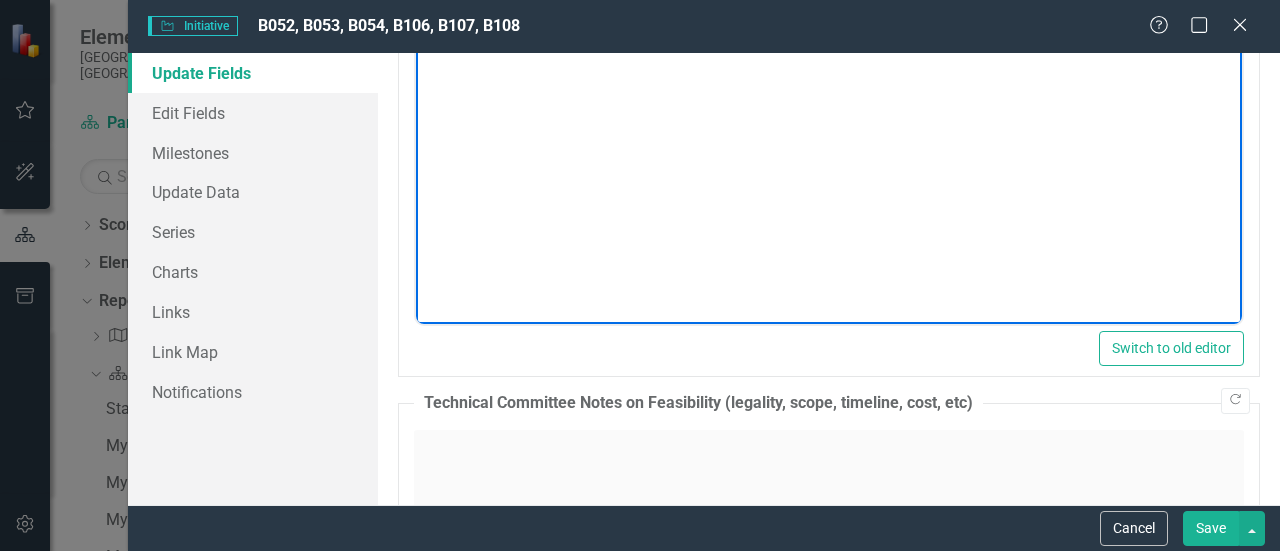 click on "Save" at bounding box center (1211, 528) 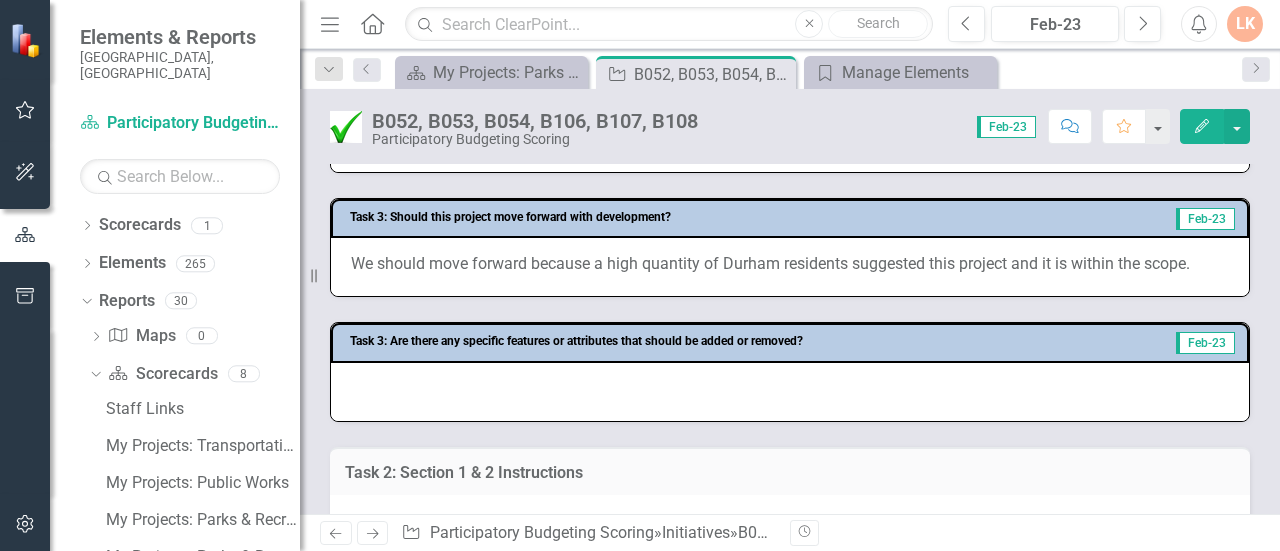 scroll, scrollTop: 1196, scrollLeft: 0, axis: vertical 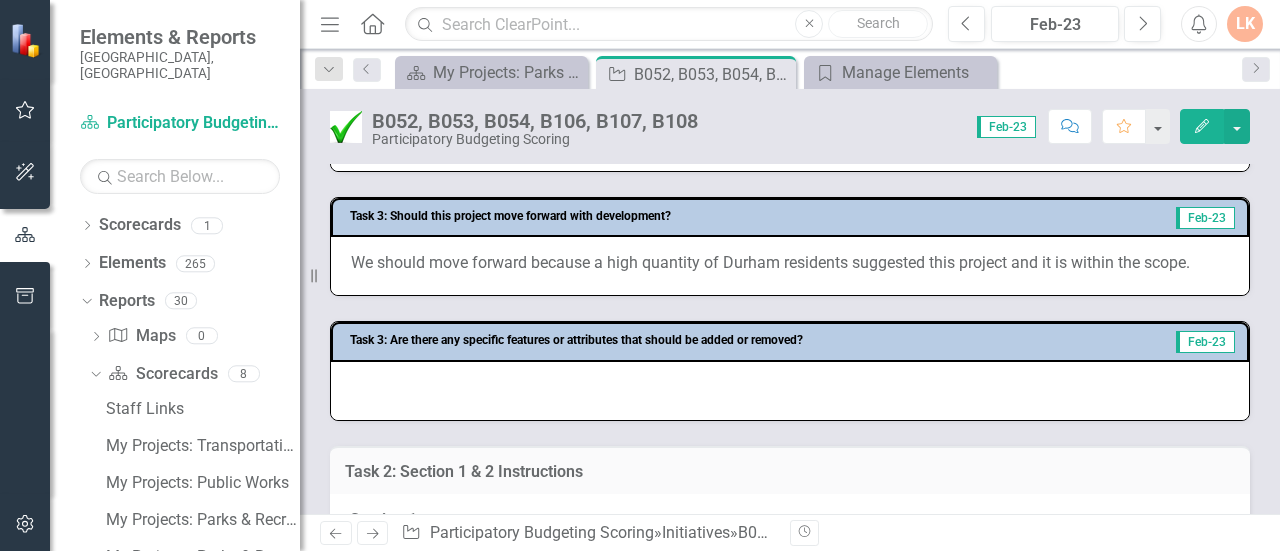 click on "Edit" at bounding box center (1202, 126) 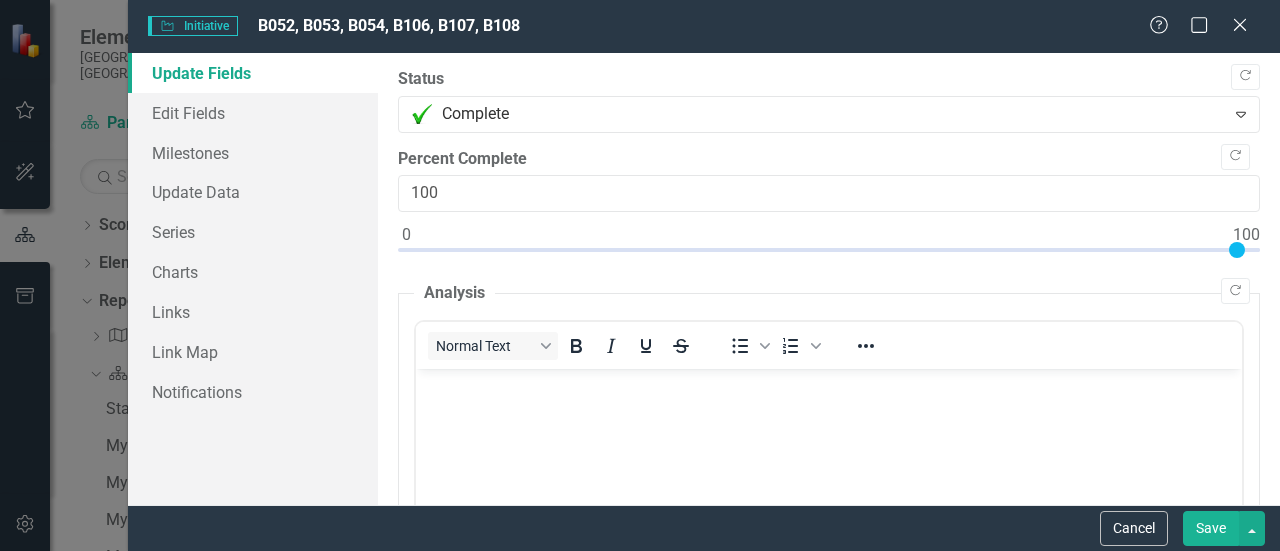 scroll, scrollTop: 1265, scrollLeft: 0, axis: vertical 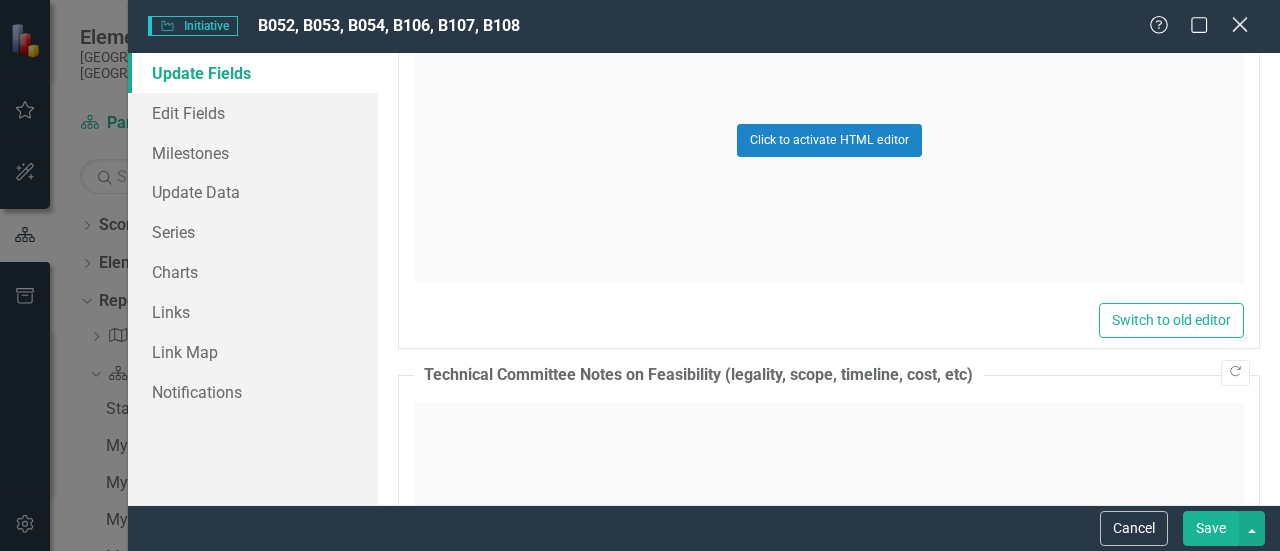 click on "Close" 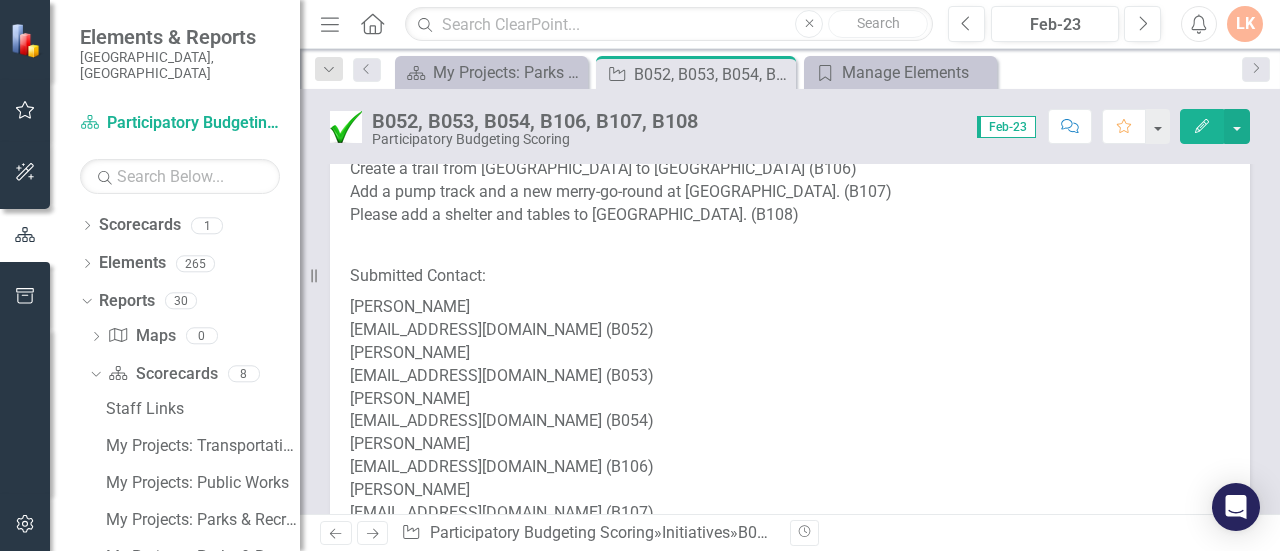 scroll, scrollTop: 0, scrollLeft: 0, axis: both 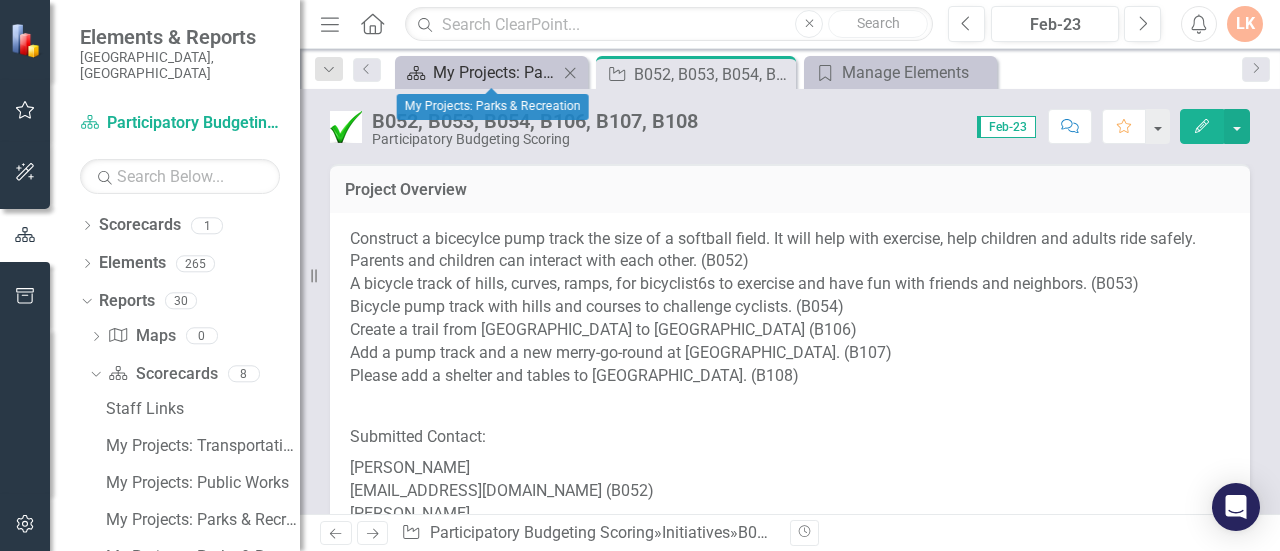 click on "My Projects: Parks & Recreation" at bounding box center (495, 72) 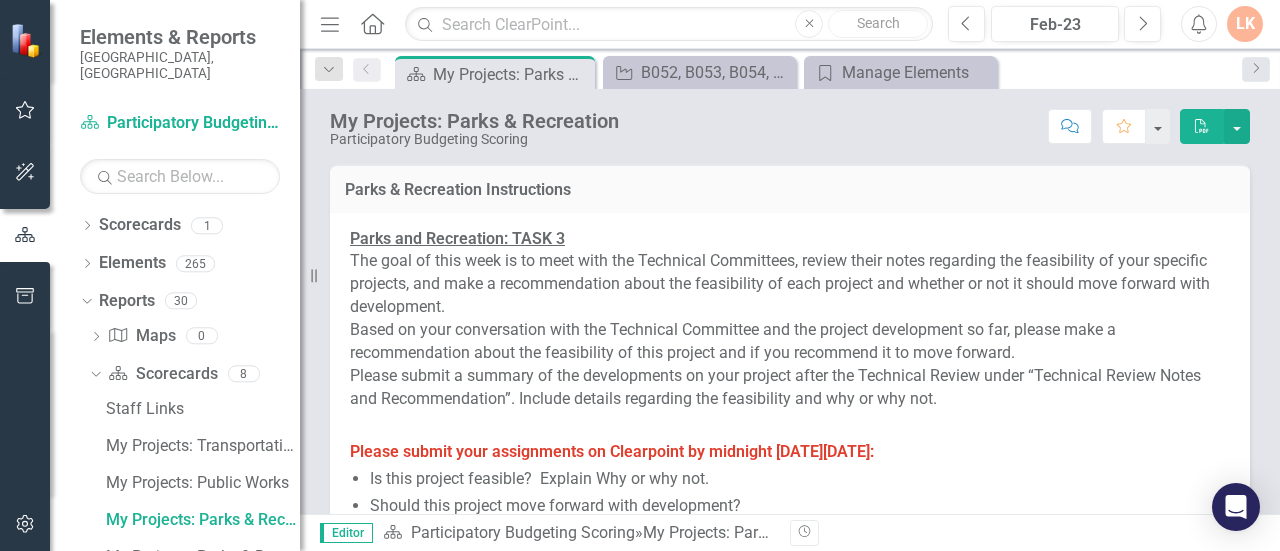scroll, scrollTop: 482, scrollLeft: 0, axis: vertical 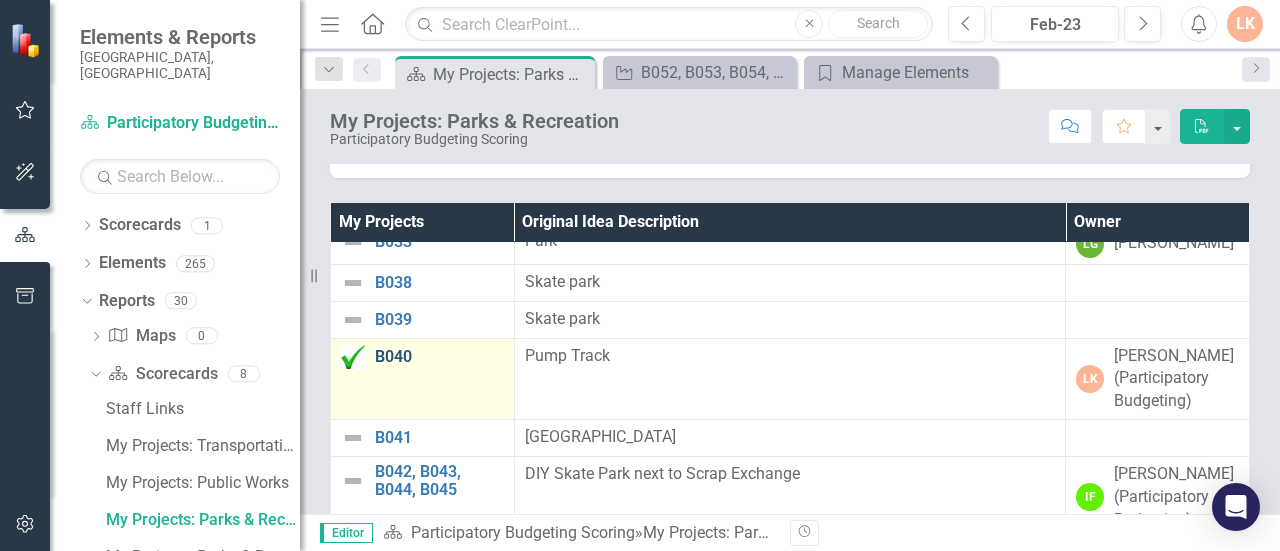 click on "B040" at bounding box center (439, 357) 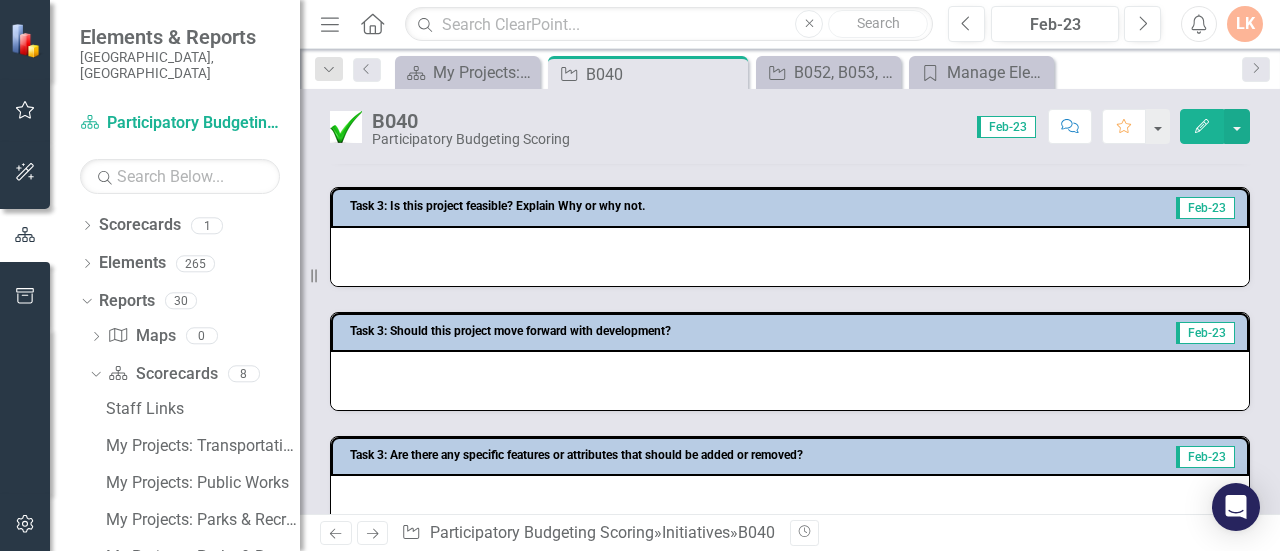 scroll, scrollTop: 416, scrollLeft: 0, axis: vertical 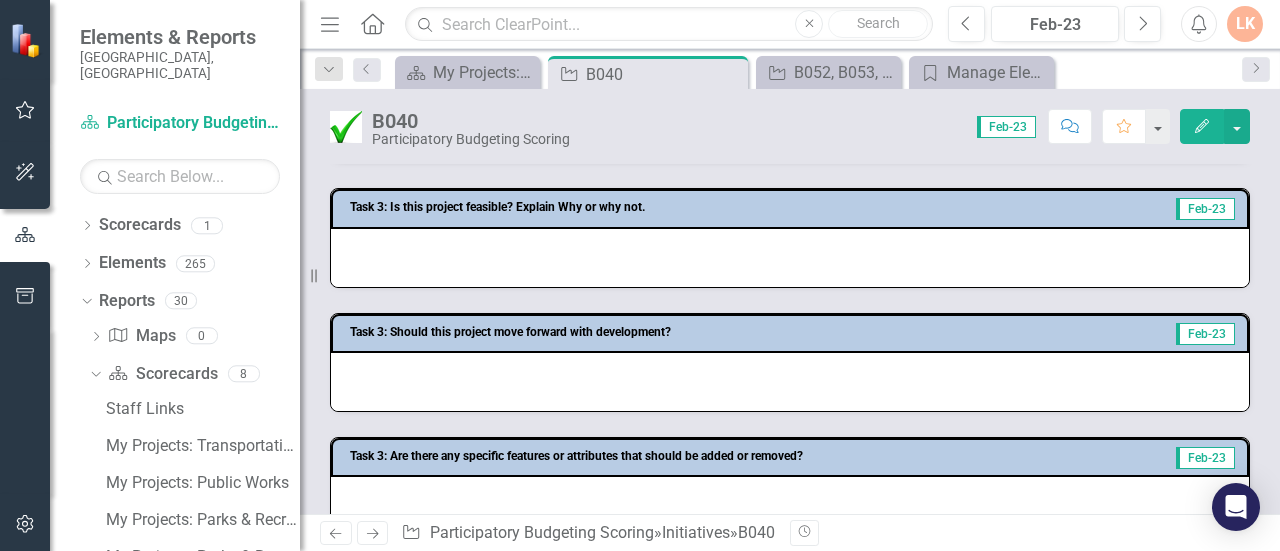 click on "Edit" at bounding box center (1202, 126) 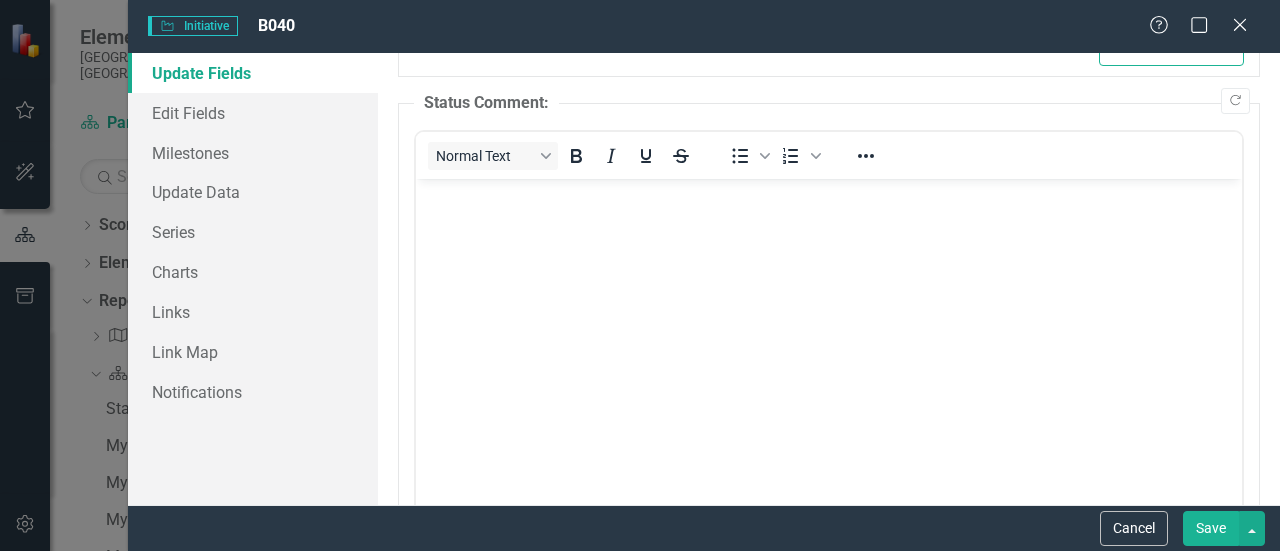 scroll, scrollTop: 1092, scrollLeft: 0, axis: vertical 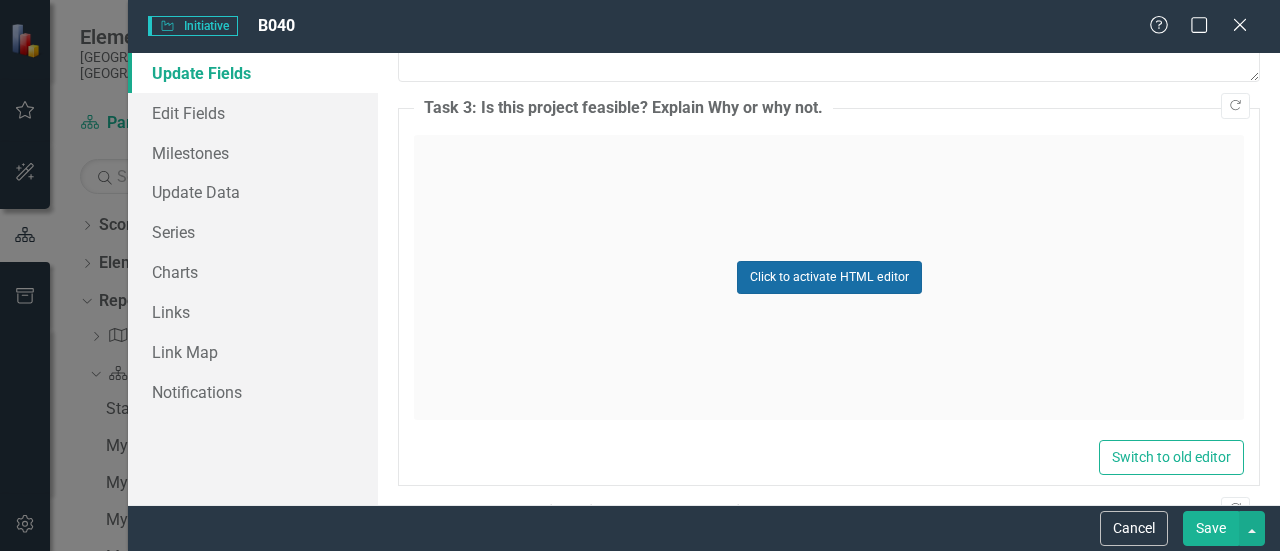 click on "Click to activate HTML editor" at bounding box center [829, 277] 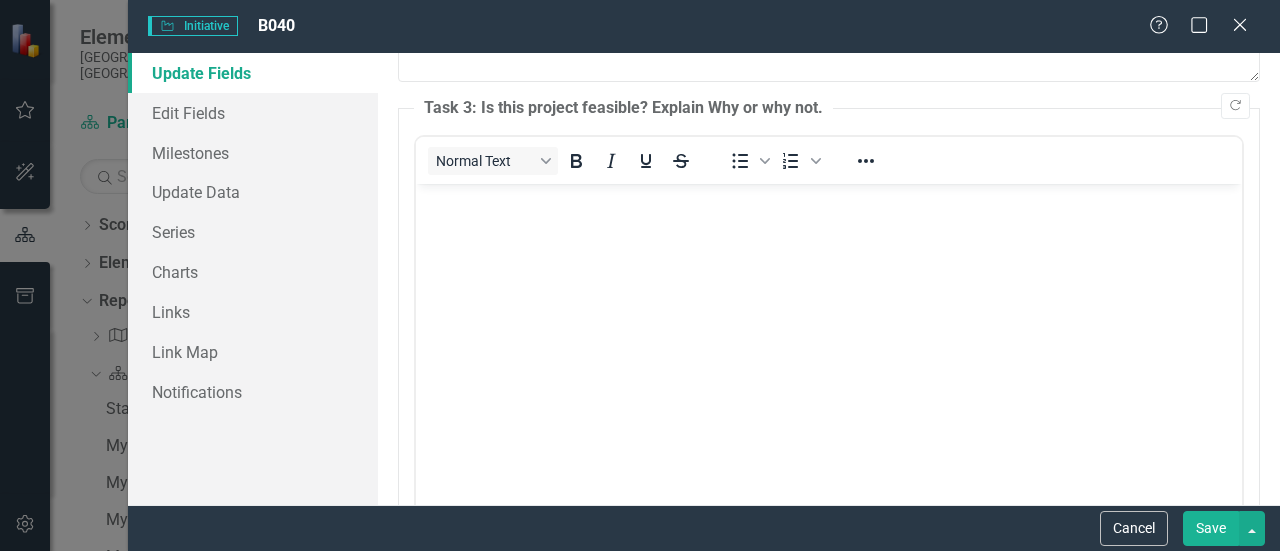 scroll, scrollTop: 0, scrollLeft: 0, axis: both 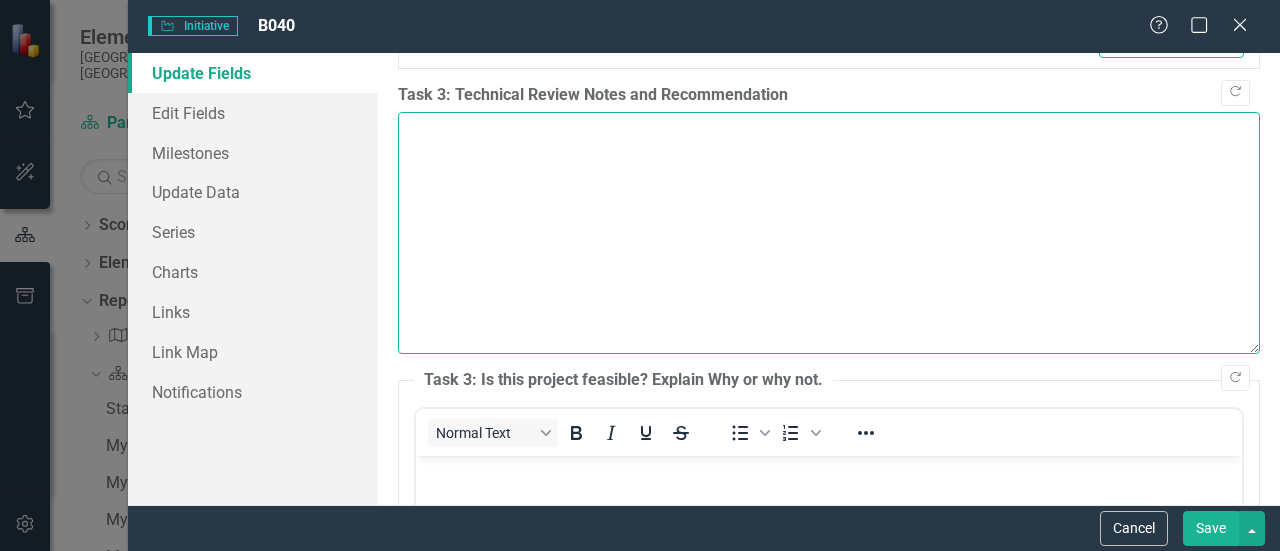 click on "Task 3: Technical Review Notes and Recommendation" at bounding box center [829, 233] 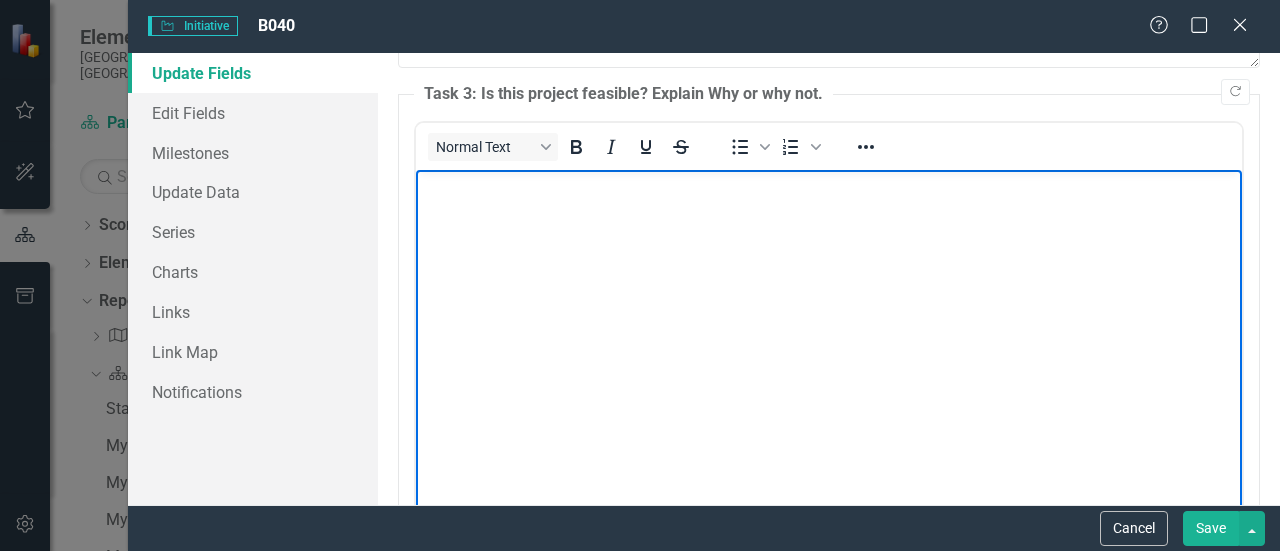 click at bounding box center (829, 319) 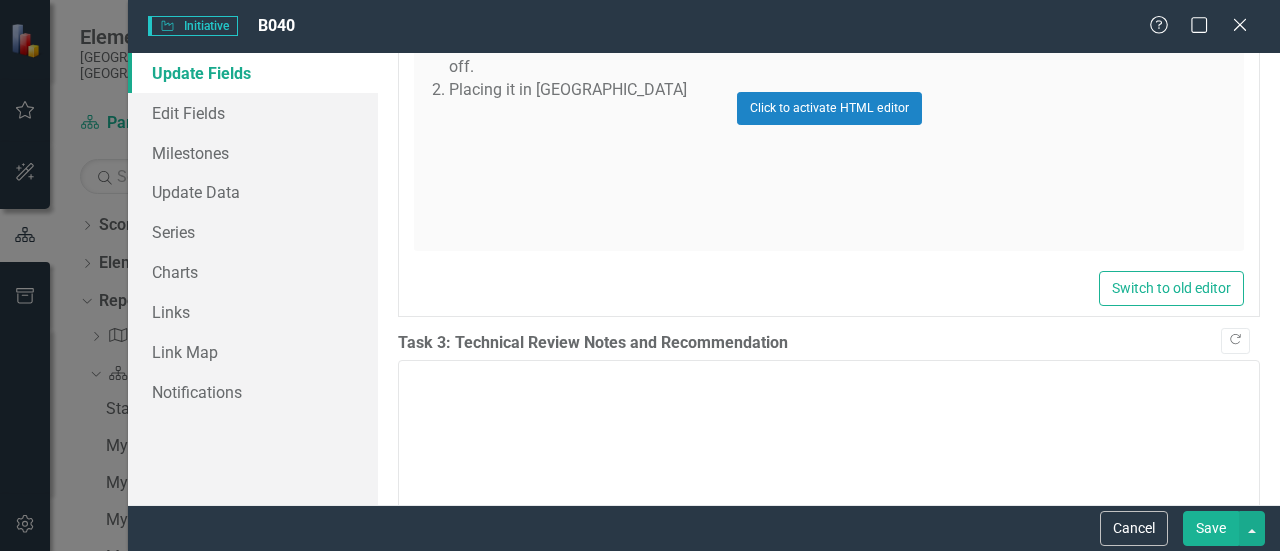 scroll, scrollTop: 2910, scrollLeft: 0, axis: vertical 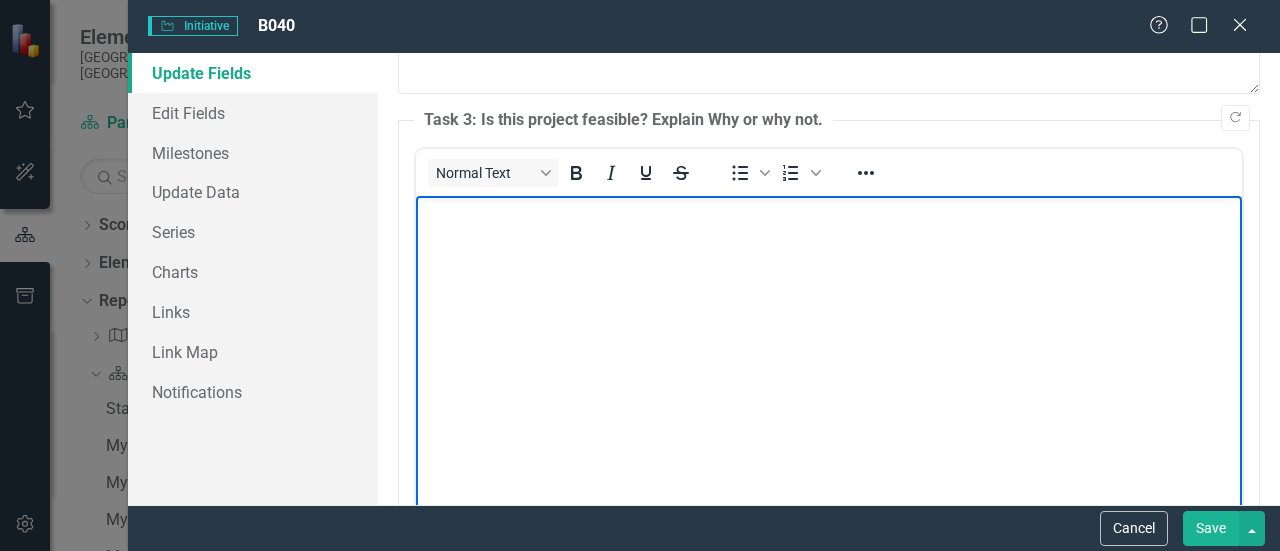 type 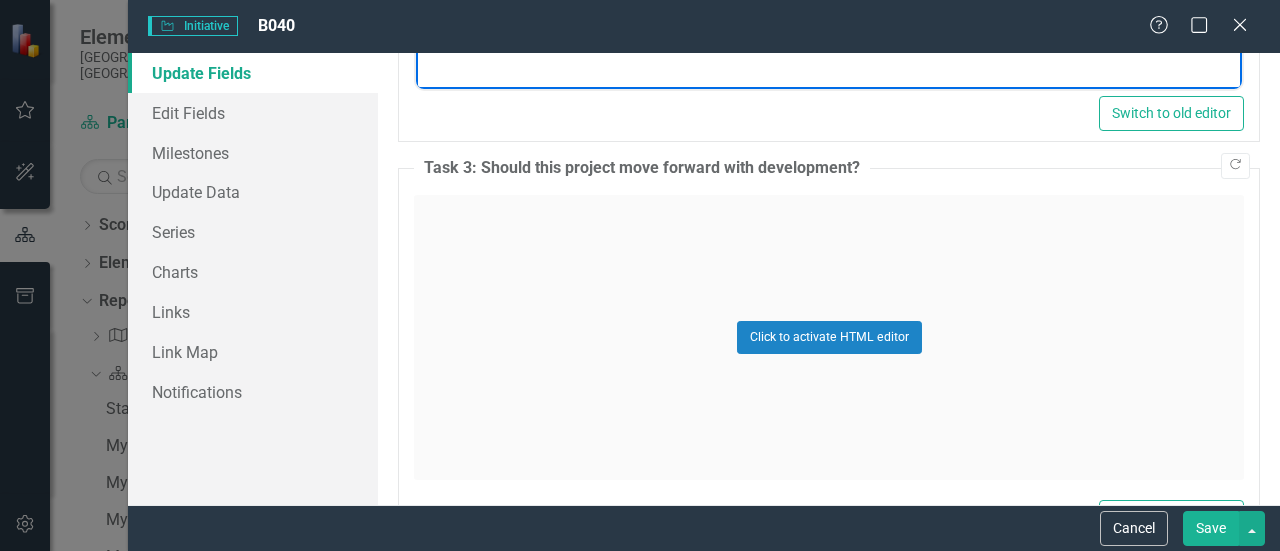 scroll, scrollTop: 3368, scrollLeft: 0, axis: vertical 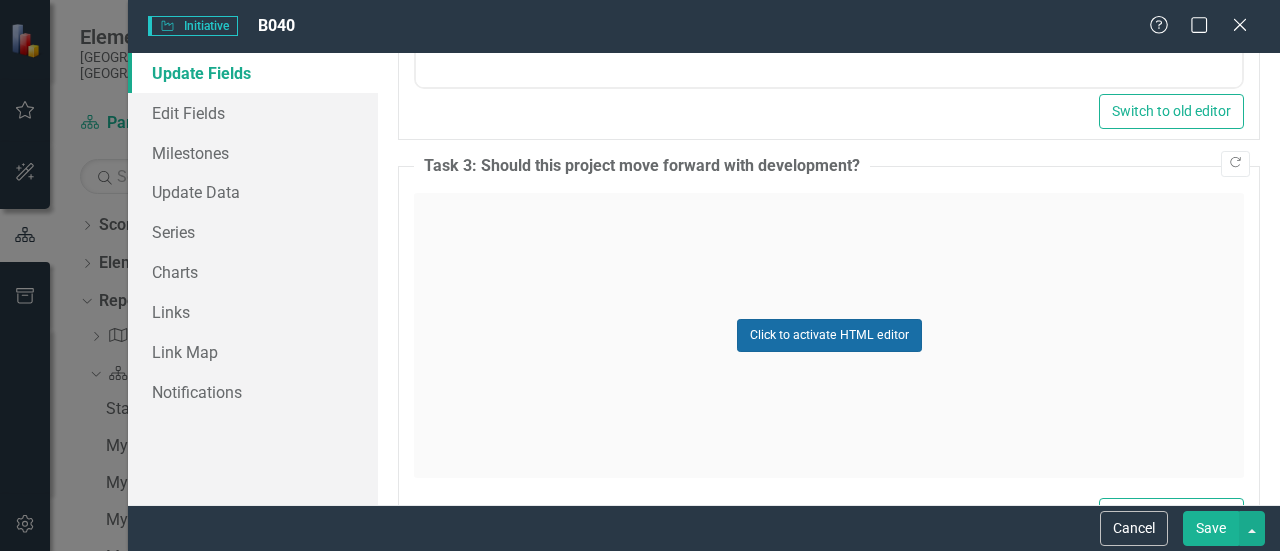 click on "Click to activate HTML editor" at bounding box center [829, 335] 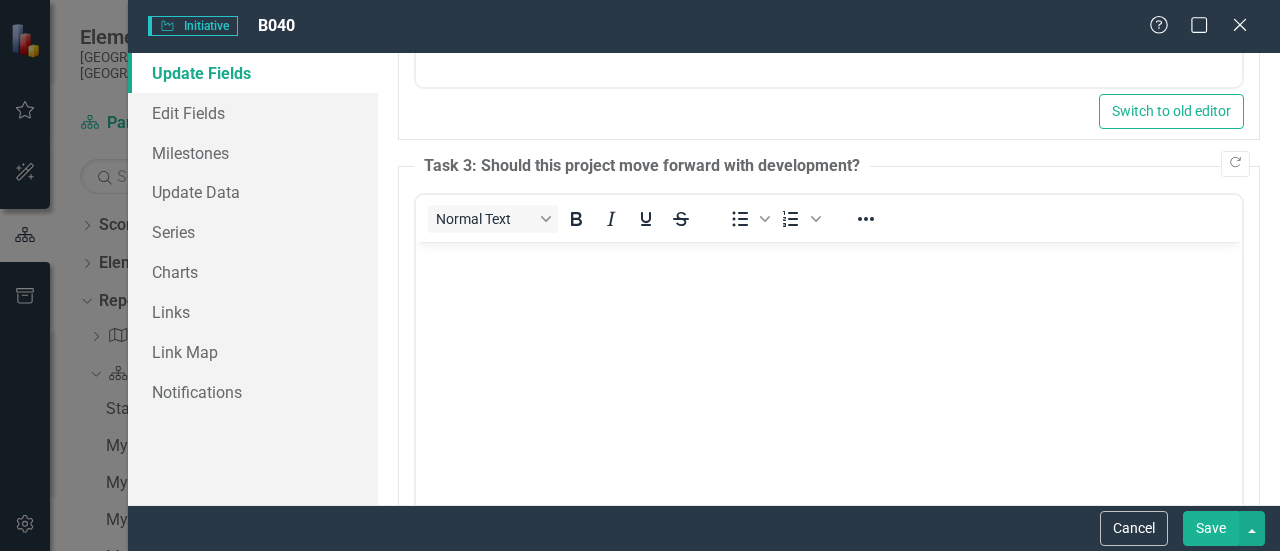 scroll, scrollTop: 0, scrollLeft: 0, axis: both 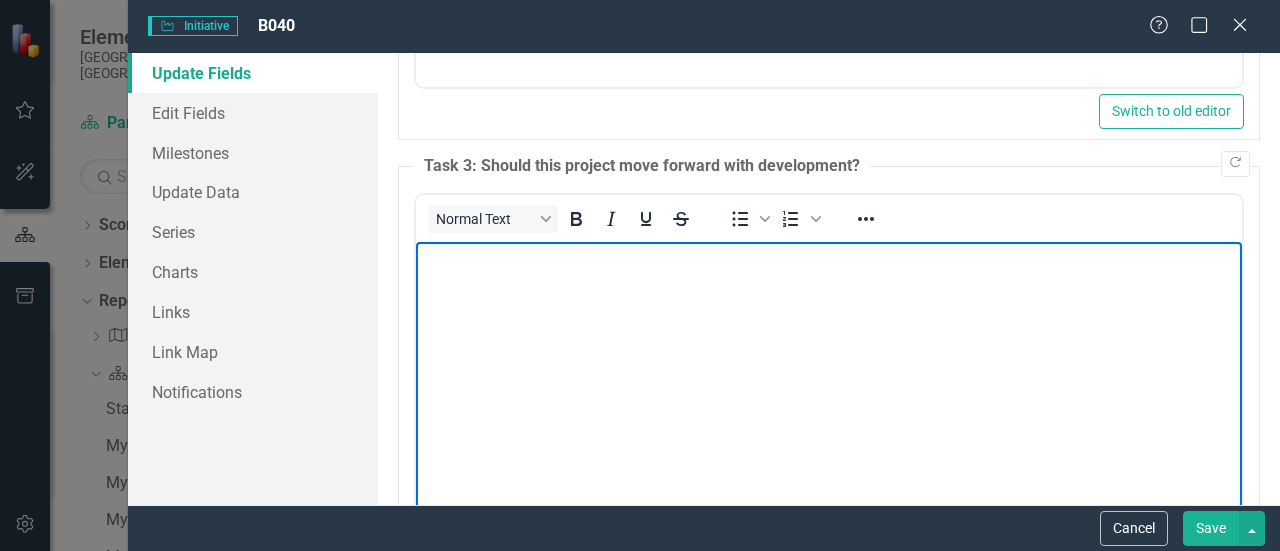 type 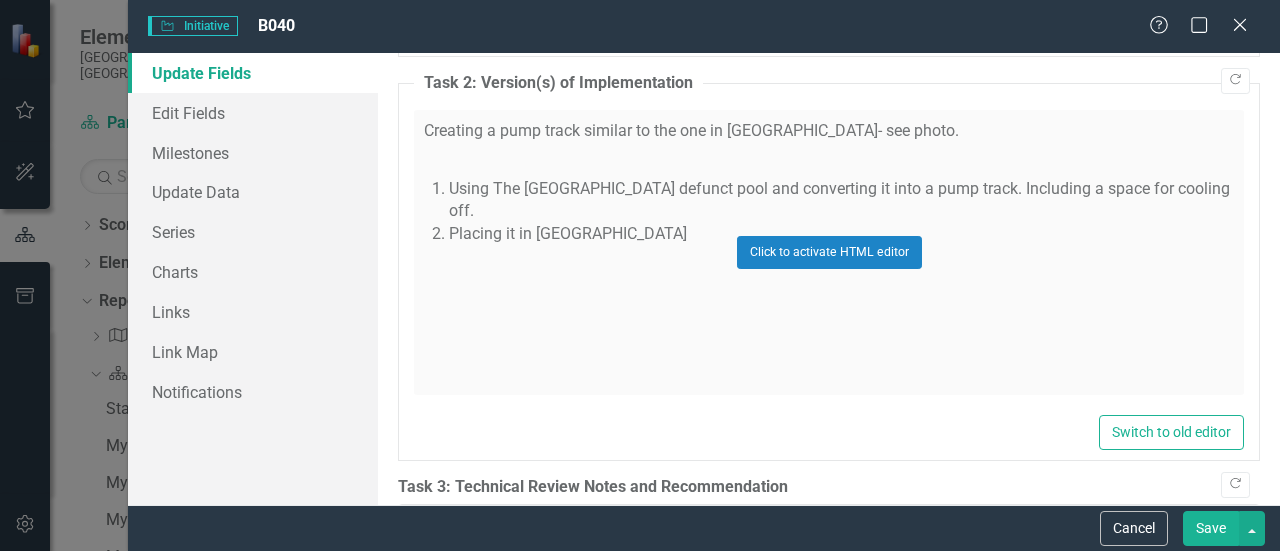 scroll, scrollTop: 2260, scrollLeft: 0, axis: vertical 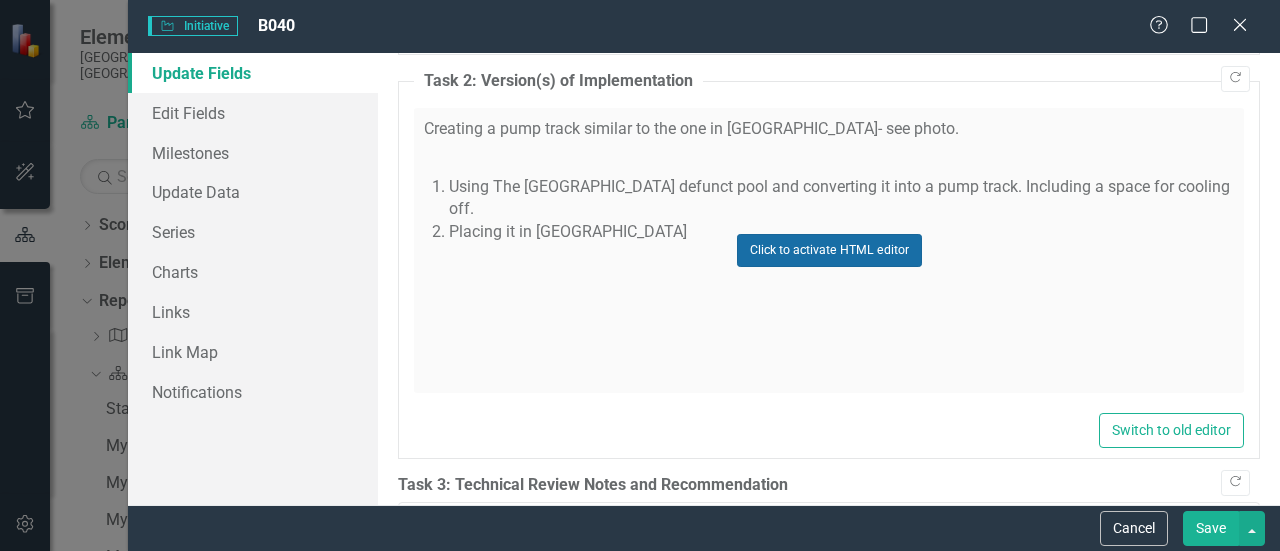 click on "Click to activate HTML editor" at bounding box center [829, 250] 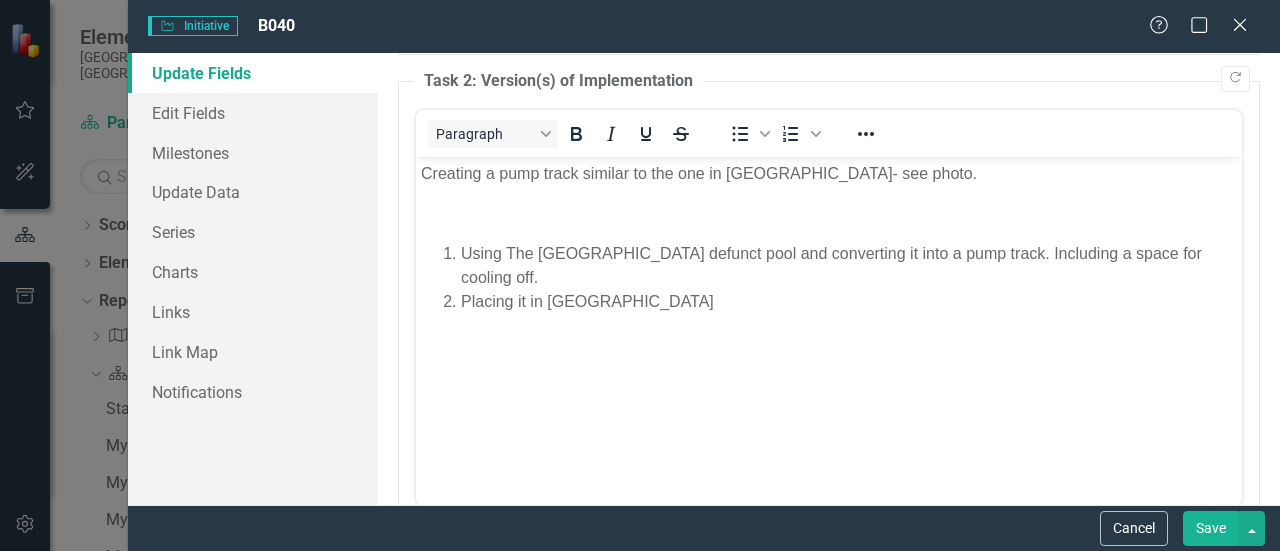 scroll, scrollTop: 585, scrollLeft: 0, axis: vertical 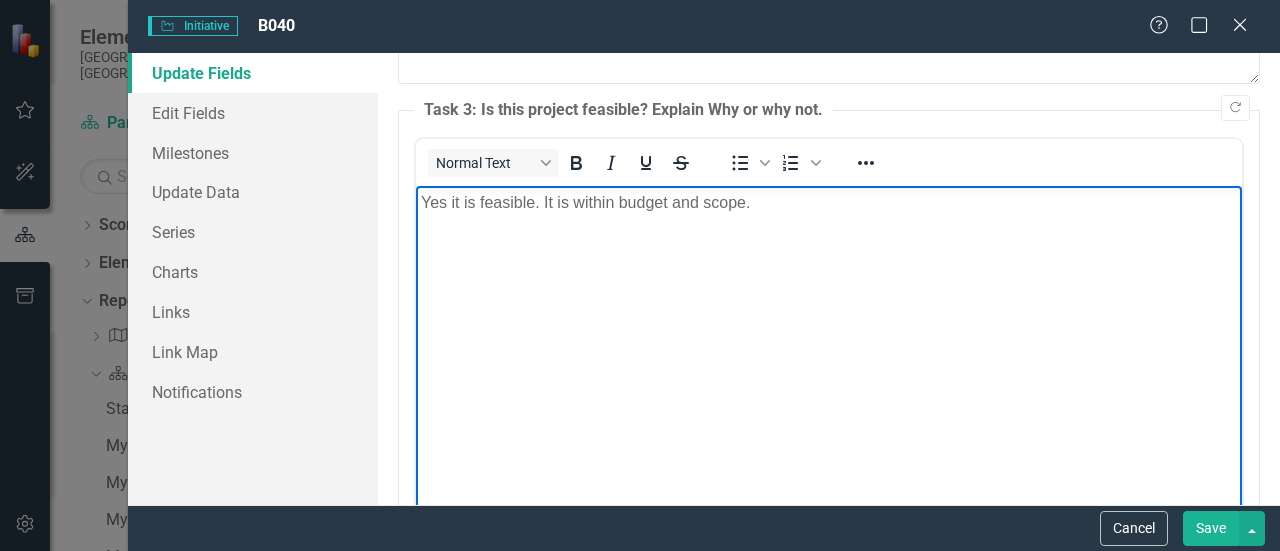click on "Yes it is feasible. It is within budget and scope." at bounding box center (829, 335) 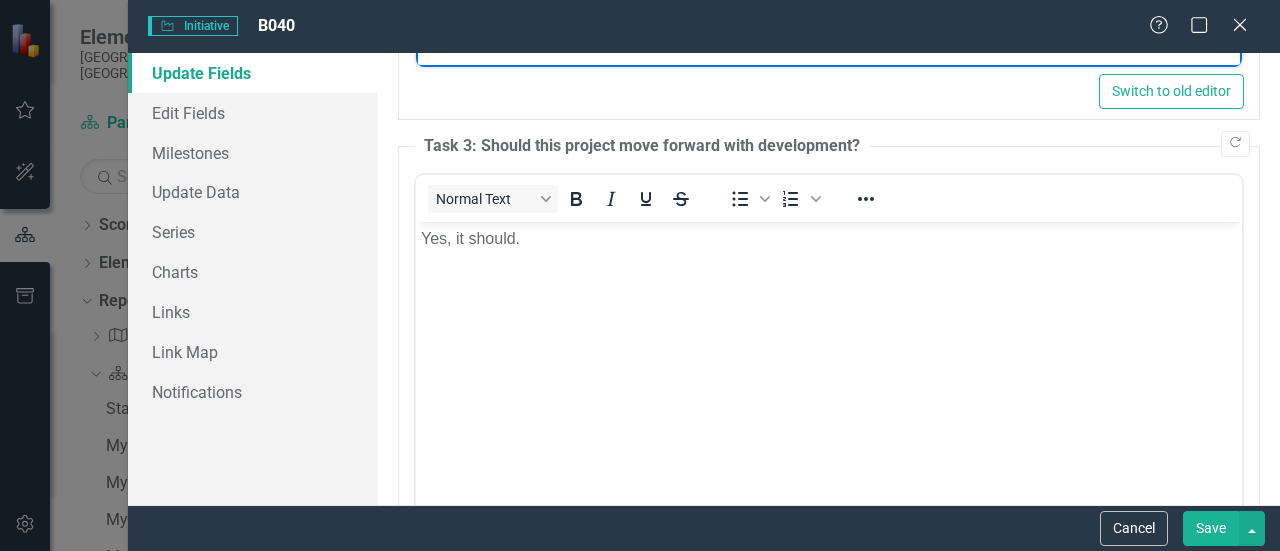 scroll, scrollTop: 3494, scrollLeft: 0, axis: vertical 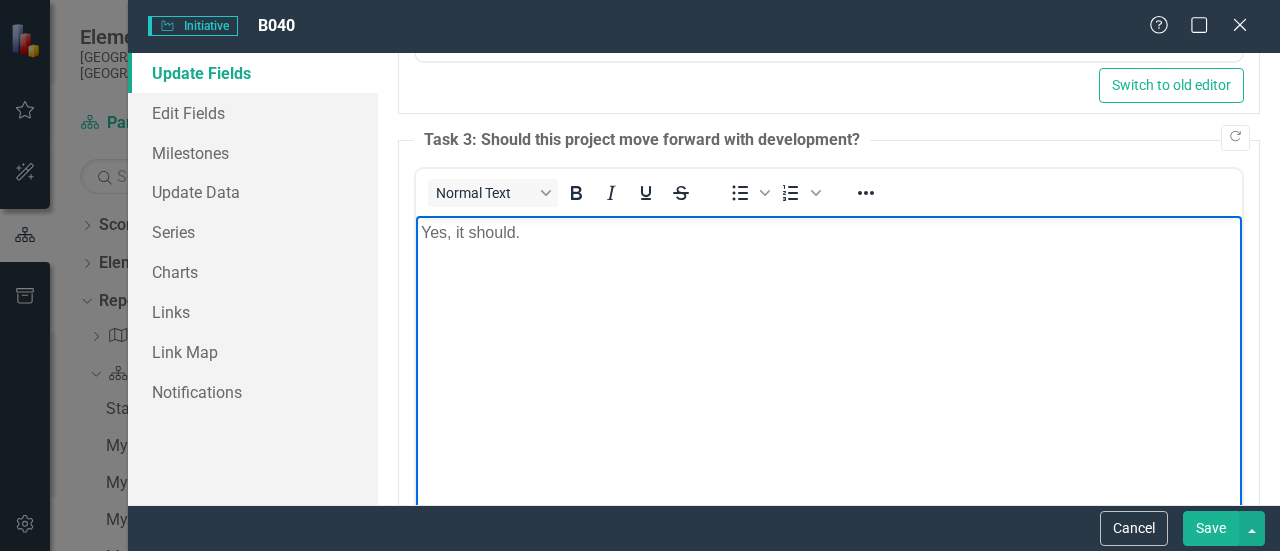 click on "Yes, it should." at bounding box center (829, 232) 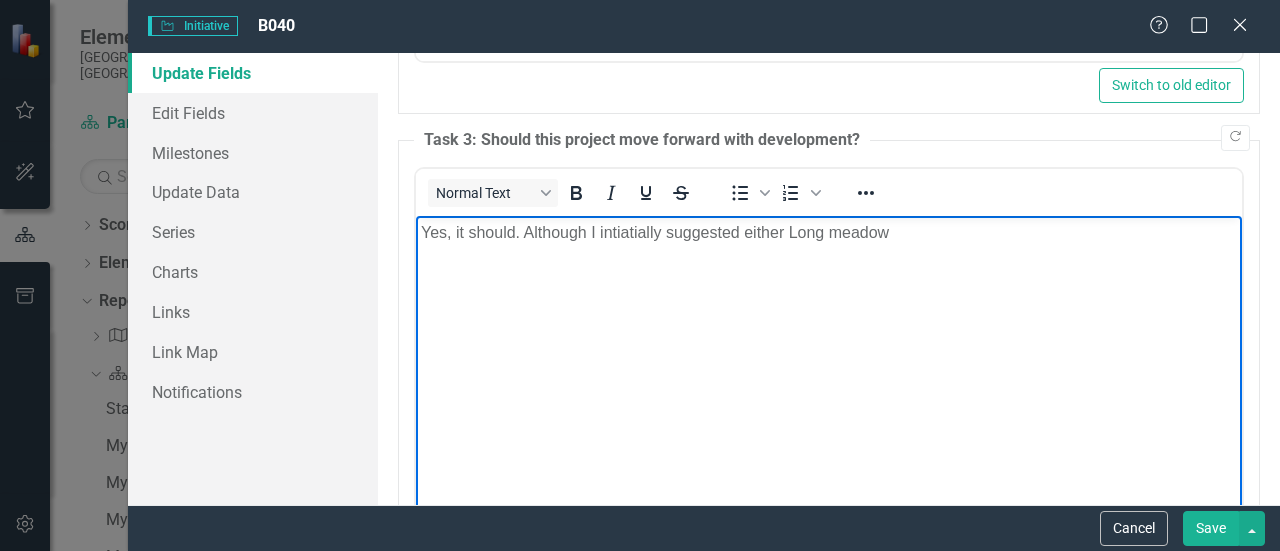 scroll, scrollTop: 3460, scrollLeft: 0, axis: vertical 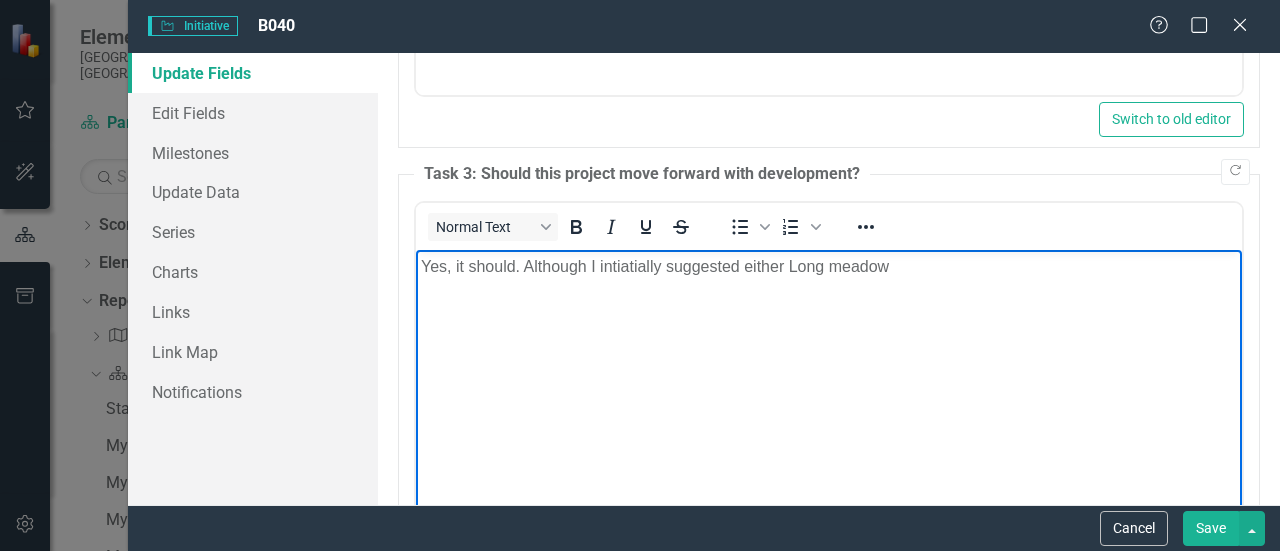 click on "Yes, it should. Although I intiatially suggested either Long meadow" at bounding box center (829, 266) 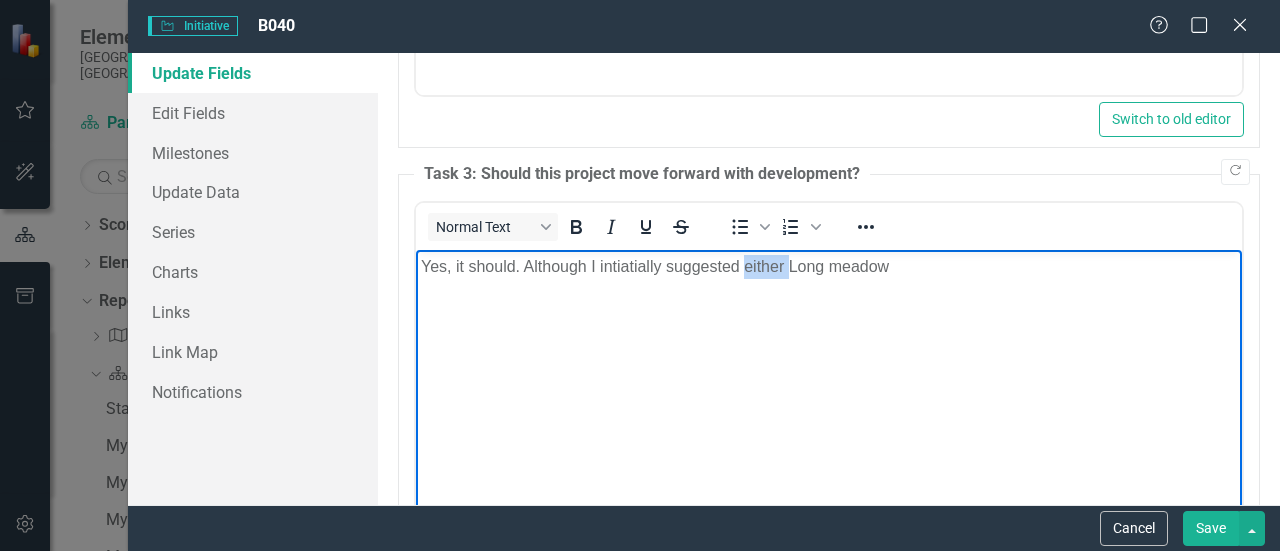 click on "Yes, it should. Although I intiatially suggested either Long meadow" at bounding box center (829, 266) 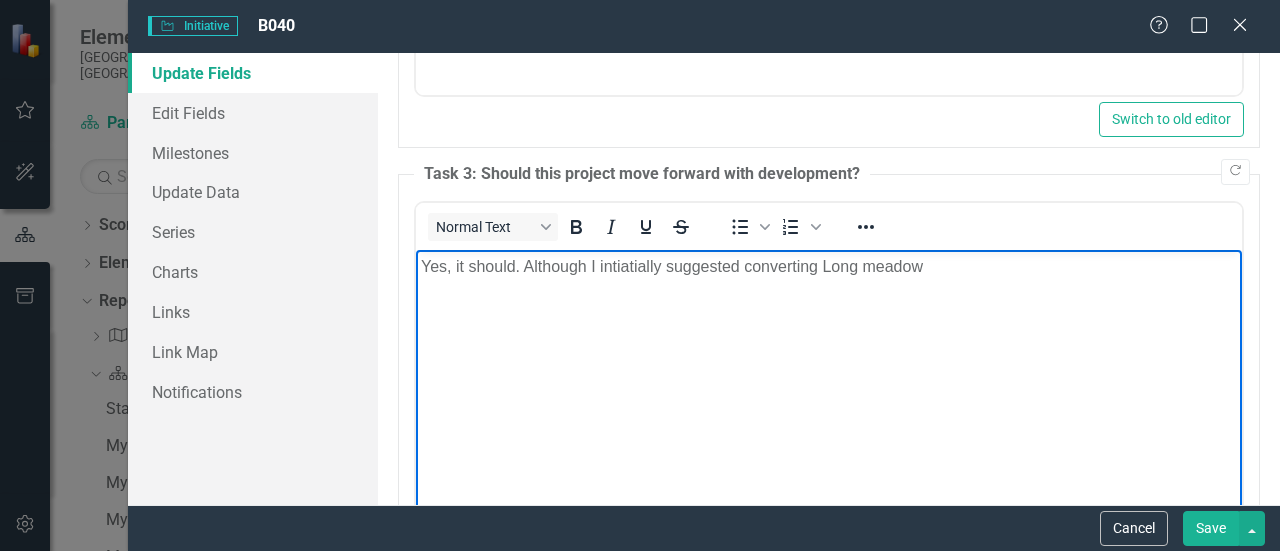 click on "Yes, it should. Although I intiatially suggested converting Long meadow" at bounding box center [829, 266] 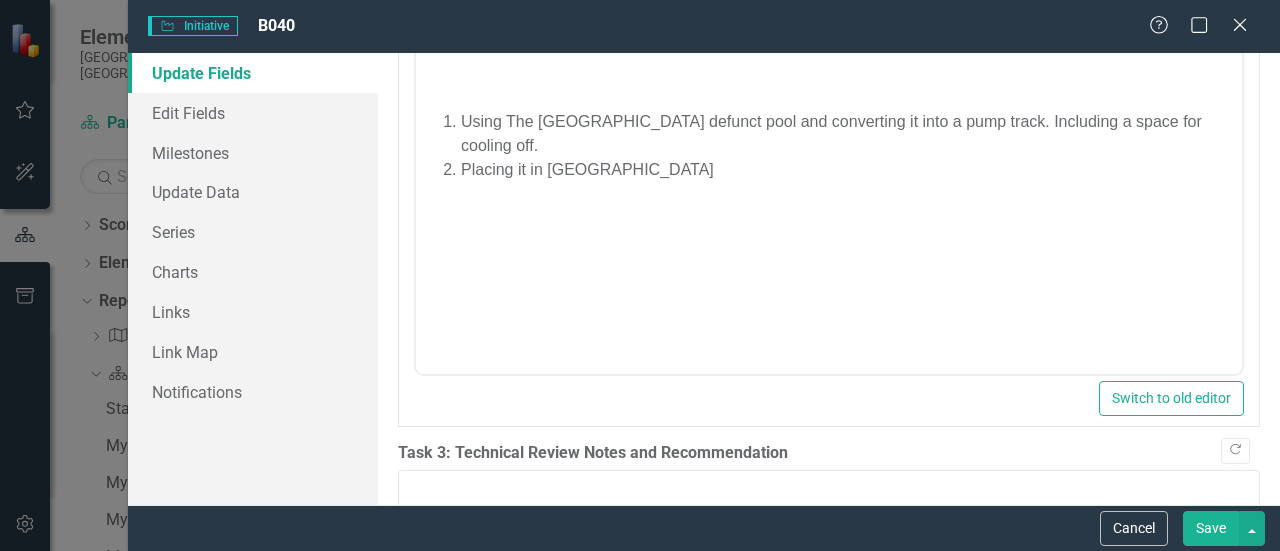 scroll, scrollTop: 2384, scrollLeft: 0, axis: vertical 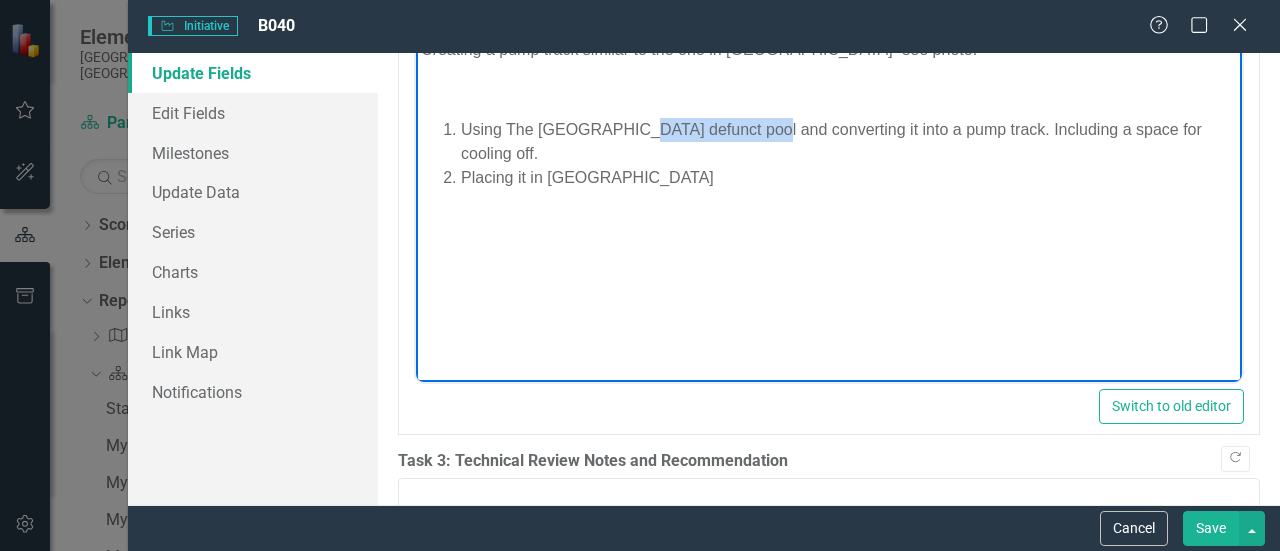 drag, startPoint x: 641, startPoint y: 284, endPoint x: 768, endPoint y: 282, distance: 127.01575 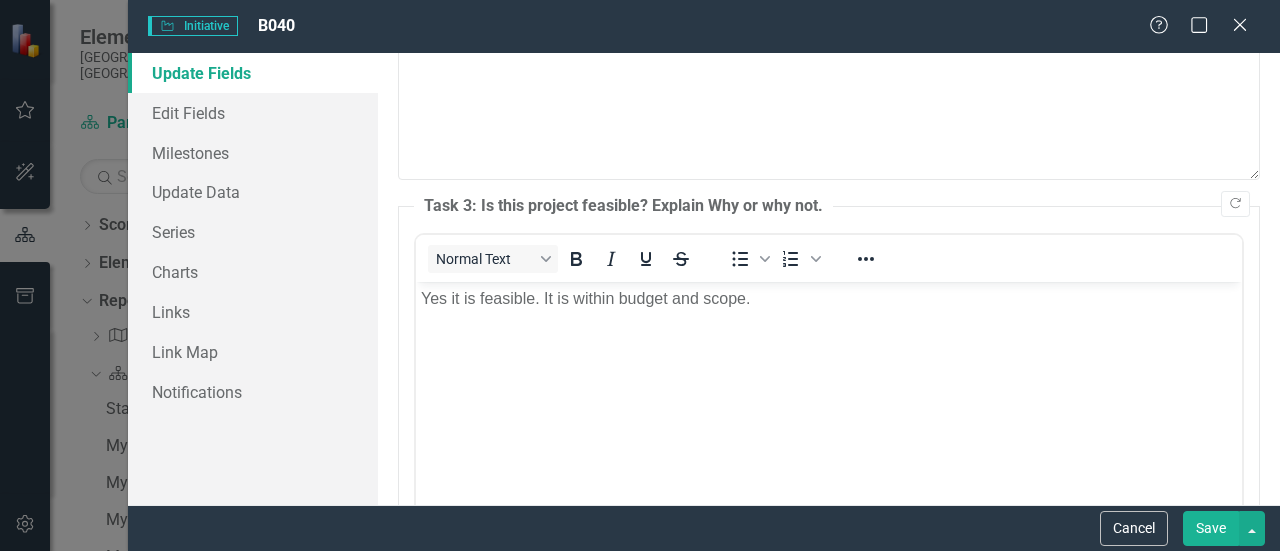 scroll, scrollTop: 2926, scrollLeft: 0, axis: vertical 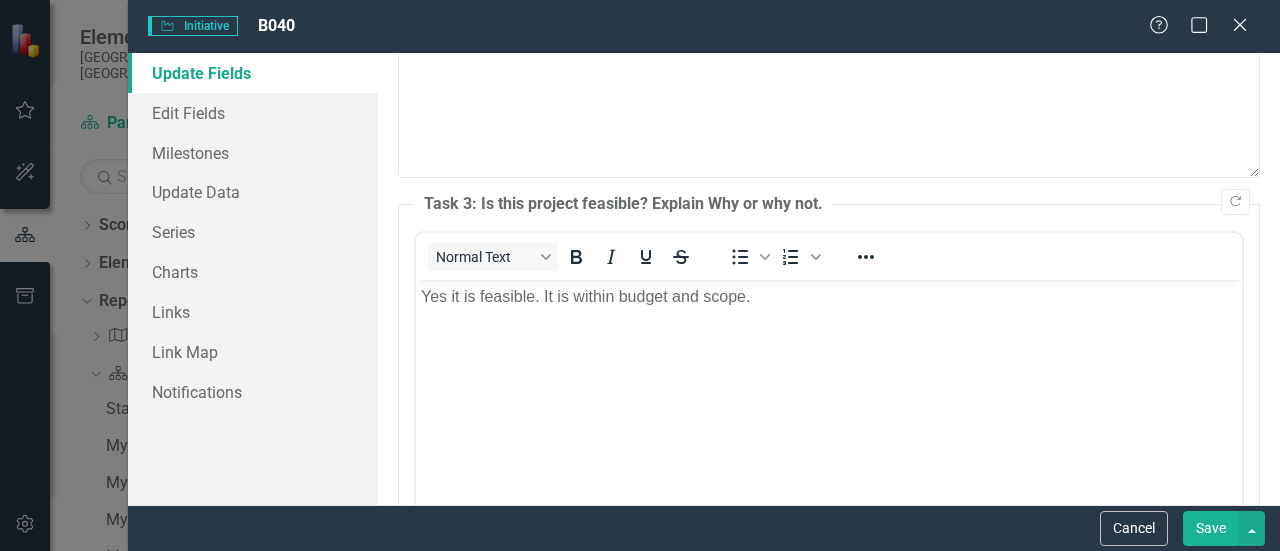 click on "Yes it is feasible. It is within budget and scope." at bounding box center (829, 296) 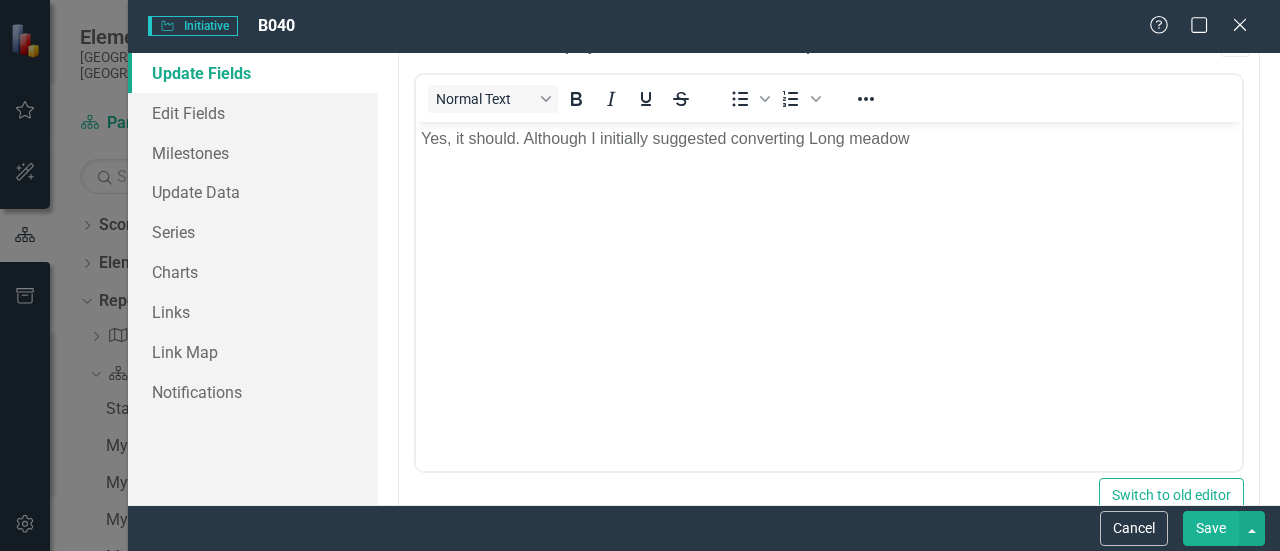 scroll, scrollTop: 3590, scrollLeft: 0, axis: vertical 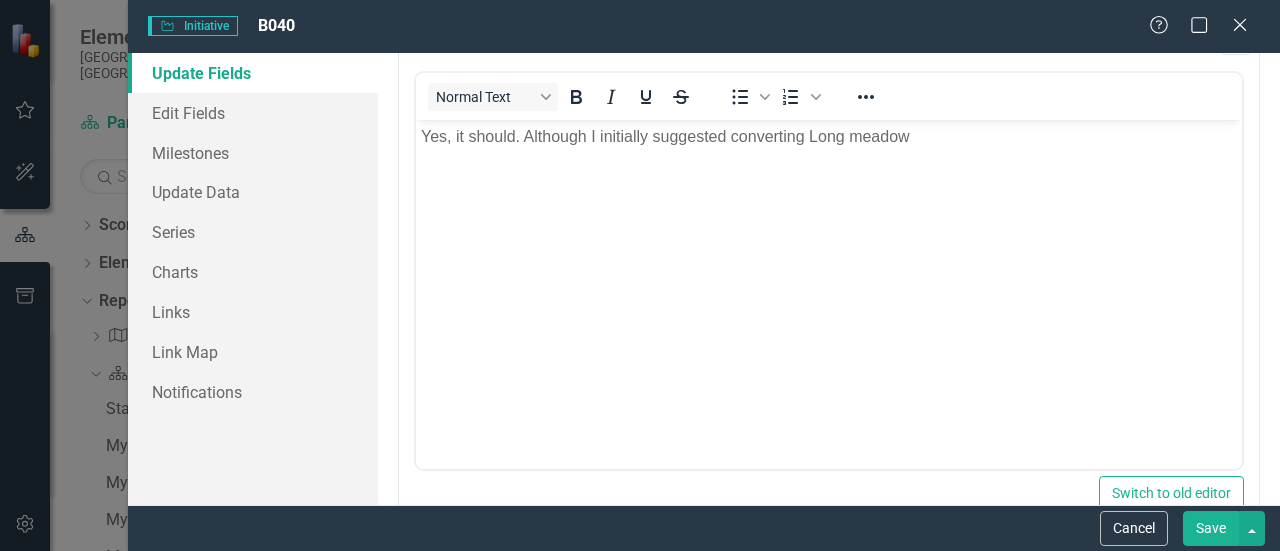 click on "Yes, it should. Although I initially suggested converting Long meadow" at bounding box center [829, 136] 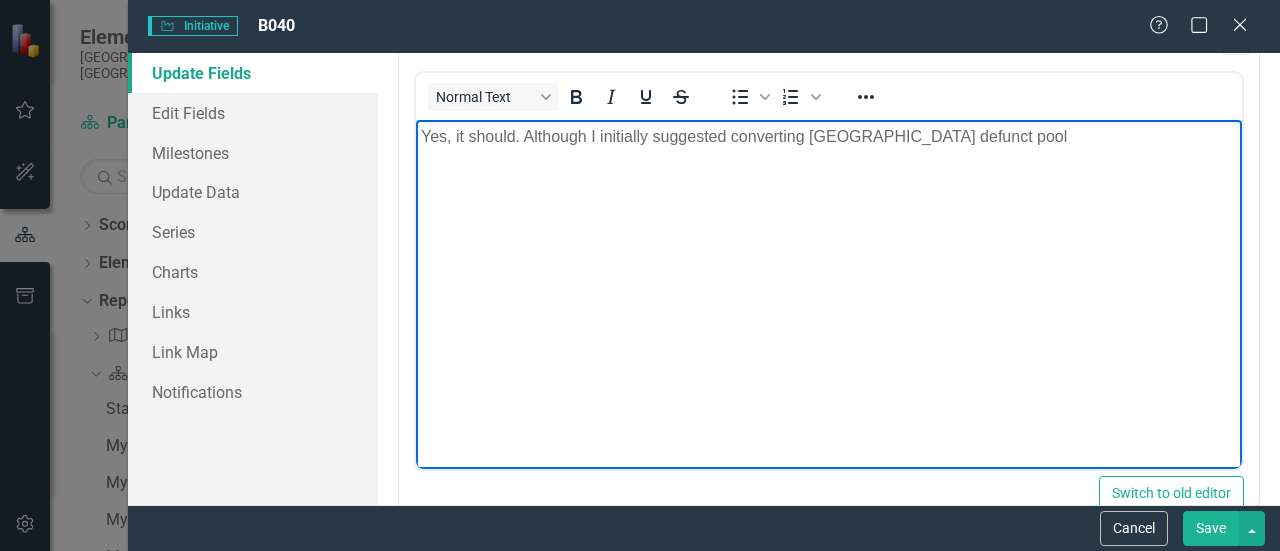 click on "Yes, it should. Although I initially suggested converting [GEOGRAPHIC_DATA] defunct pool" at bounding box center [829, 136] 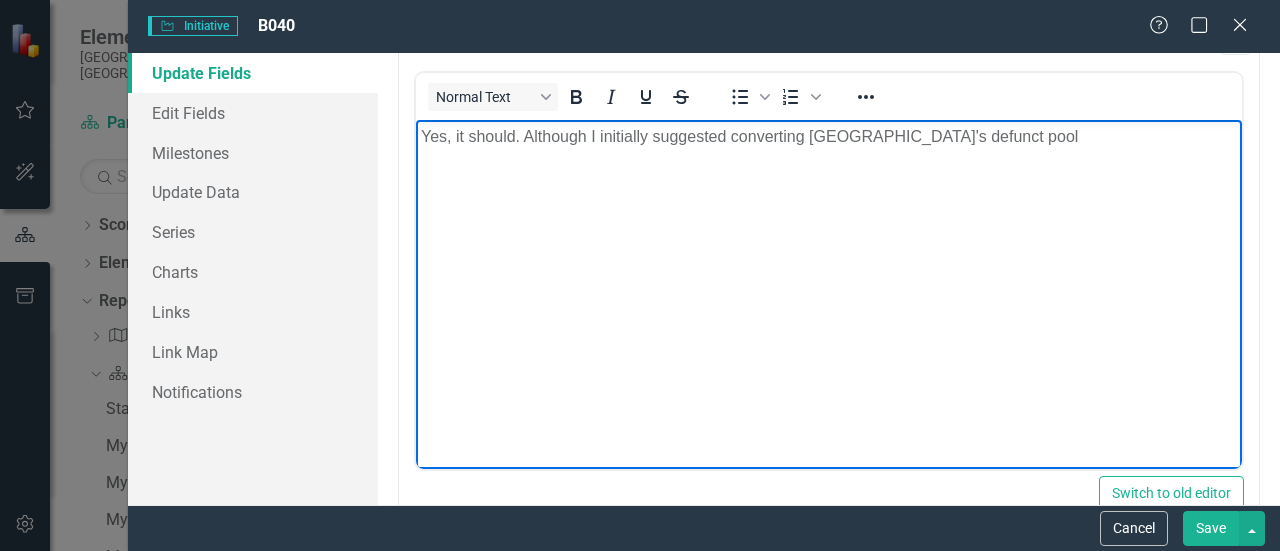 click on "Yes, it should. Although I initially suggested converting [GEOGRAPHIC_DATA]'s defunct pool" at bounding box center [829, 136] 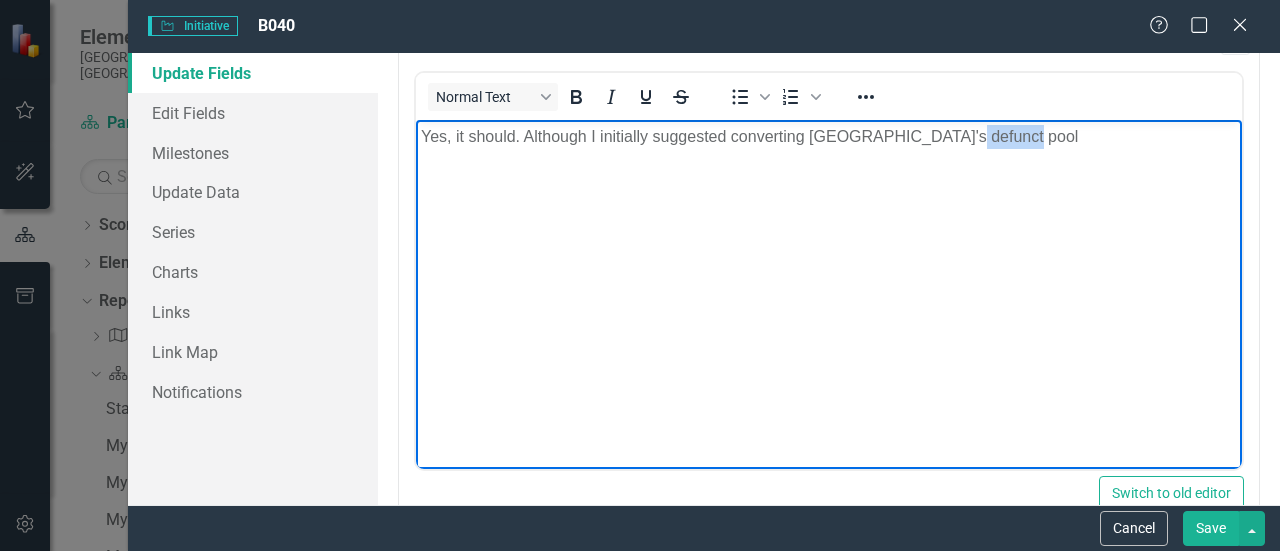 click on "Yes, it should. Although I initially suggested converting [GEOGRAPHIC_DATA]'s defunct pool" at bounding box center [829, 136] 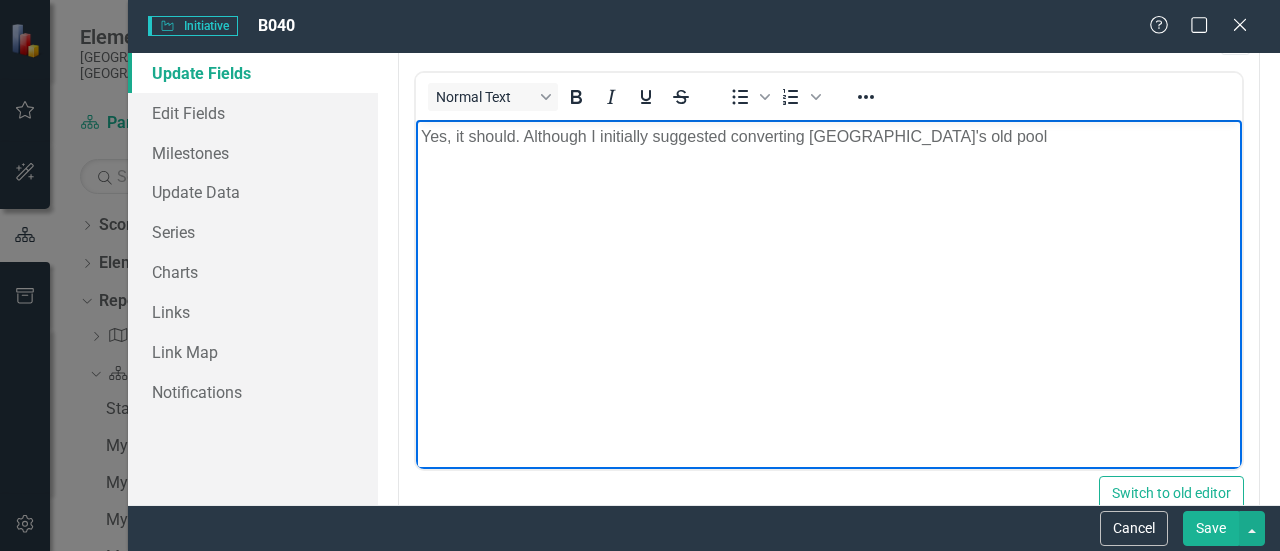 click on "Yes, it should. Although I initially suggested converting [GEOGRAPHIC_DATA]'s old pool" at bounding box center (829, 136) 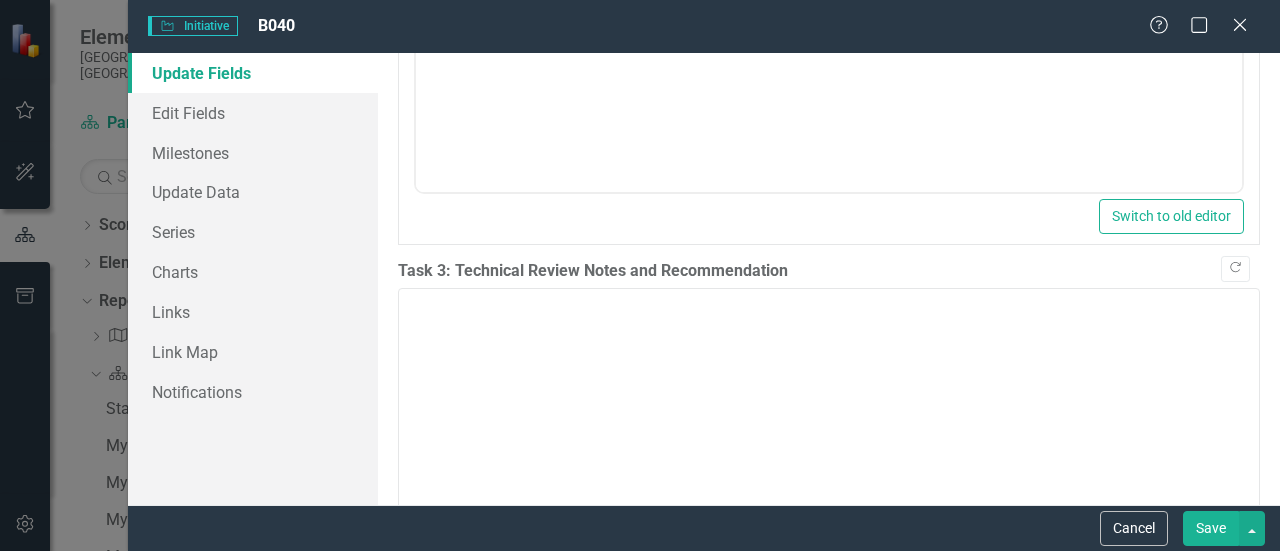 scroll, scrollTop: 2570, scrollLeft: 0, axis: vertical 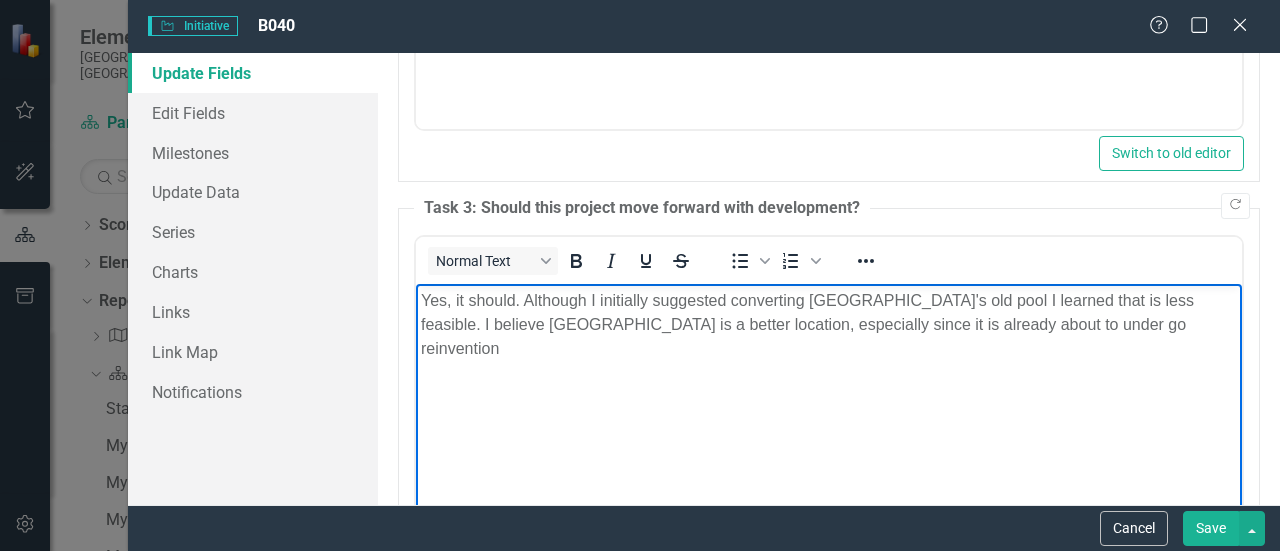 click on "Yes, it should. Although I initially suggested converting [GEOGRAPHIC_DATA]'s old pool I learned that is less feasible. I believe [GEOGRAPHIC_DATA] is a better location, especially since it is already about to under go reinvention" at bounding box center [829, 324] 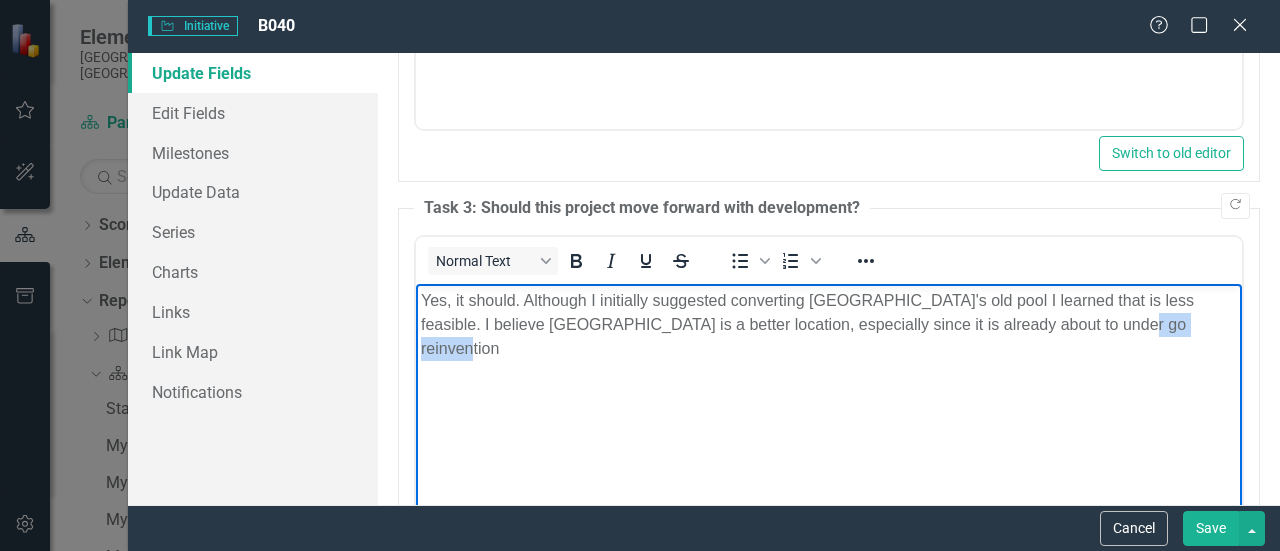 click on "Yes, it should. Although I initially suggested converting [GEOGRAPHIC_DATA]'s old pool I learned that is less feasible. I believe [GEOGRAPHIC_DATA] is a better location, especially since it is already about to under go reinvention" at bounding box center (829, 324) 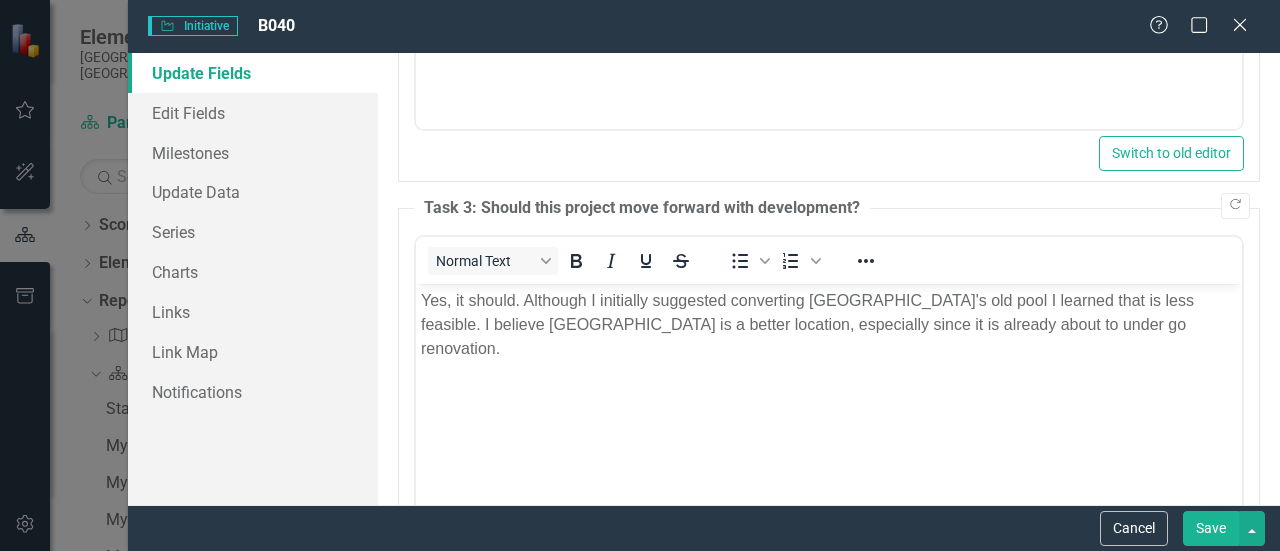 click on "Save" at bounding box center [1211, 528] 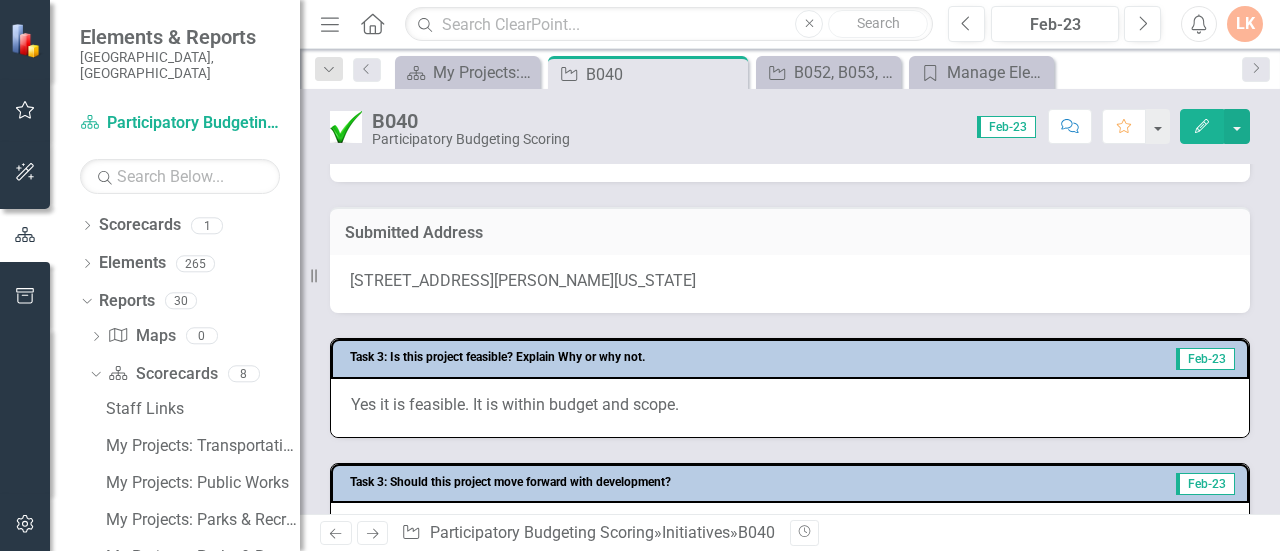 scroll, scrollTop: 0, scrollLeft: 0, axis: both 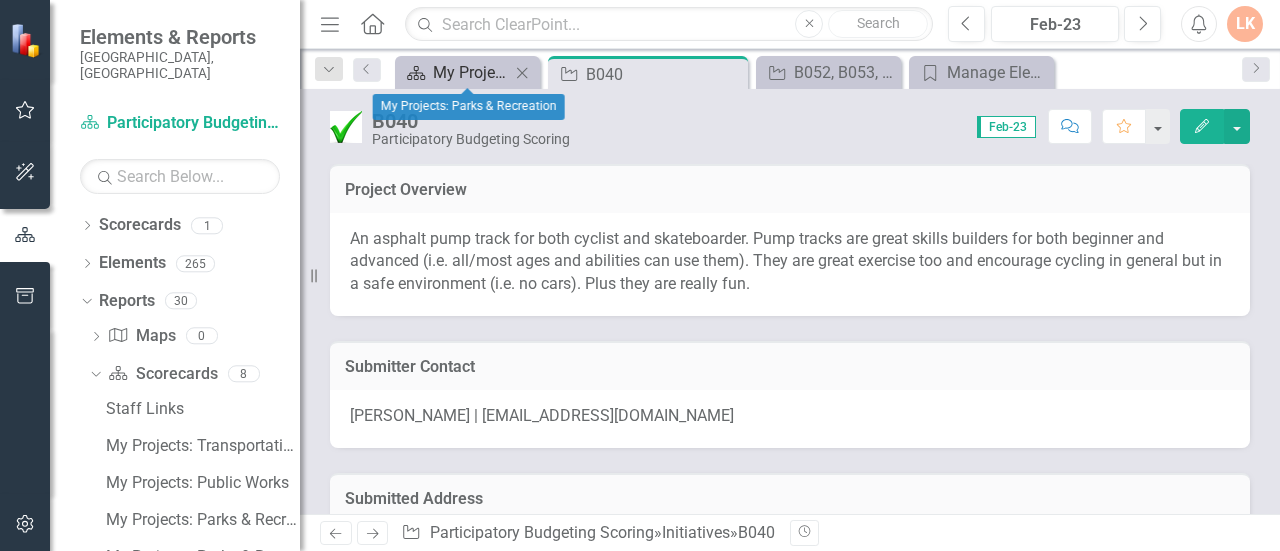 click on "My Projects: Parks & Recreation" at bounding box center (471, 72) 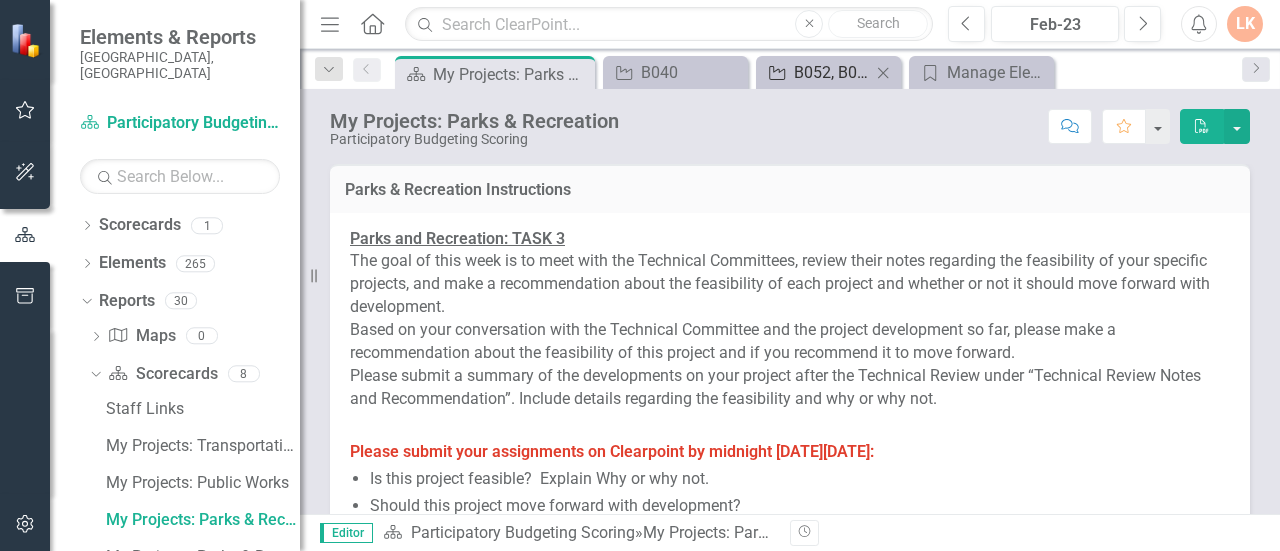 click on "B052, B053, B054, B106, B107, B108" at bounding box center (832, 72) 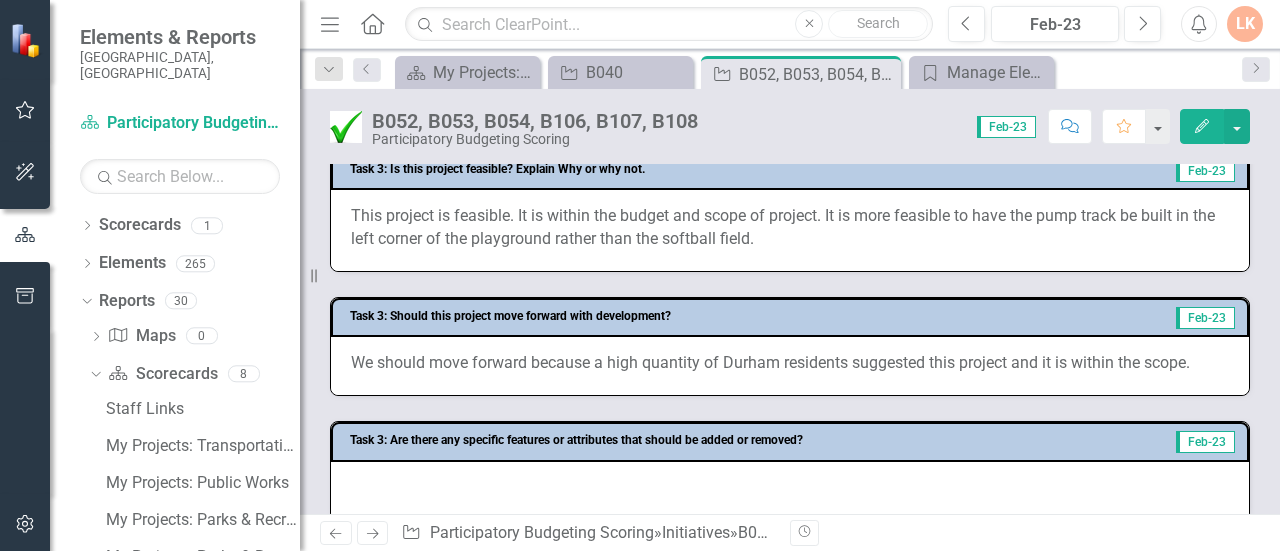 scroll, scrollTop: 1104, scrollLeft: 0, axis: vertical 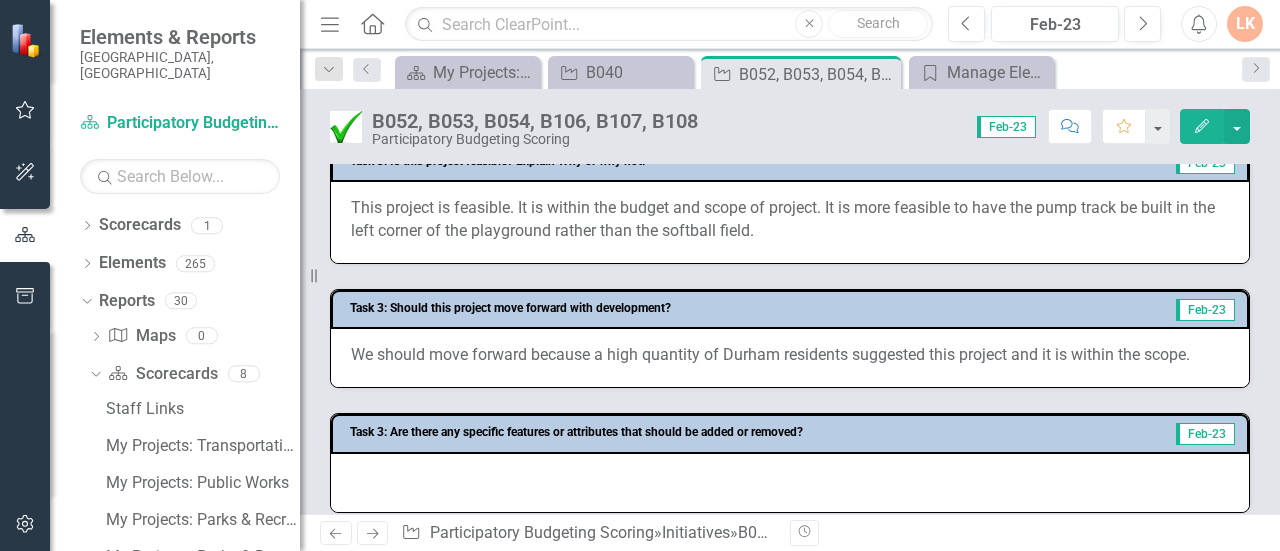 click on "Task 3: Are there any specific features or attributes that should be added or removed?" at bounding box center [741, 432] 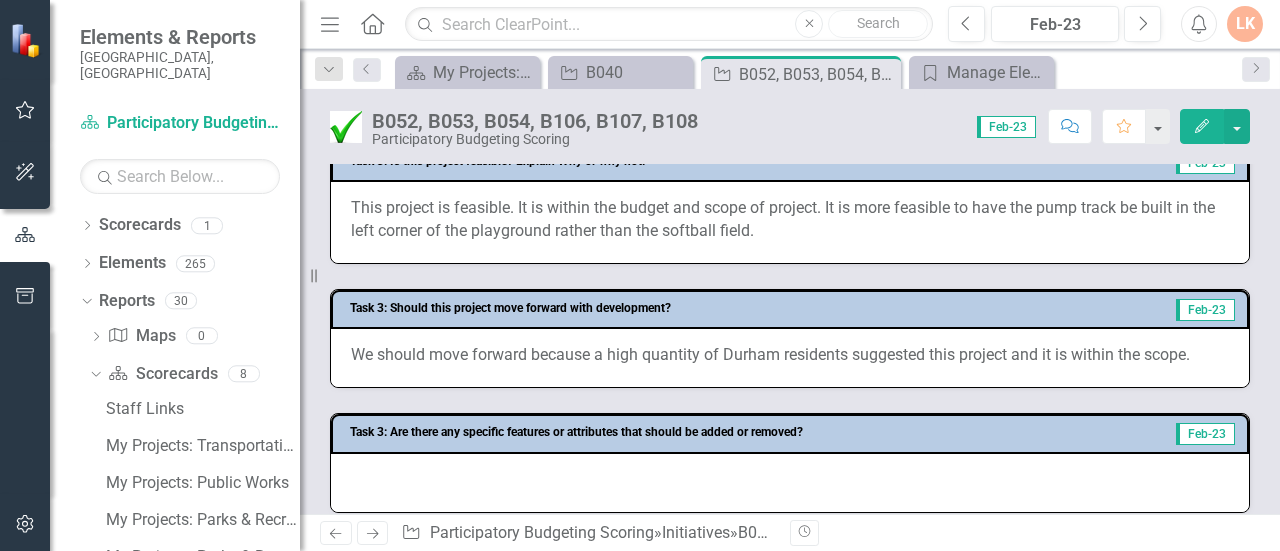 click on "Edit" 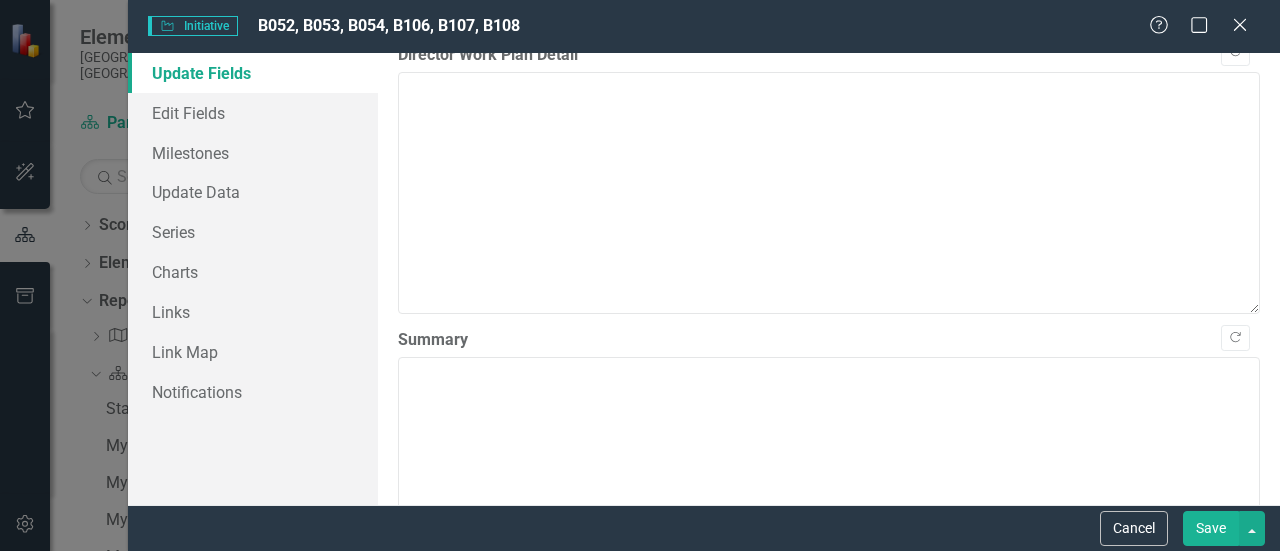 scroll, scrollTop: 0, scrollLeft: 0, axis: both 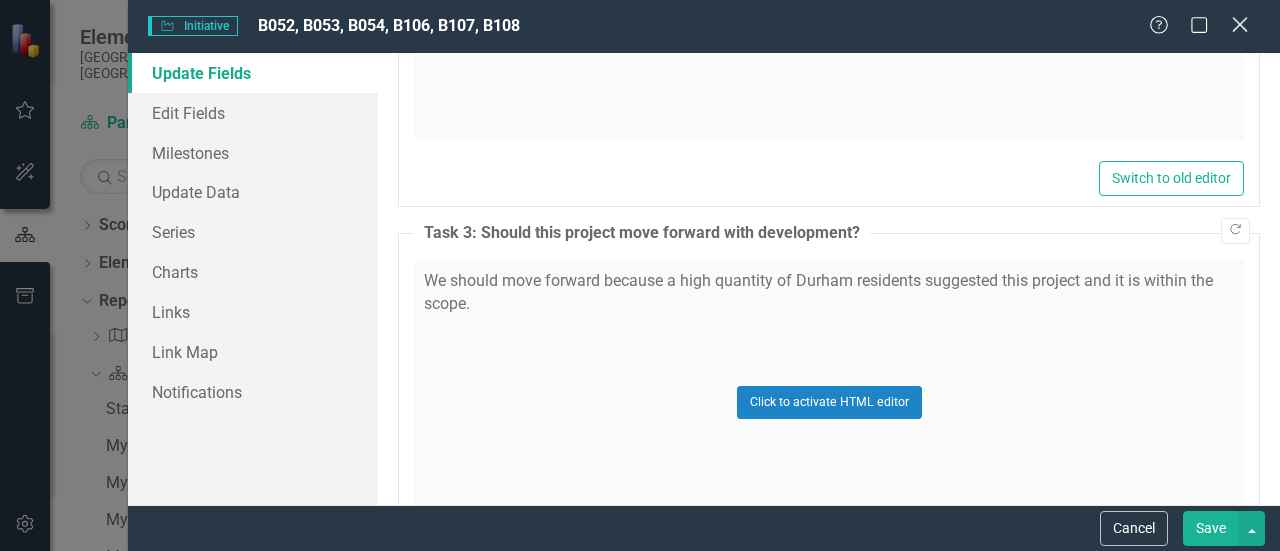 drag, startPoint x: 1234, startPoint y: 39, endPoint x: 1240, endPoint y: 29, distance: 11.661903 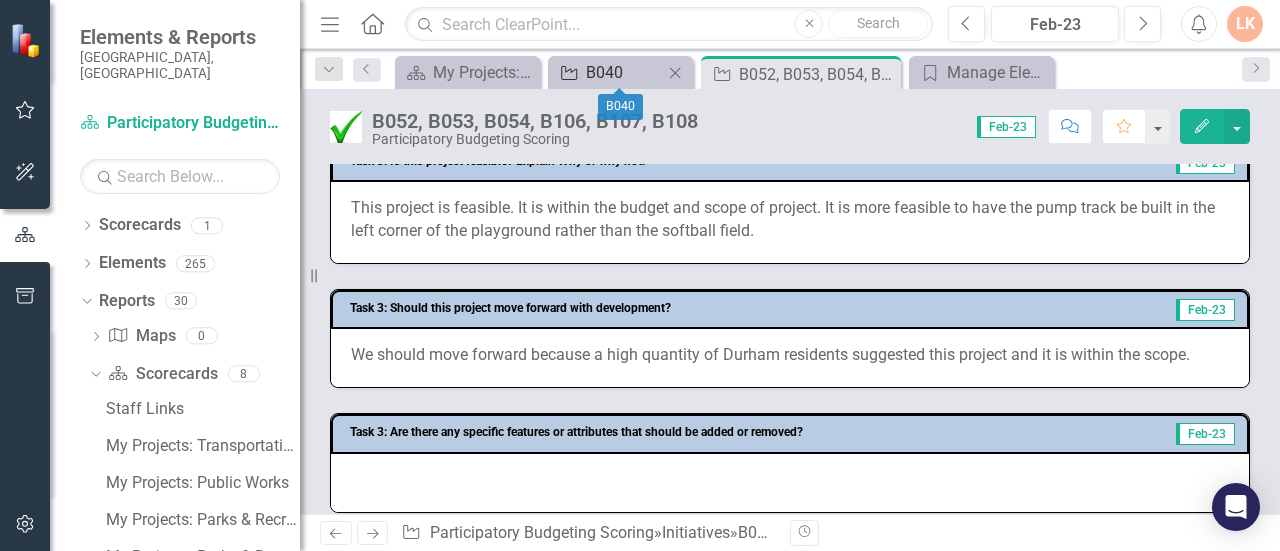 click on "Initiative B040" at bounding box center (608, 72) 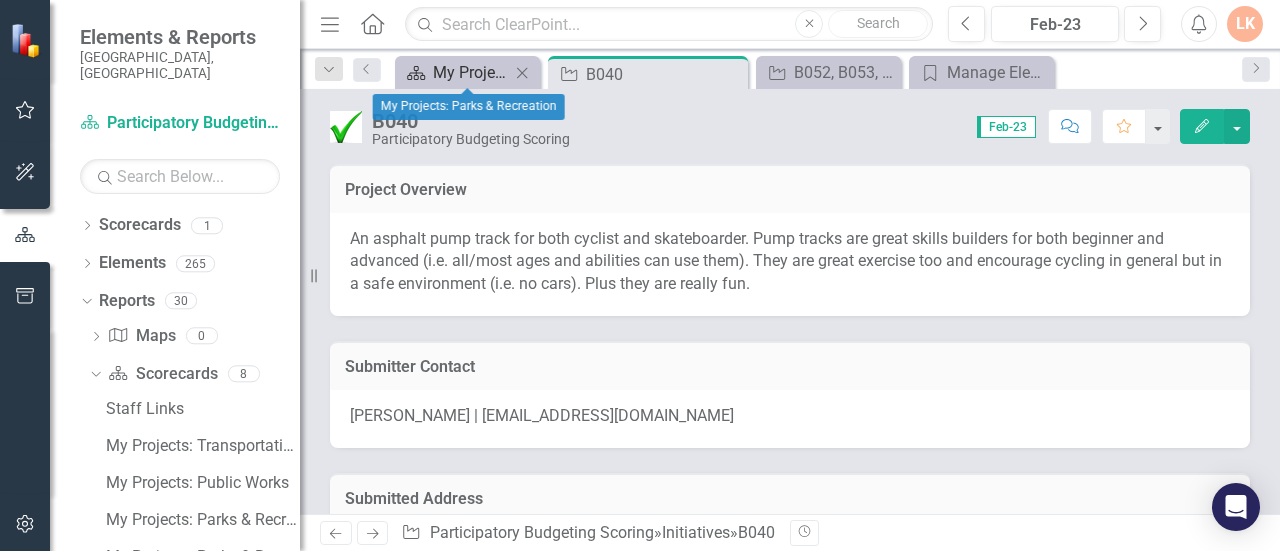 click on "My Projects: Parks & Recreation" at bounding box center [471, 72] 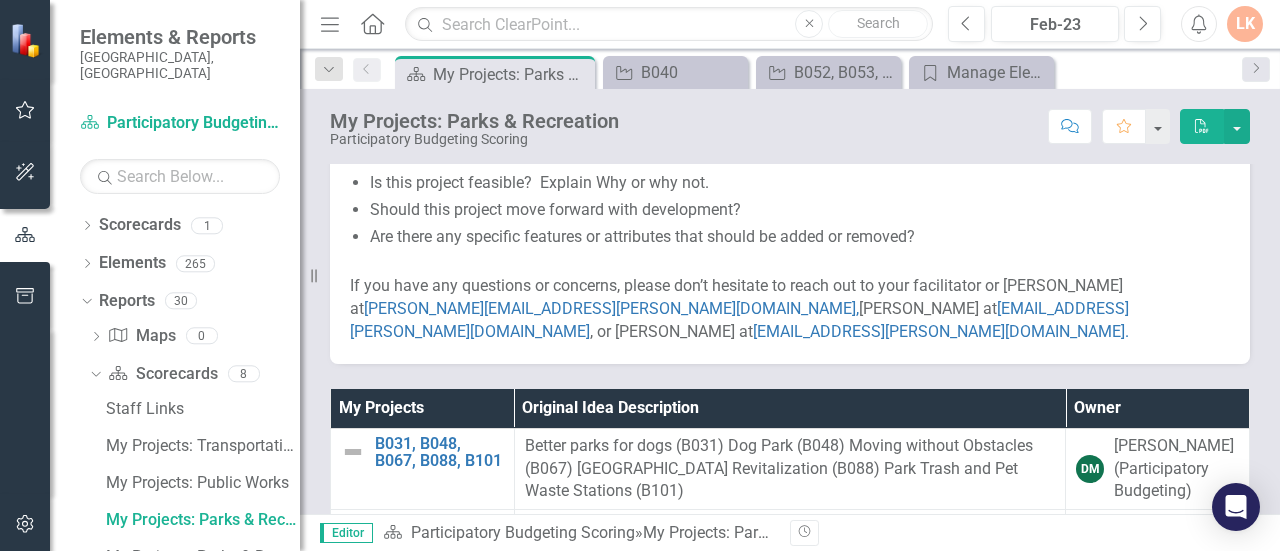 scroll, scrollTop: 651, scrollLeft: 0, axis: vertical 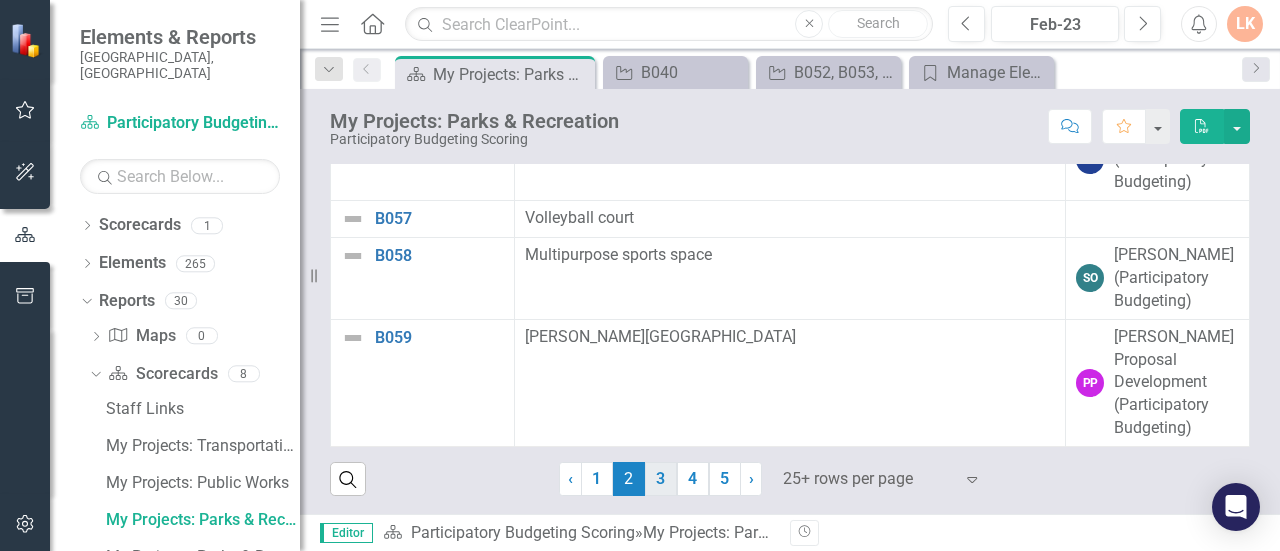 click on "3" at bounding box center (661, 479) 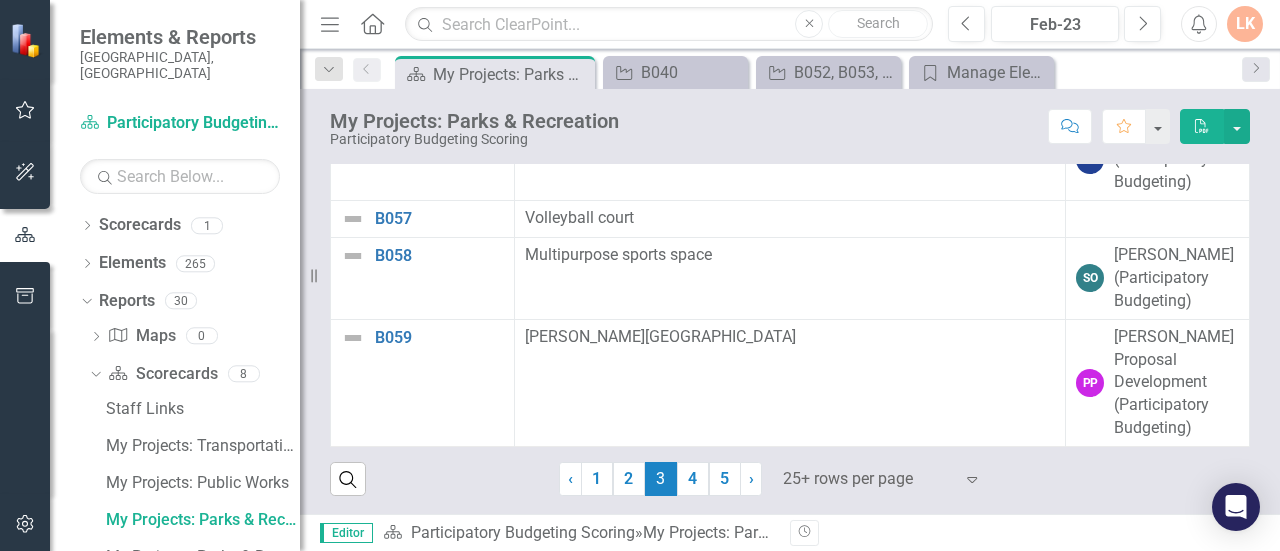 scroll, scrollTop: 0, scrollLeft: 0, axis: both 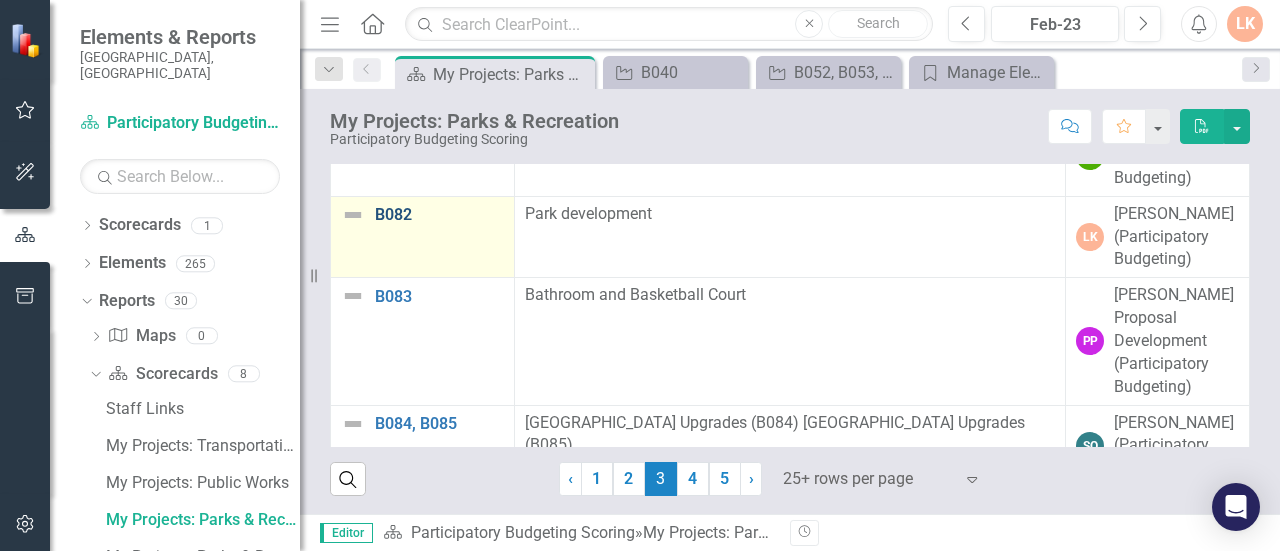 click on "B082" at bounding box center (439, 215) 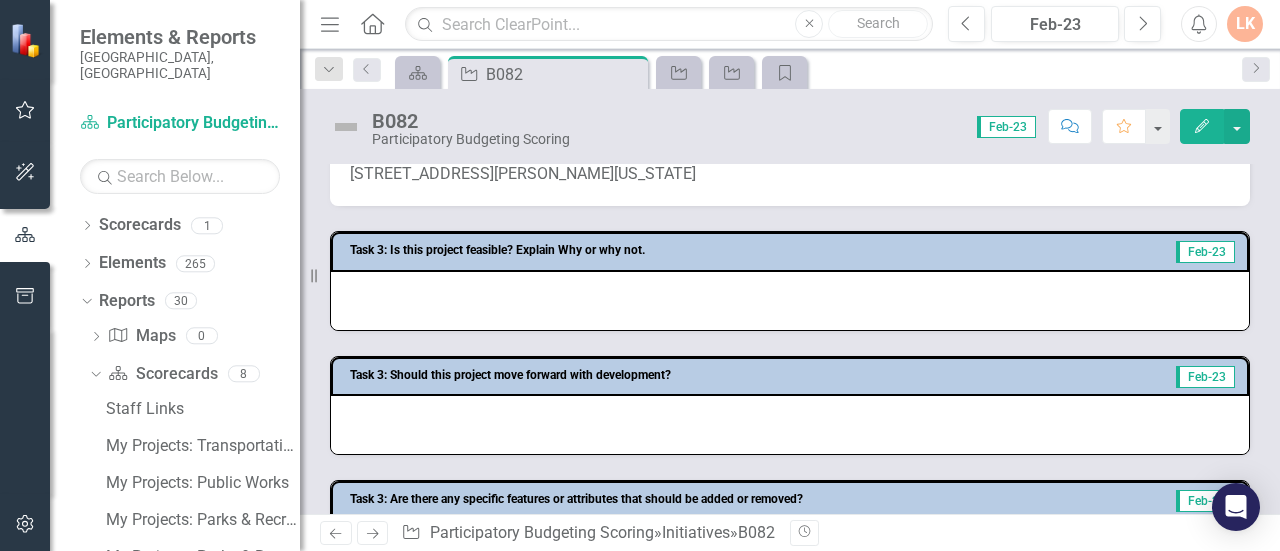scroll, scrollTop: 512, scrollLeft: 0, axis: vertical 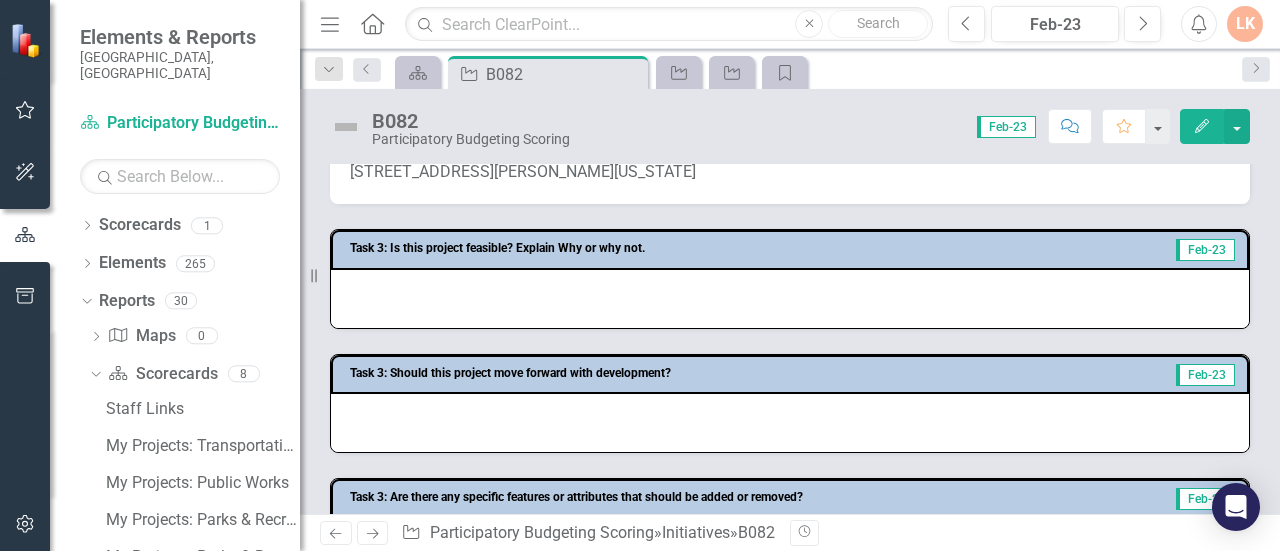 click on "Edit" at bounding box center (1202, 126) 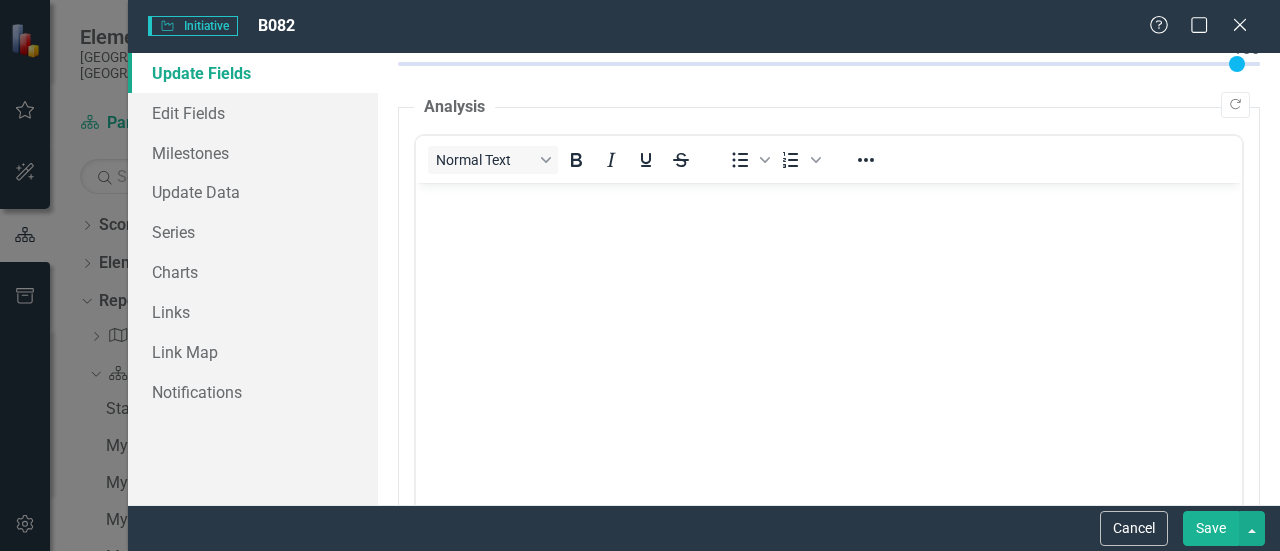 scroll, scrollTop: 483, scrollLeft: 0, axis: vertical 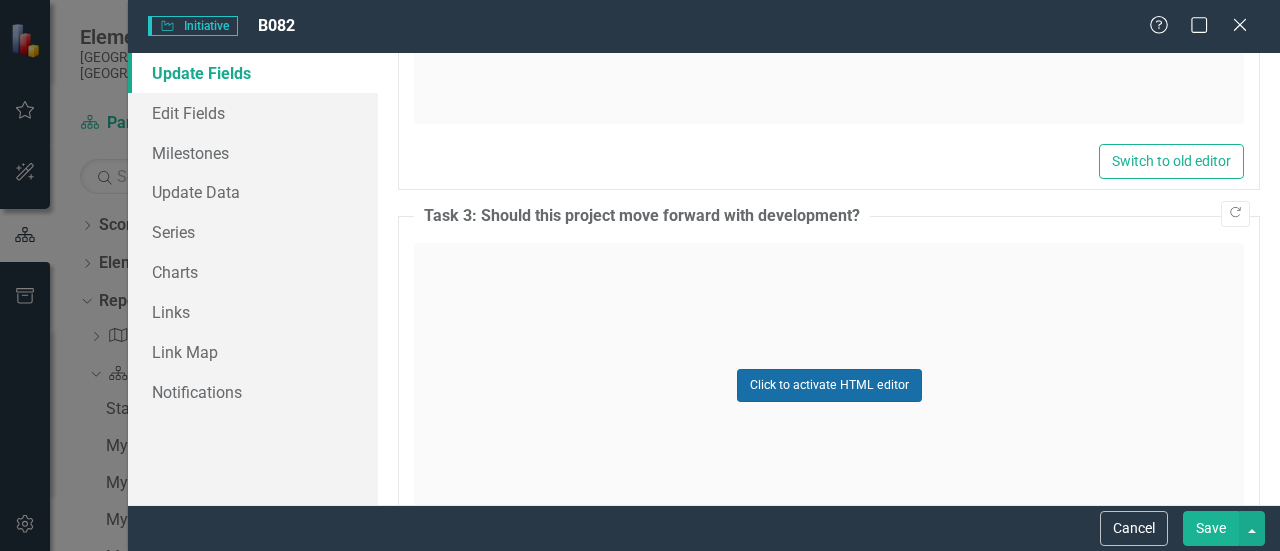 click on "Click to activate HTML editor" at bounding box center [829, 385] 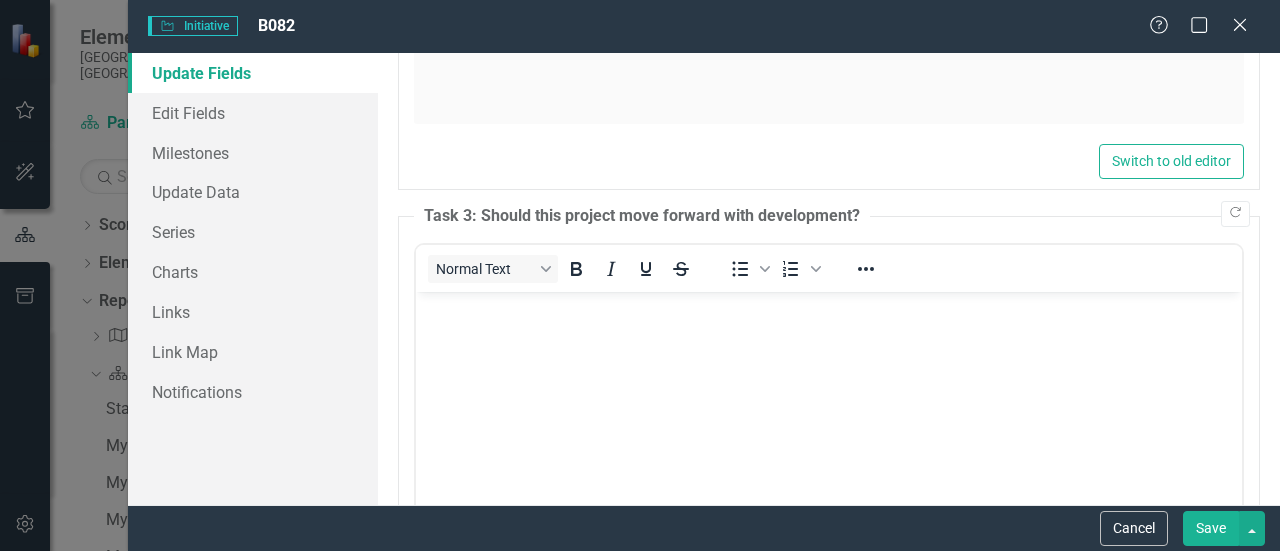 scroll, scrollTop: 0, scrollLeft: 0, axis: both 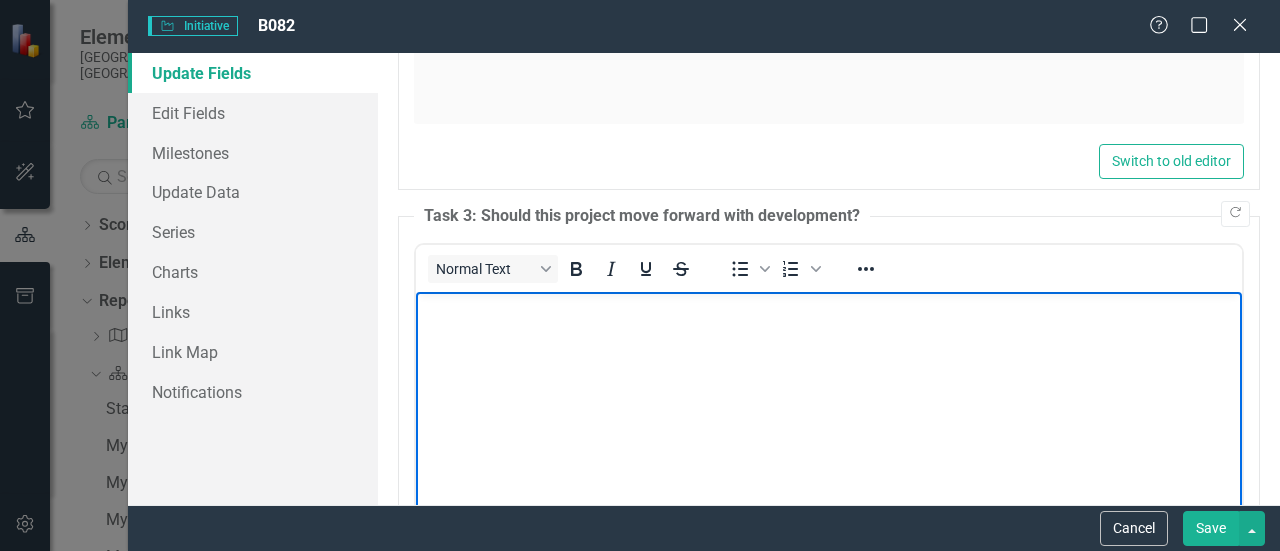 click at bounding box center (829, 441) 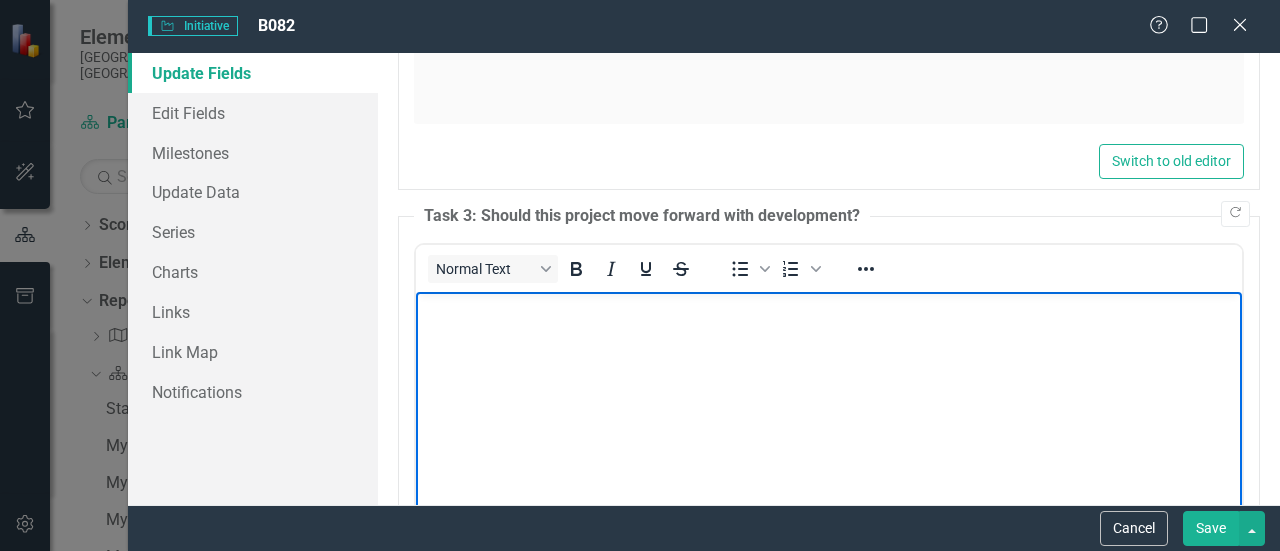 type 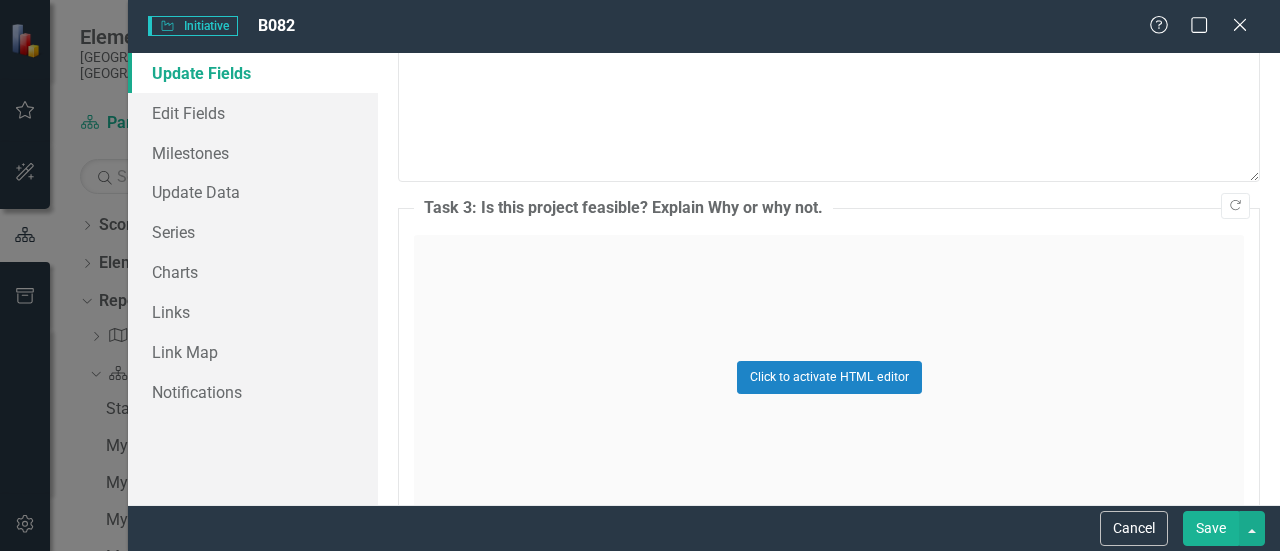 scroll, scrollTop: 2804, scrollLeft: 0, axis: vertical 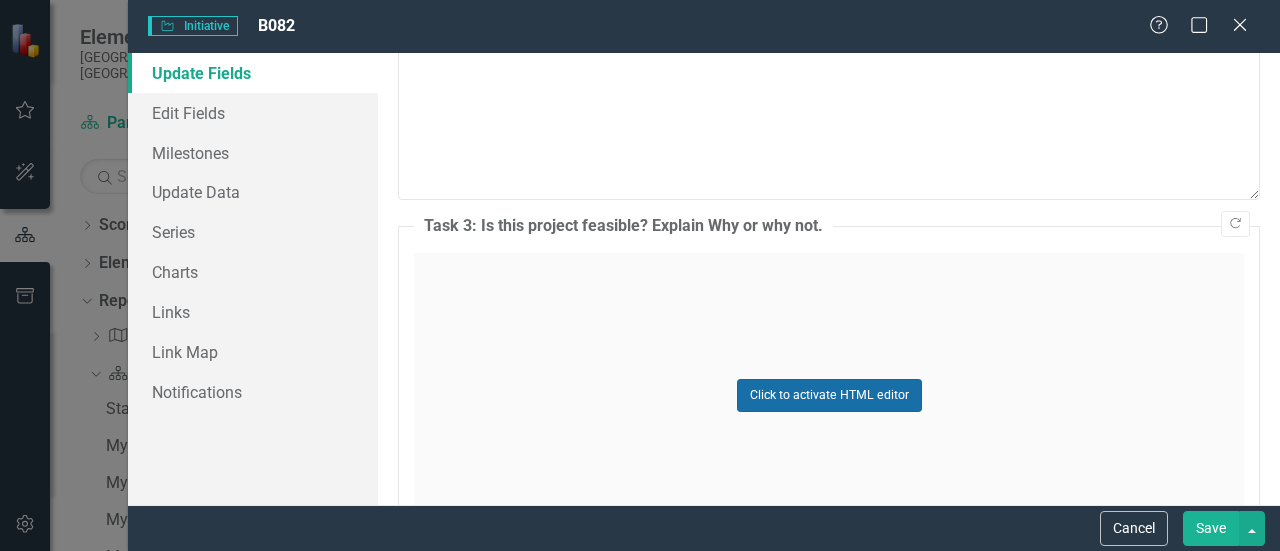 click on "Click to activate HTML editor" at bounding box center [829, 395] 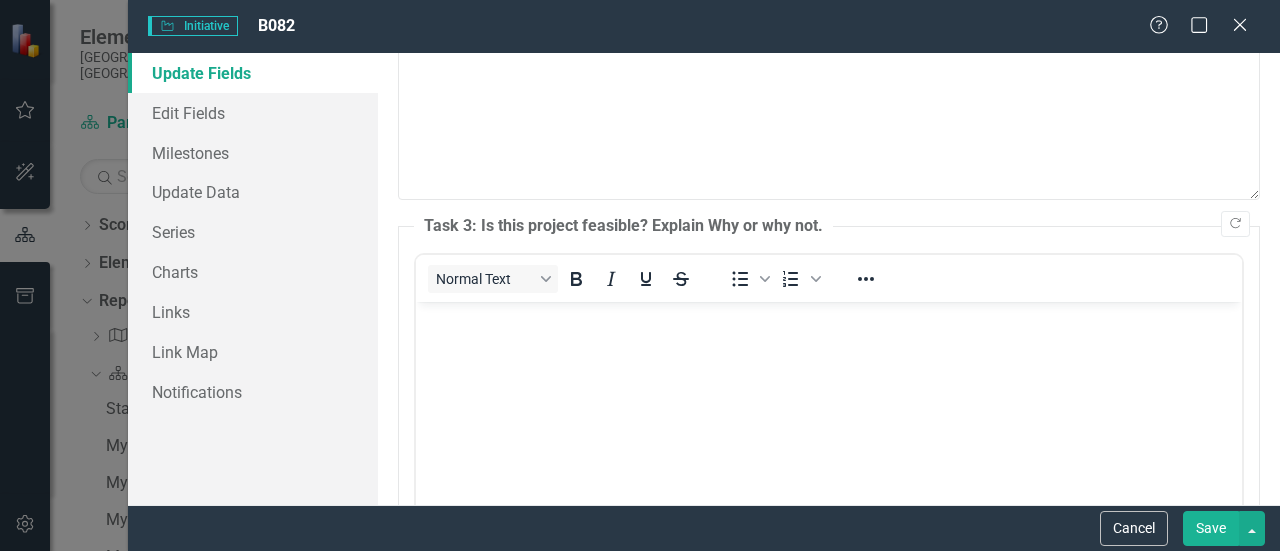 scroll, scrollTop: 0, scrollLeft: 0, axis: both 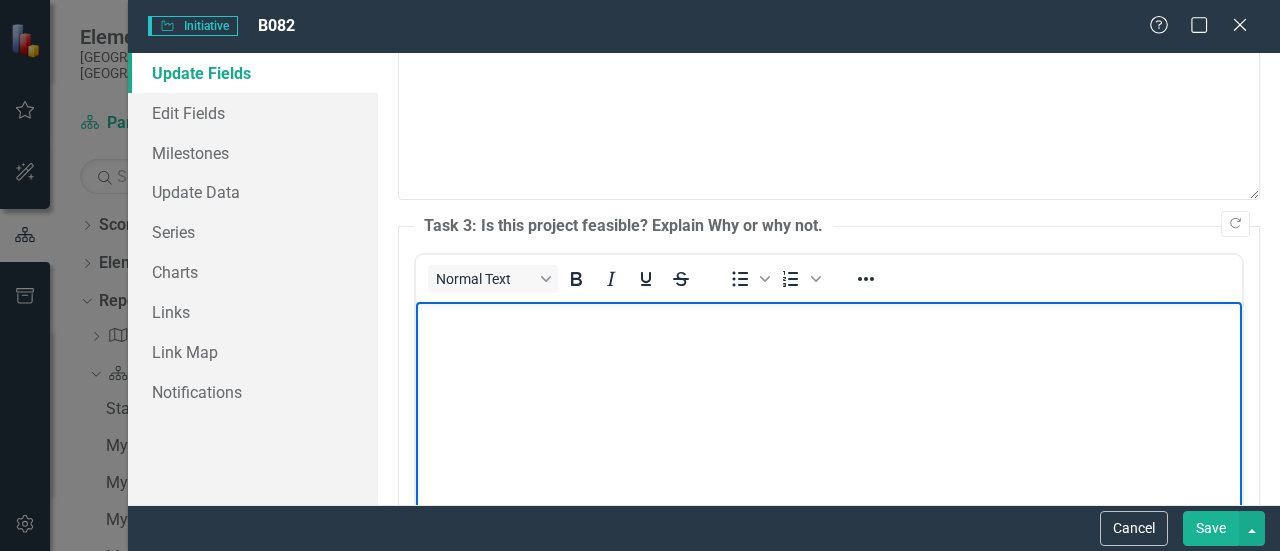 type 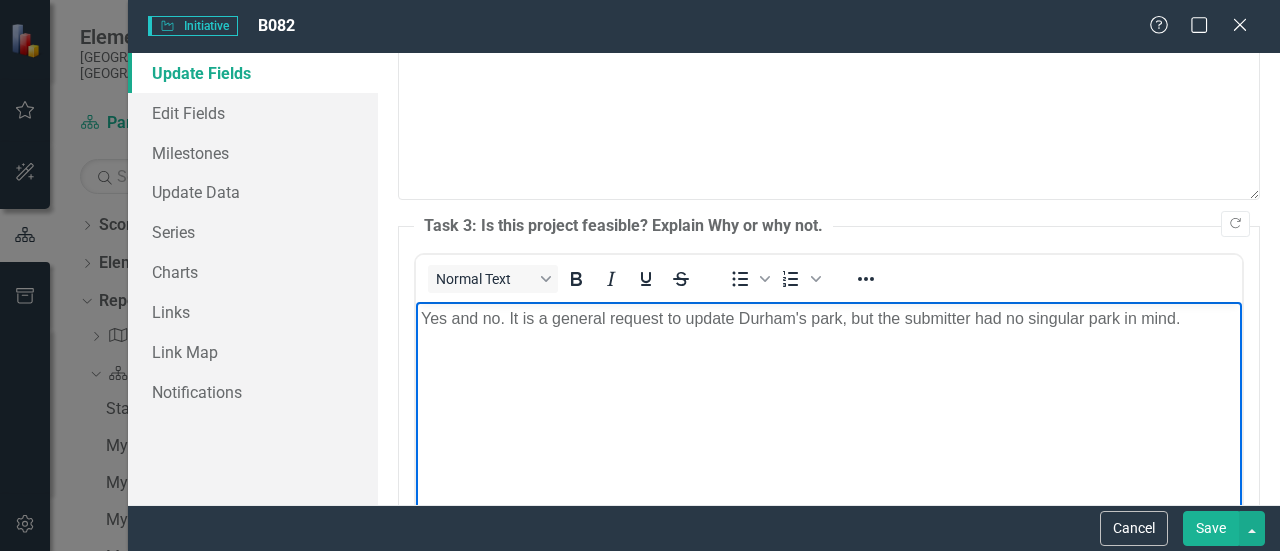 click on "Yes and no. It is a general request to update Durham's park, but the submitter had no singular park in mind.﻿" at bounding box center [800, 317] 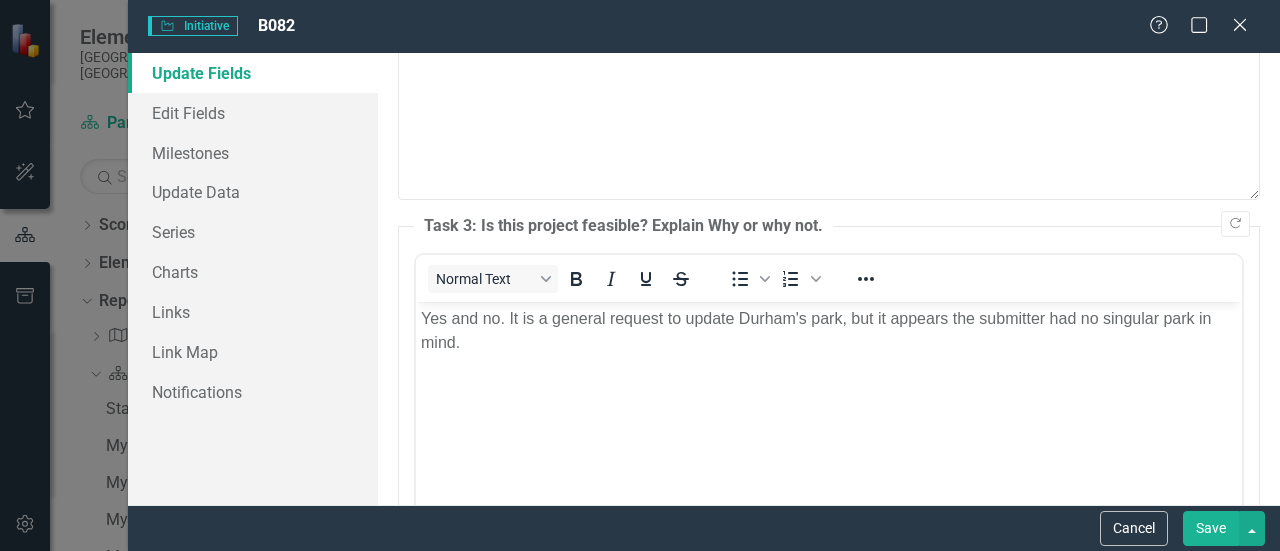 click on "Save" at bounding box center [1211, 528] 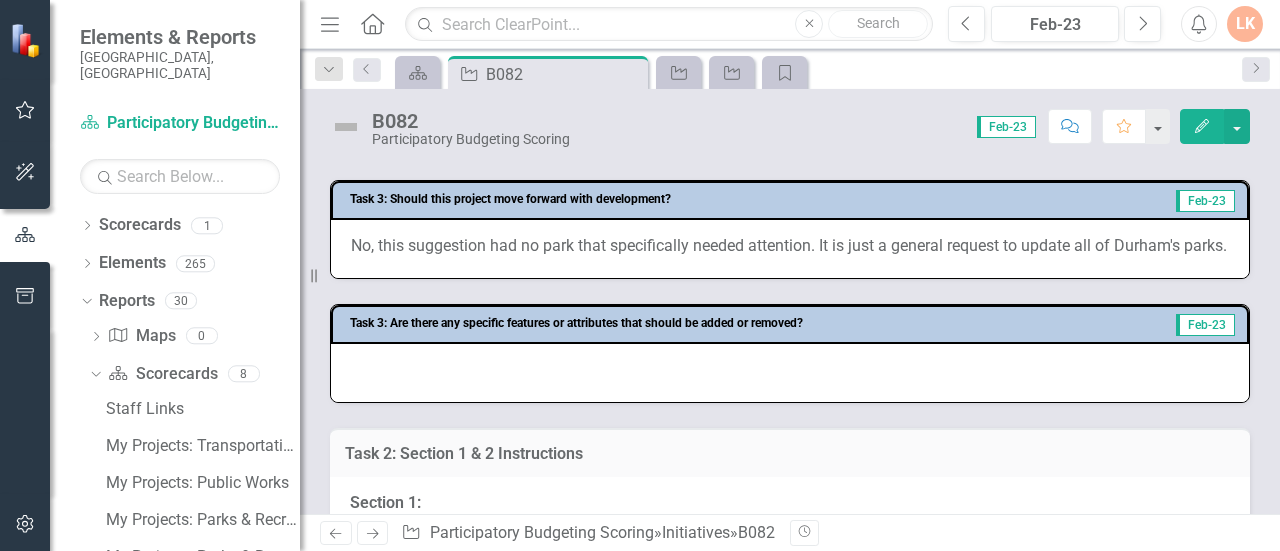 scroll, scrollTop: 686, scrollLeft: 0, axis: vertical 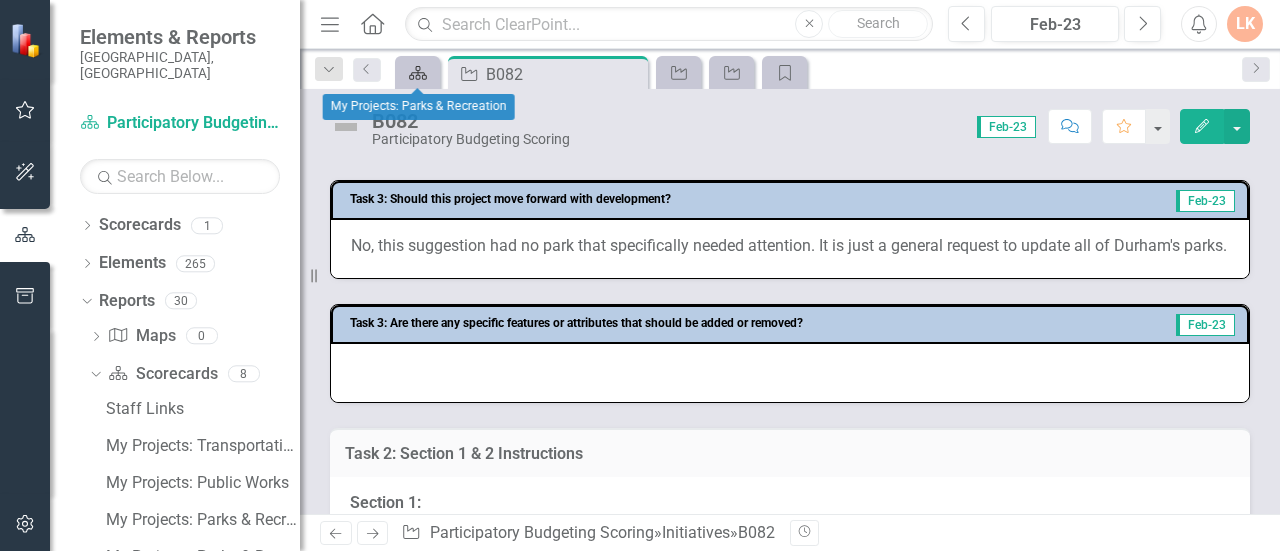 click on "Scorecard" at bounding box center (414, 72) 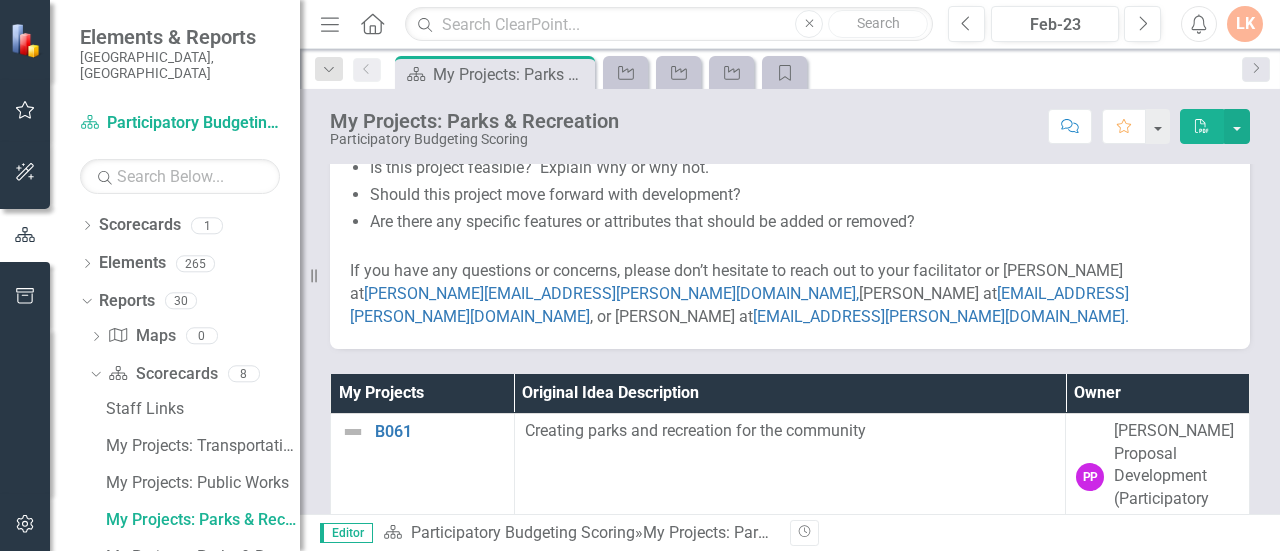 scroll, scrollTop: 522, scrollLeft: 0, axis: vertical 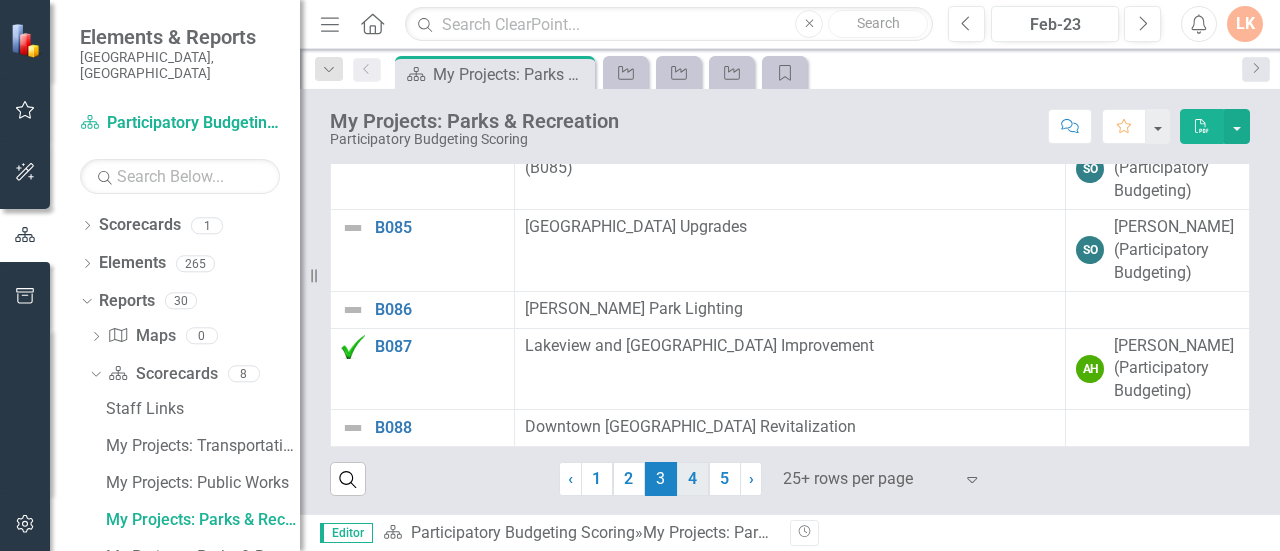 click on "4" at bounding box center (693, 479) 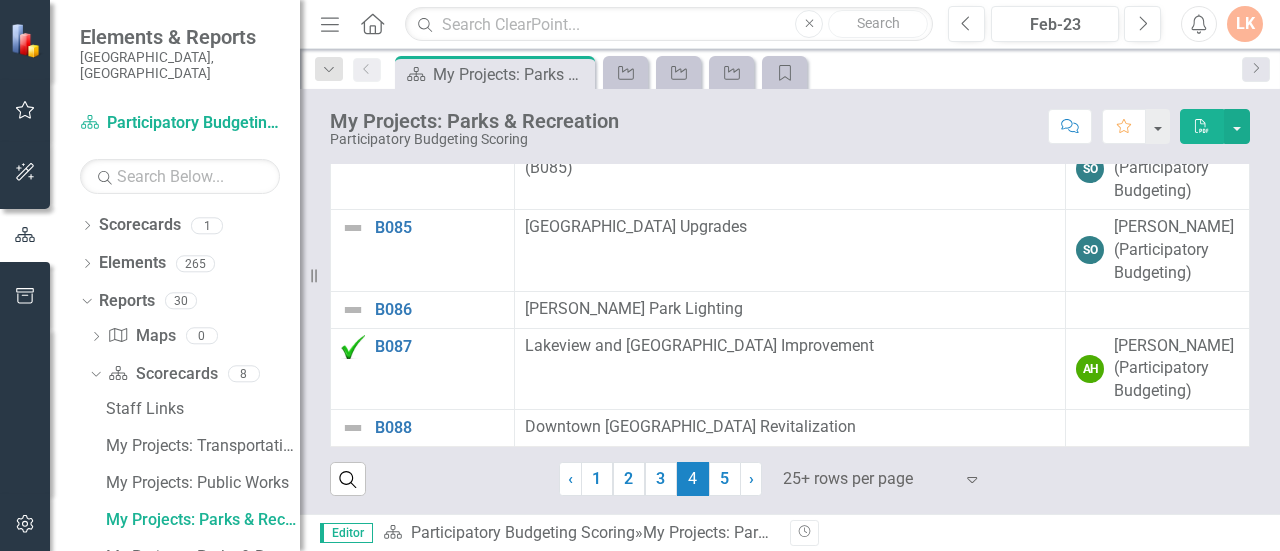 scroll, scrollTop: 0, scrollLeft: 0, axis: both 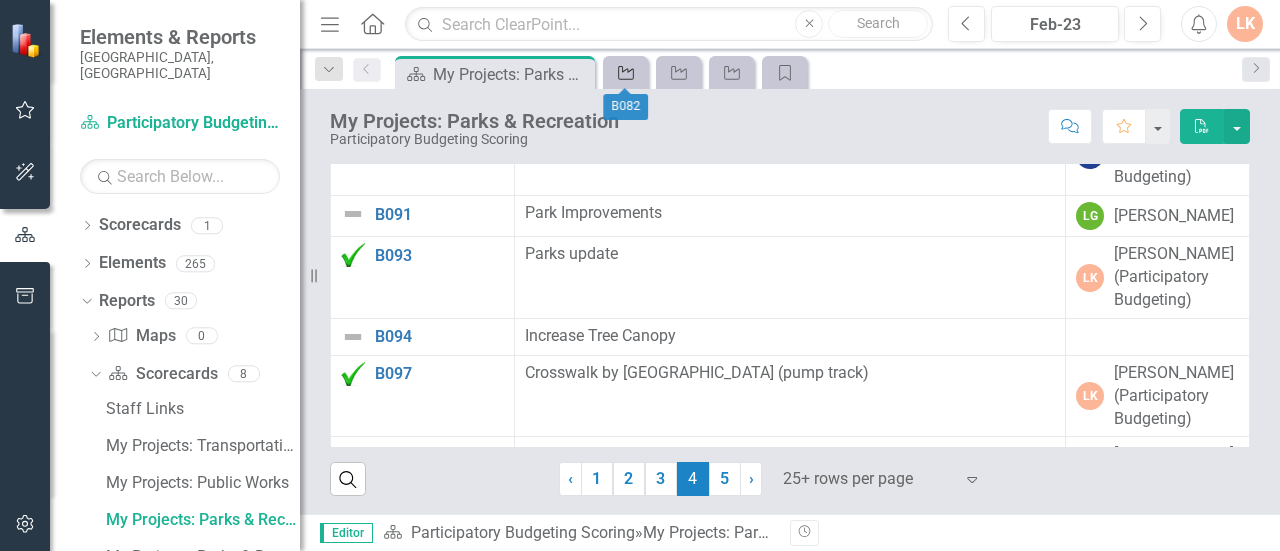 click on "Initiative" 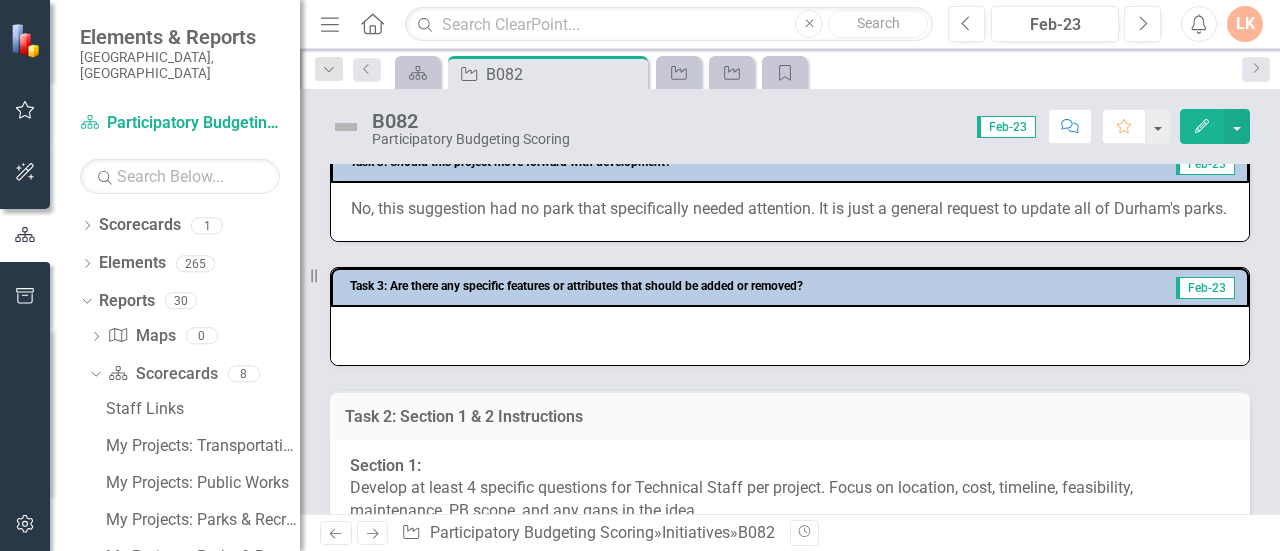 scroll, scrollTop: 735, scrollLeft: 0, axis: vertical 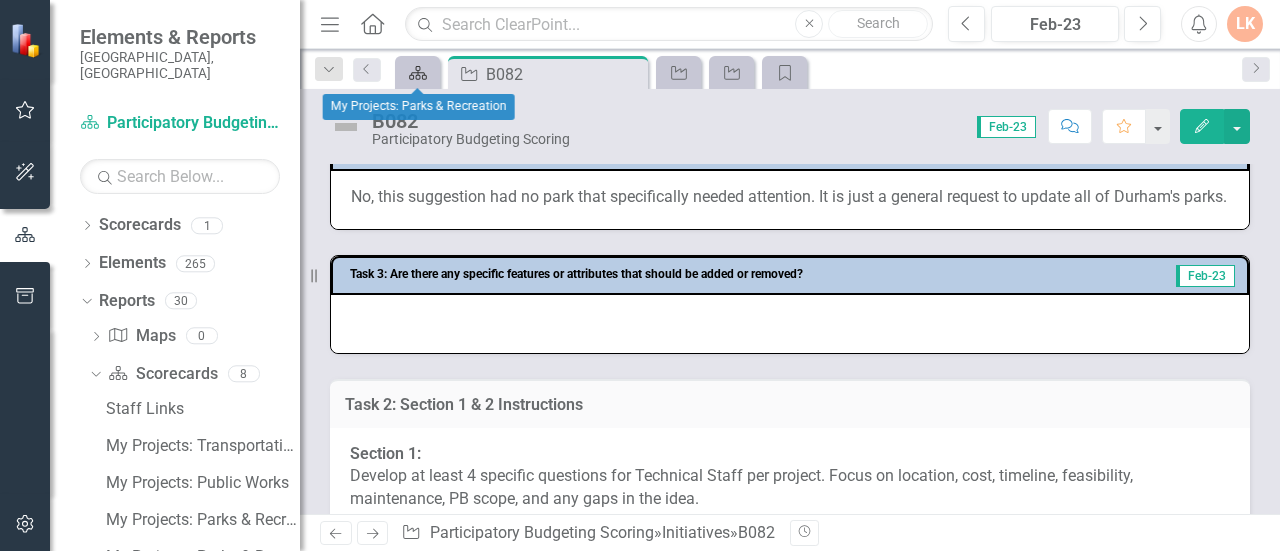 click on "Scorecard" 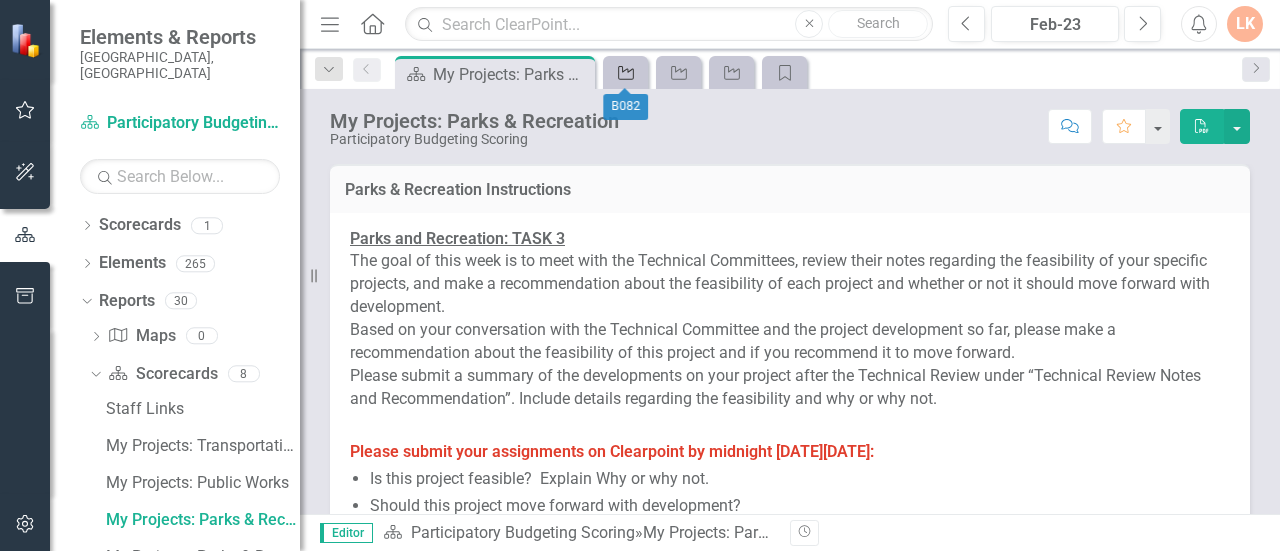 click 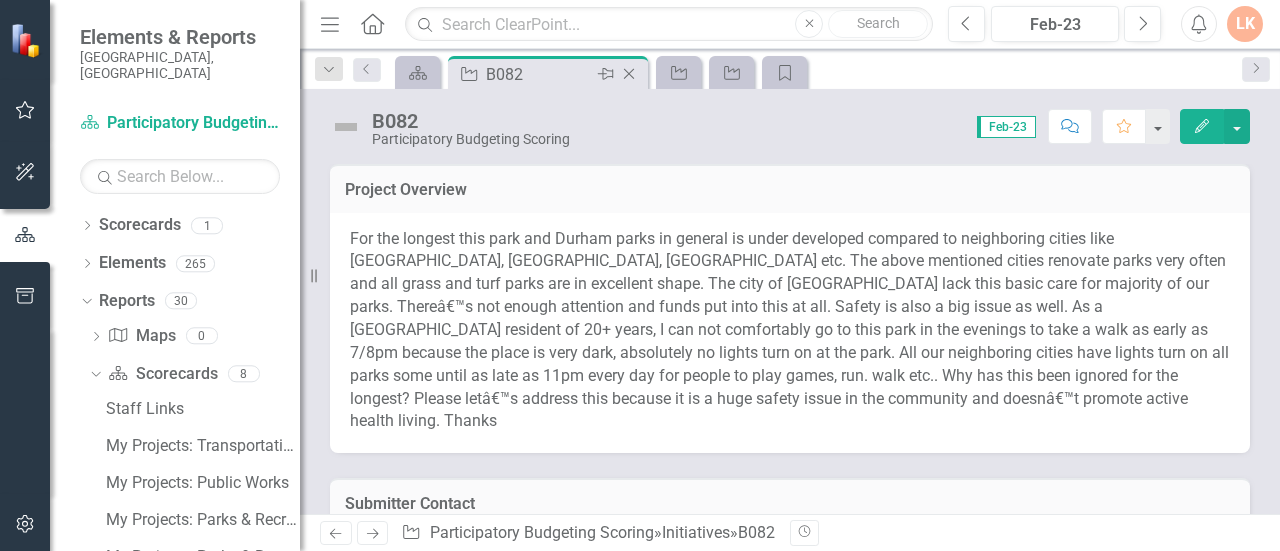 click on "Close" 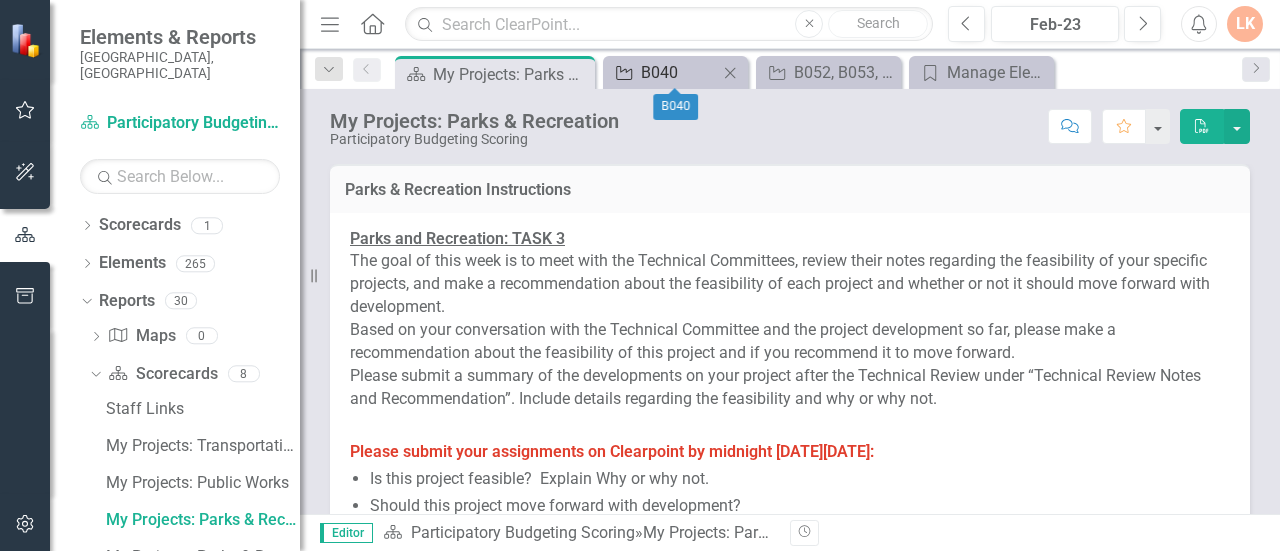 click on "Initiative" 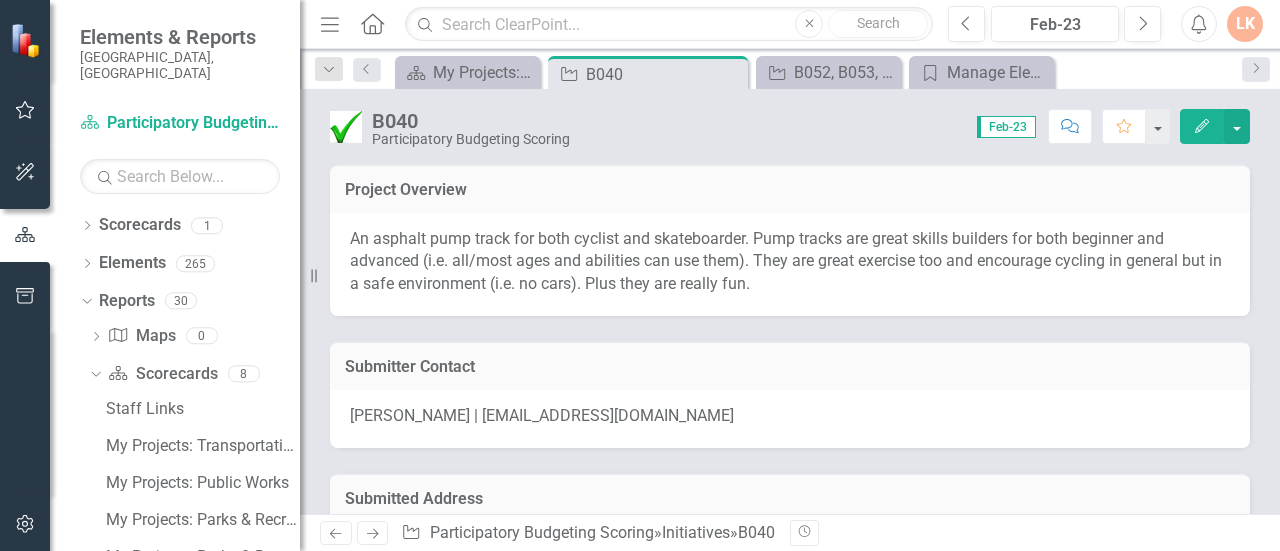 scroll, scrollTop: 315, scrollLeft: 0, axis: vertical 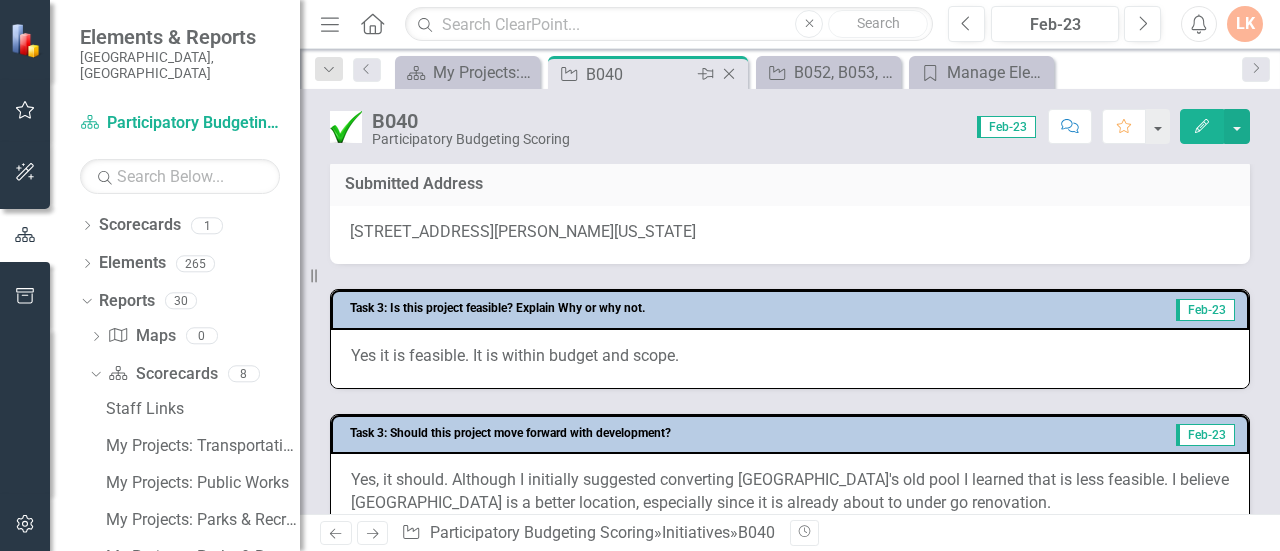 click 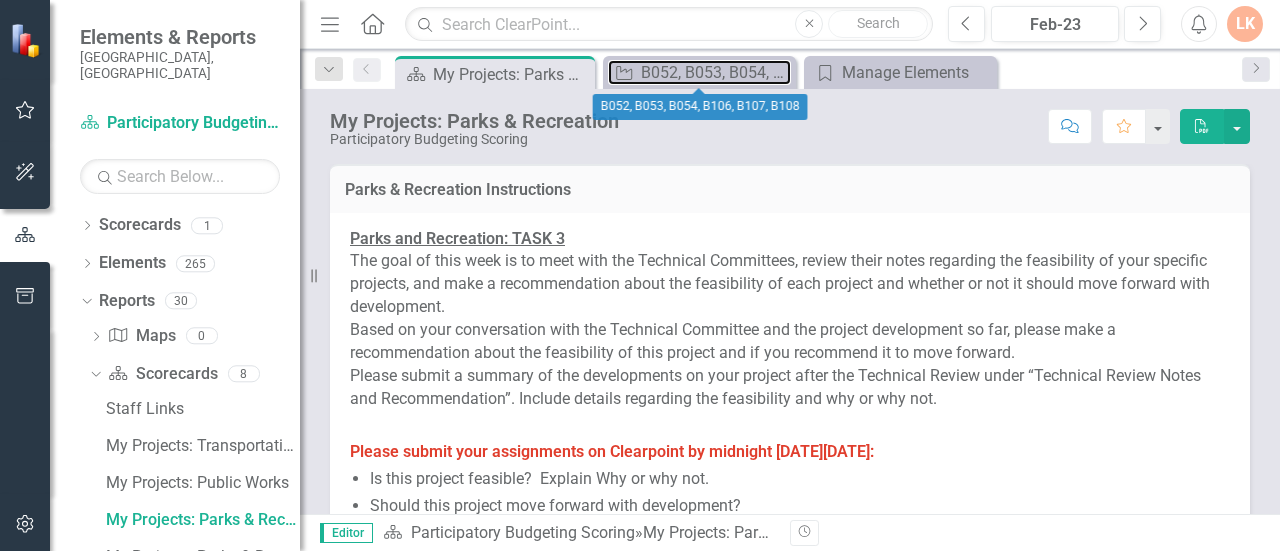 click on "B052, B053, B054, B106, B107, B108" at bounding box center [716, 72] 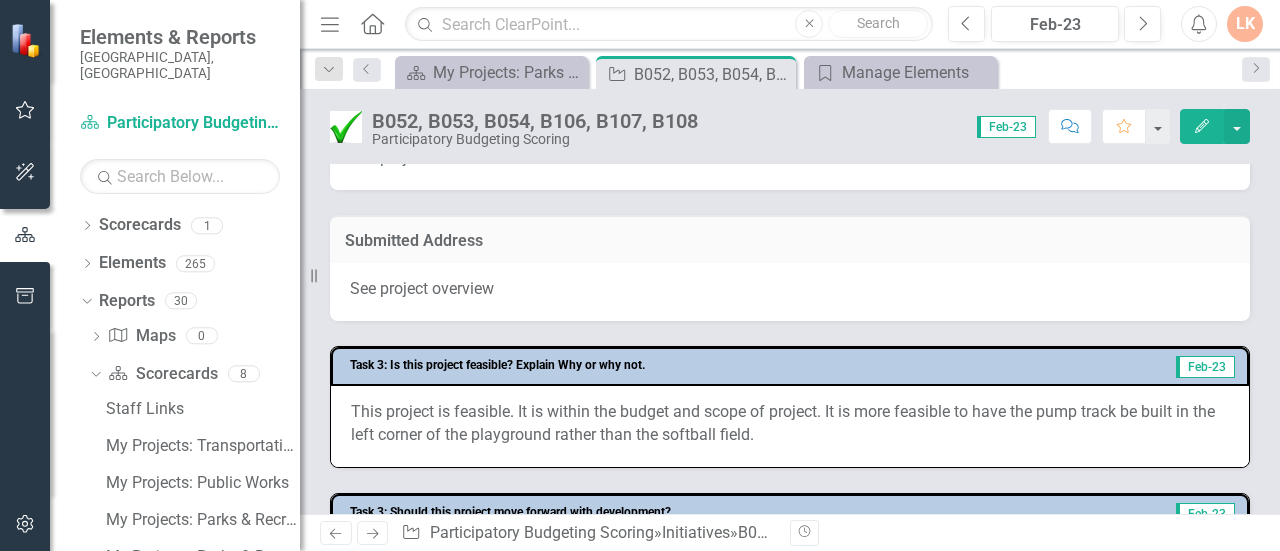 scroll, scrollTop: 901, scrollLeft: 0, axis: vertical 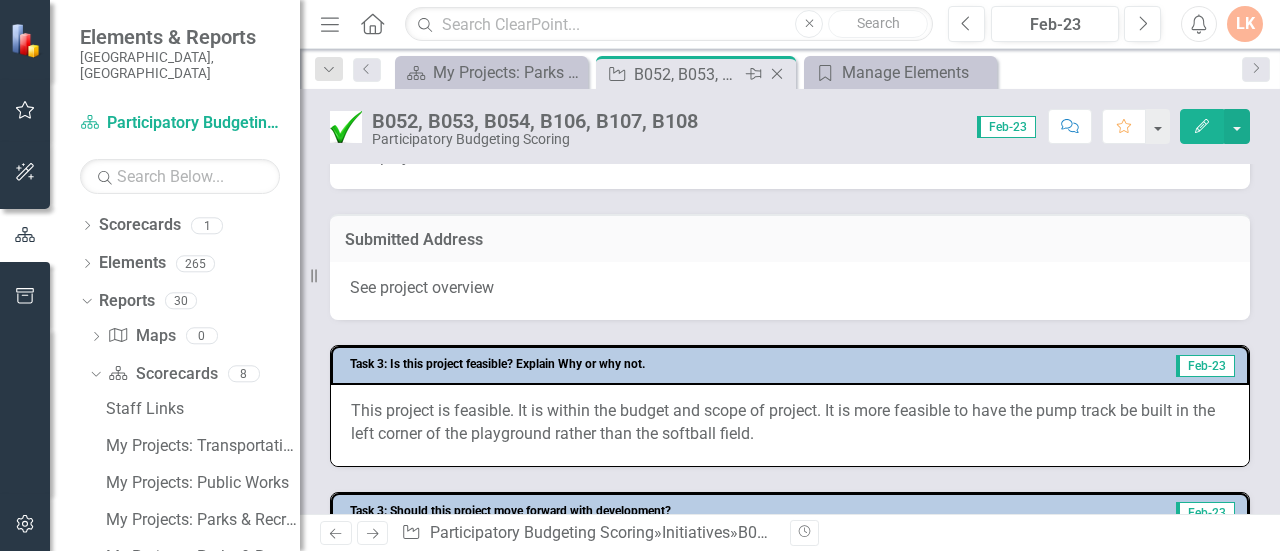 click on "Close" 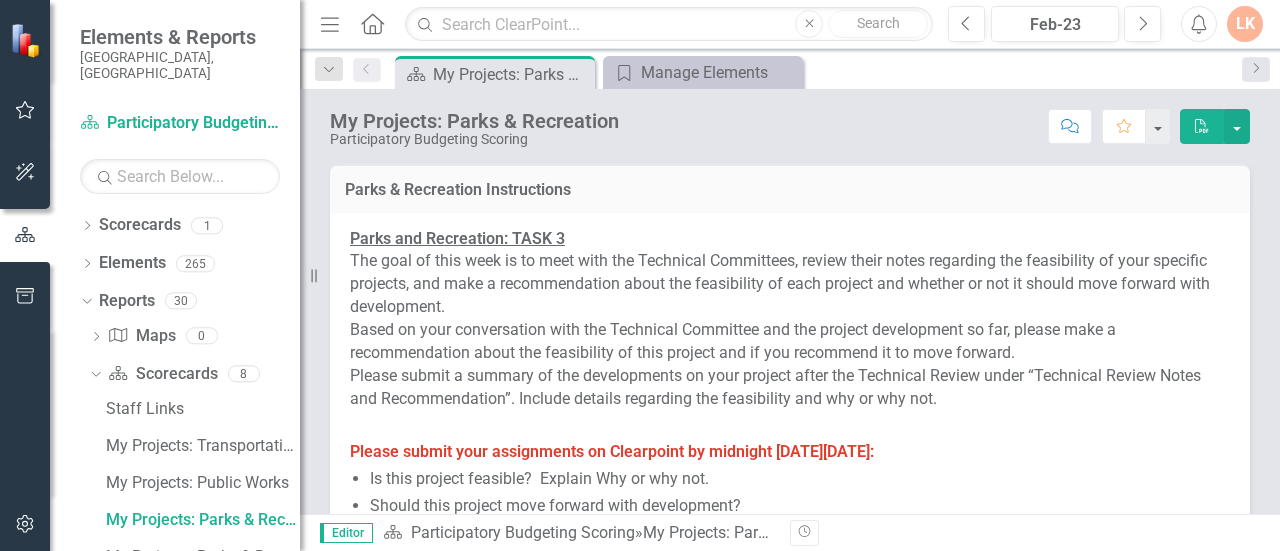 scroll, scrollTop: 577, scrollLeft: 0, axis: vertical 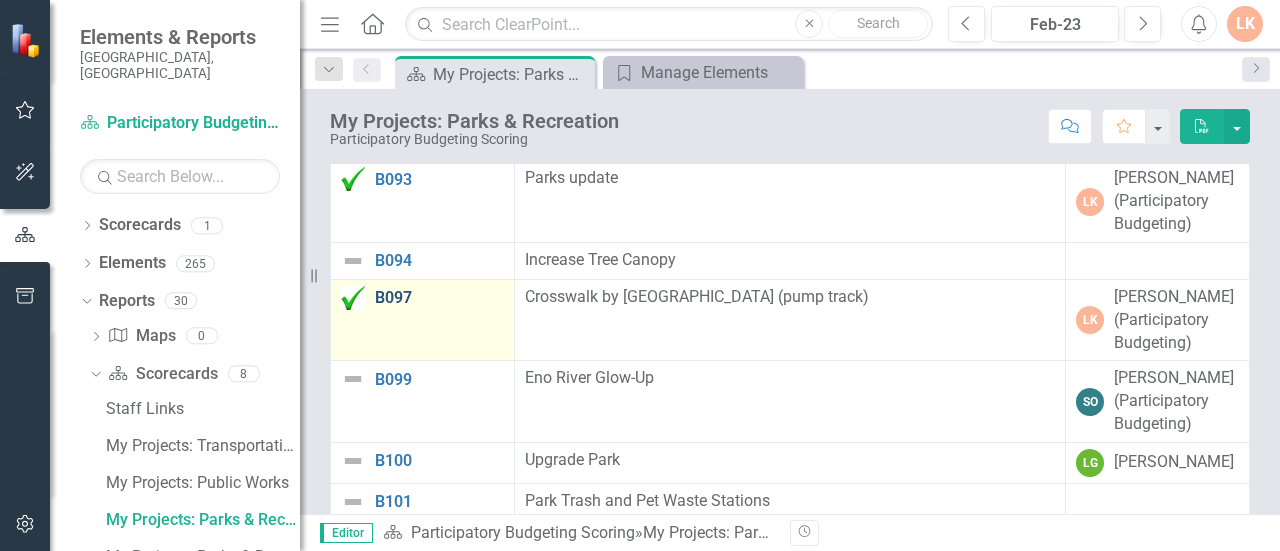 click on "B097" at bounding box center [439, 298] 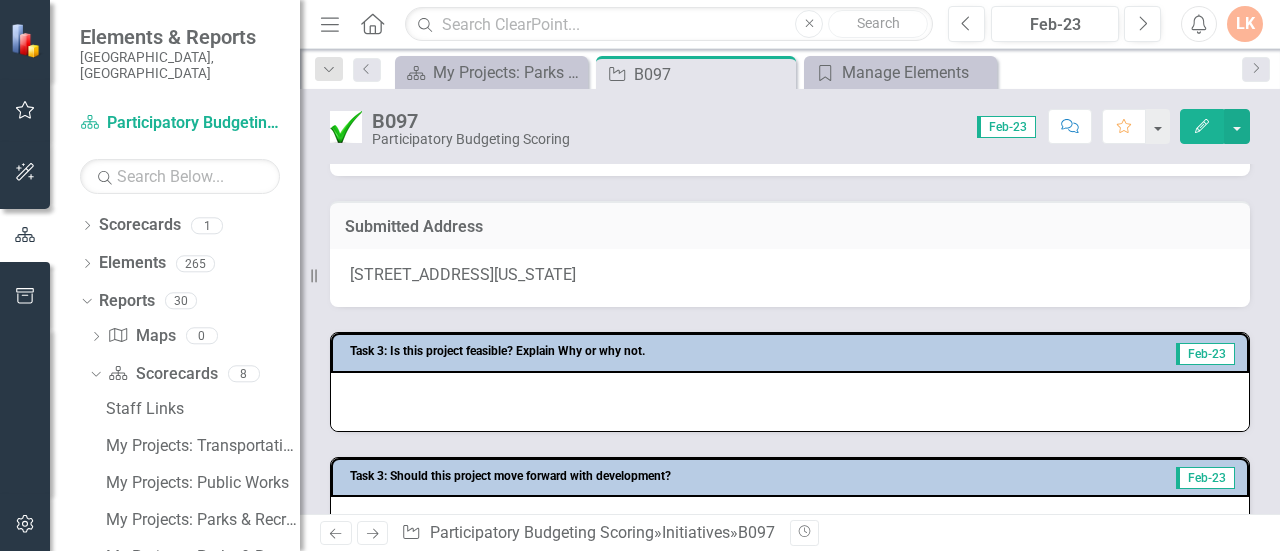 scroll, scrollTop: 250, scrollLeft: 0, axis: vertical 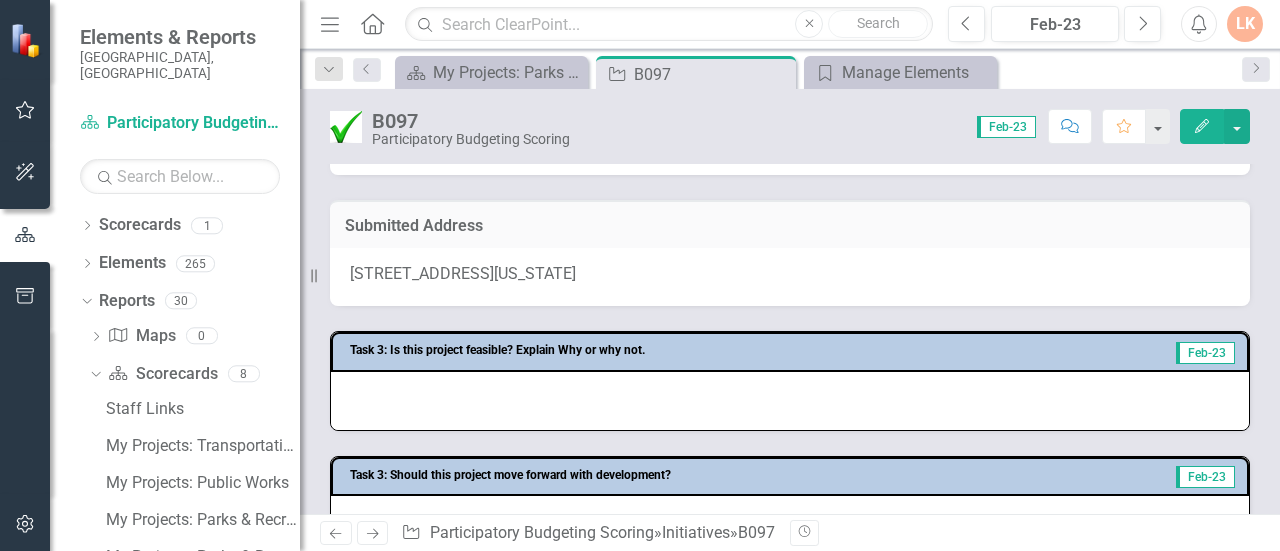 click on "Edit" at bounding box center (1202, 126) 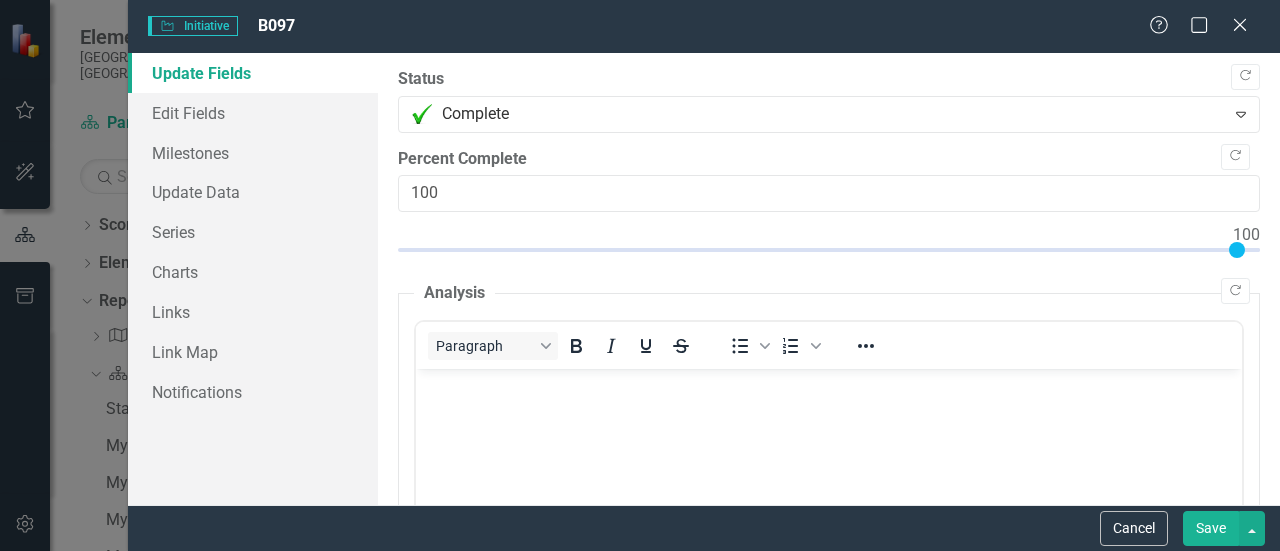 scroll, scrollTop: 470, scrollLeft: 0, axis: vertical 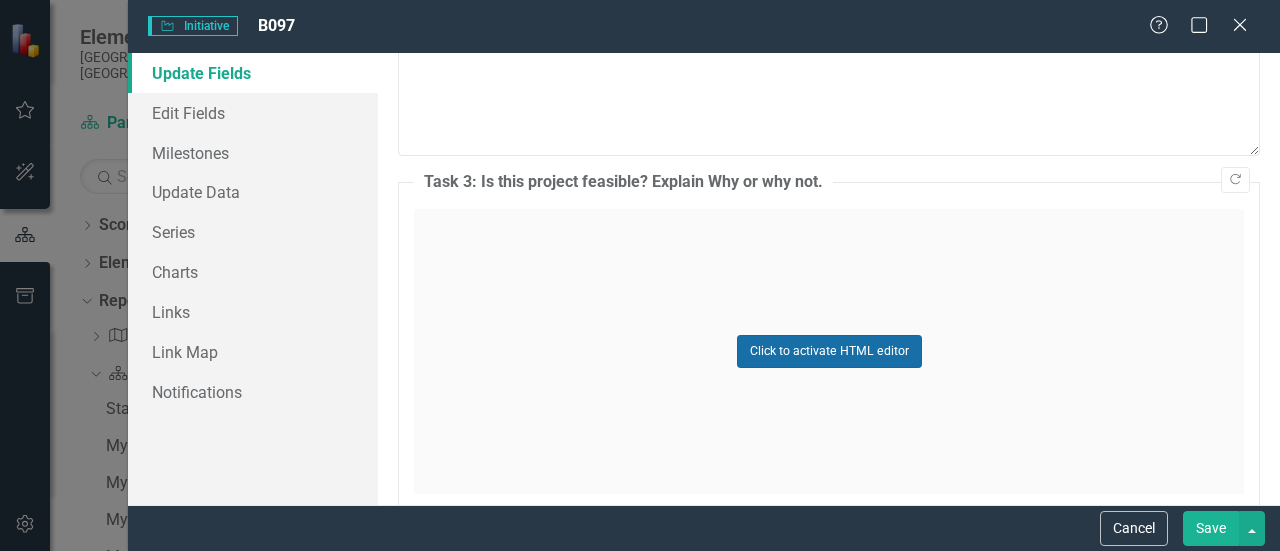 click on "Click to activate HTML editor" at bounding box center (829, 351) 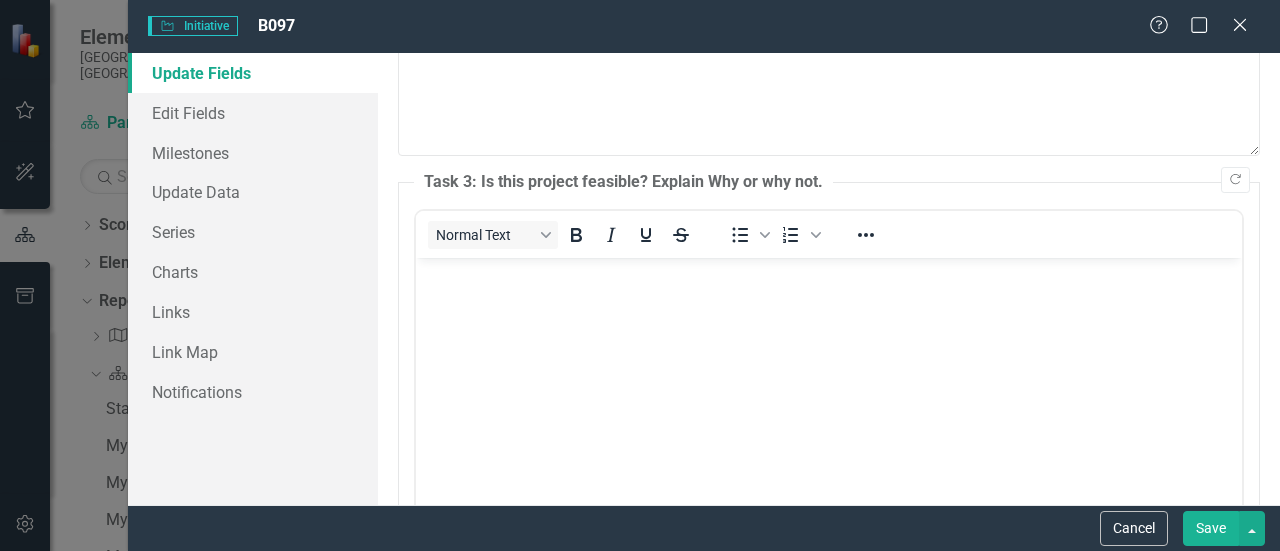 scroll, scrollTop: 0, scrollLeft: 0, axis: both 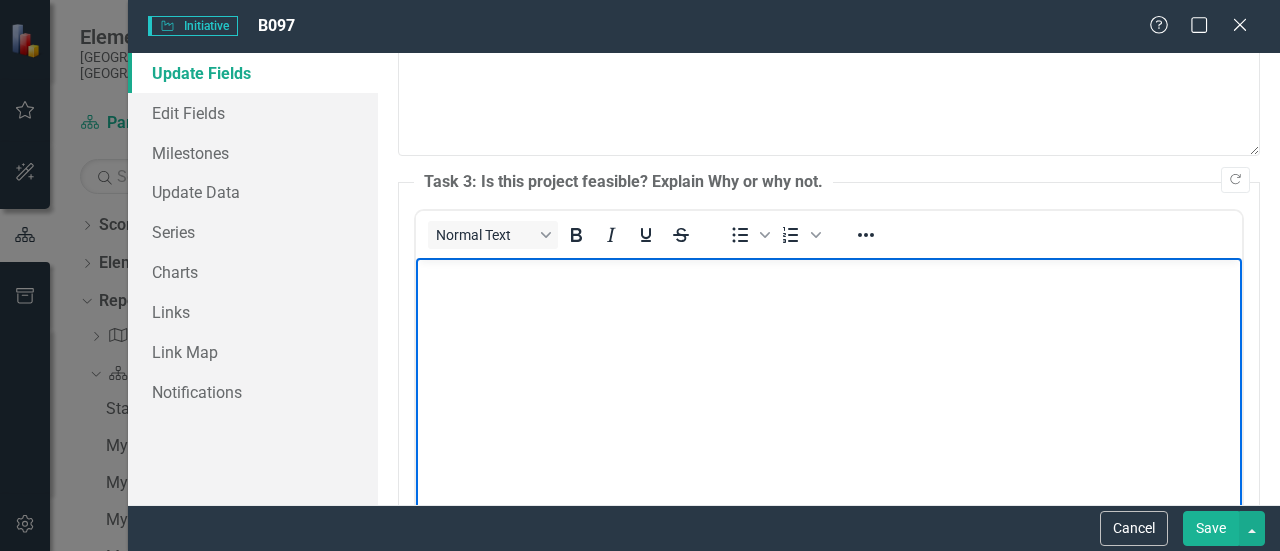 click at bounding box center (829, 407) 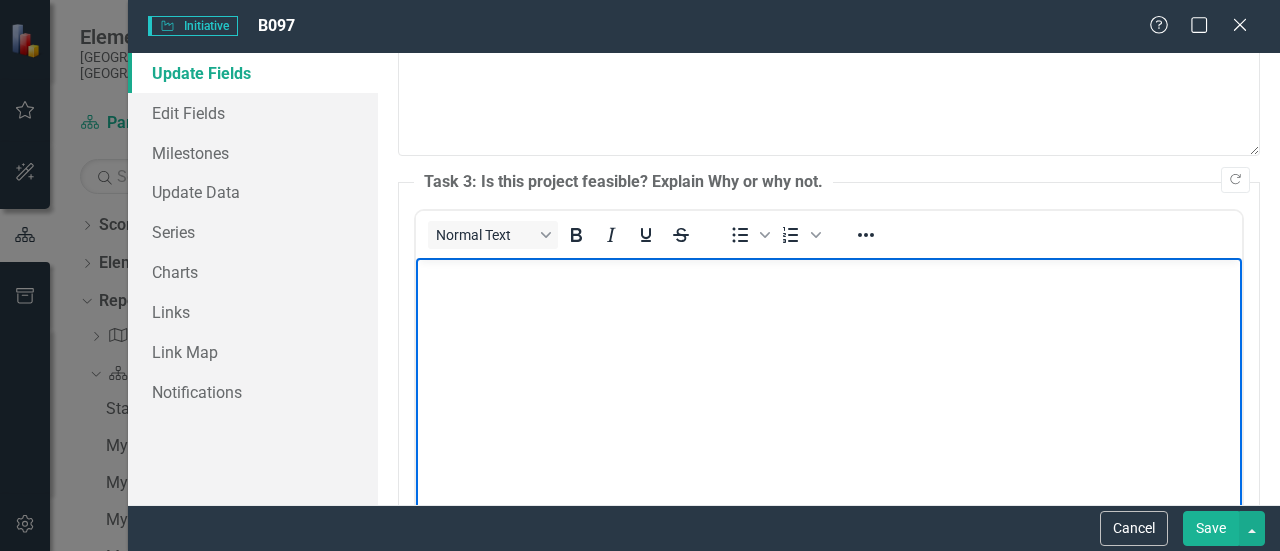 type 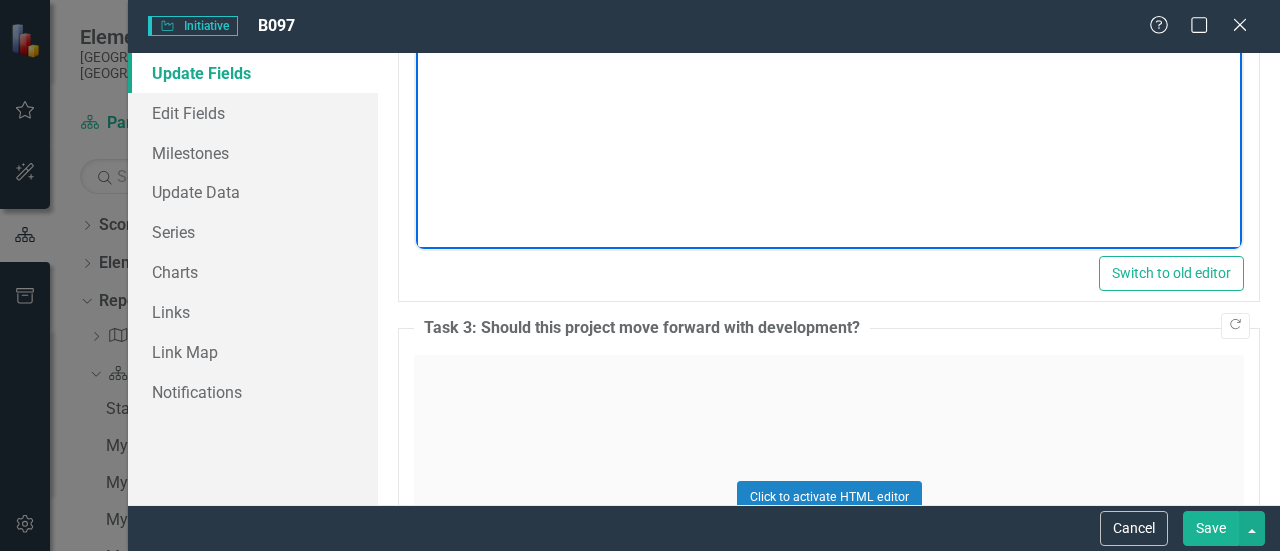 scroll, scrollTop: 3212, scrollLeft: 0, axis: vertical 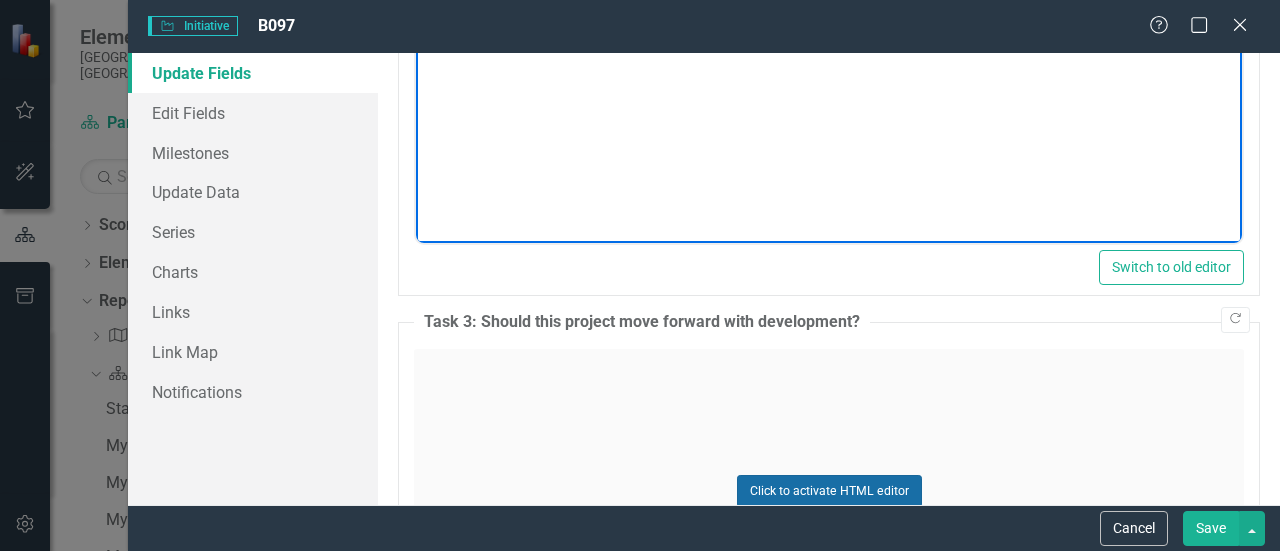click on "Click to activate HTML editor" at bounding box center [829, 491] 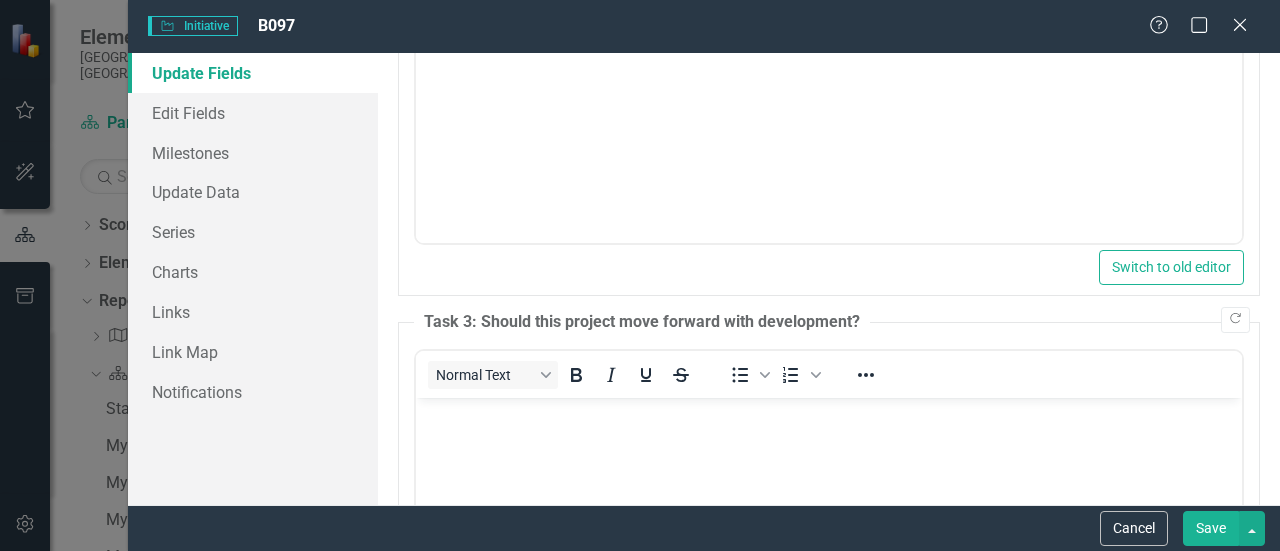 scroll, scrollTop: 0, scrollLeft: 0, axis: both 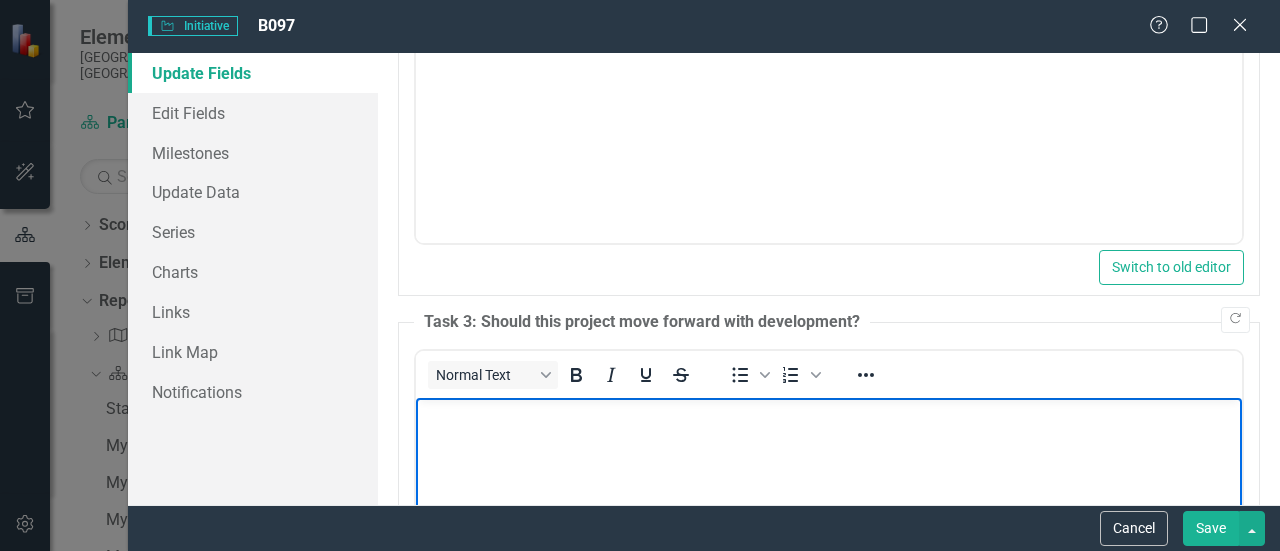 type 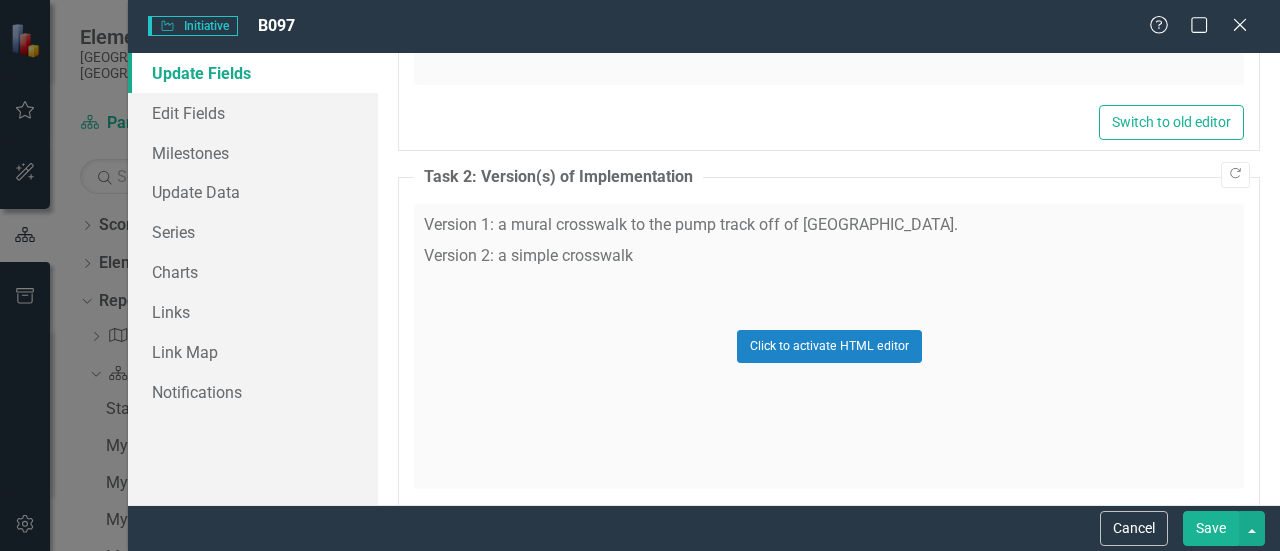 scroll, scrollTop: 2164, scrollLeft: 0, axis: vertical 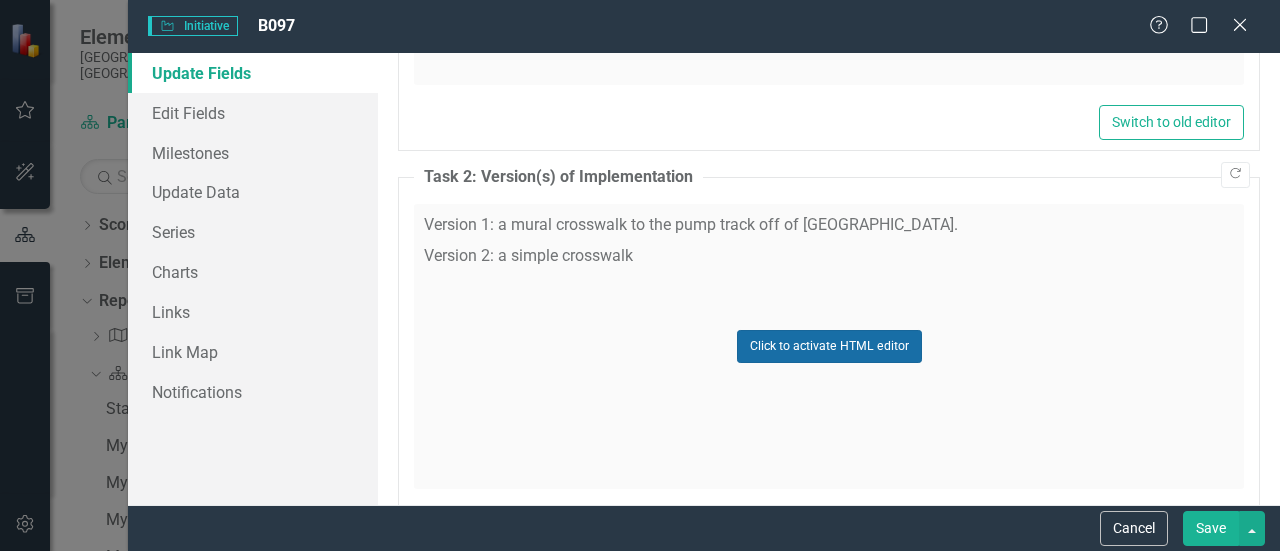 click on "Click to activate HTML editor" at bounding box center (829, 346) 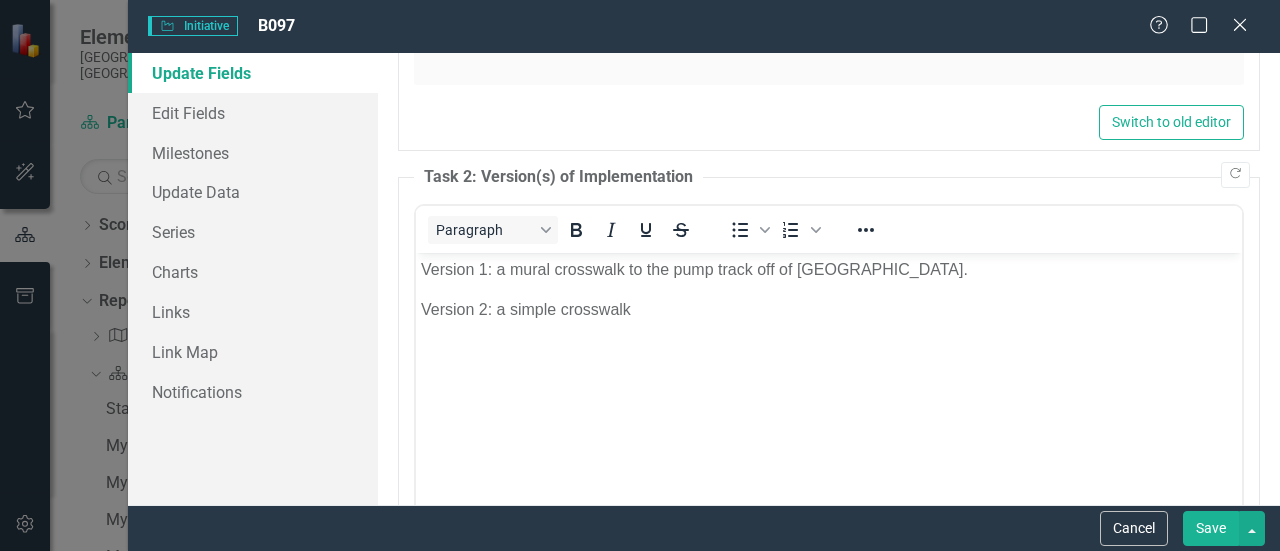 scroll, scrollTop: 0, scrollLeft: 0, axis: both 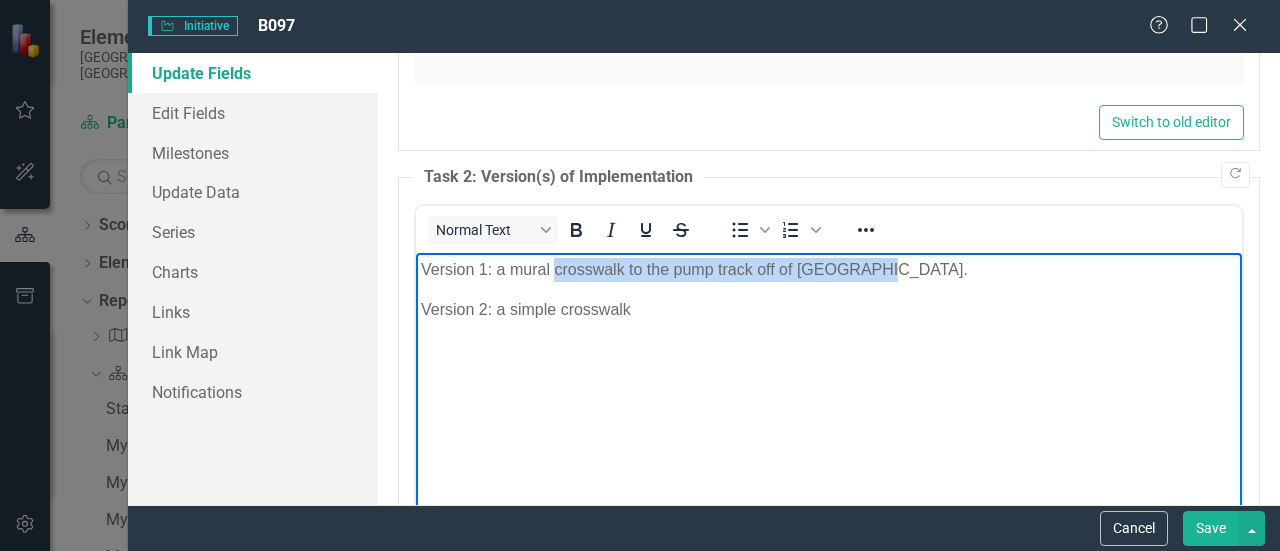 drag, startPoint x: 881, startPoint y: 274, endPoint x: 553, endPoint y: 268, distance: 328.05487 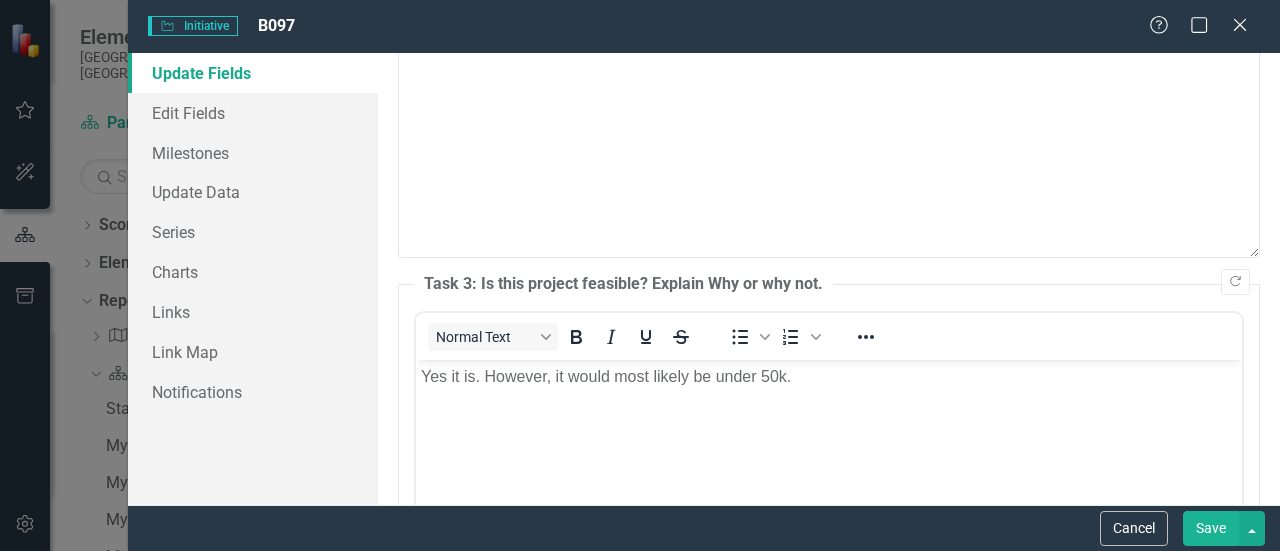 scroll, scrollTop: 2928, scrollLeft: 0, axis: vertical 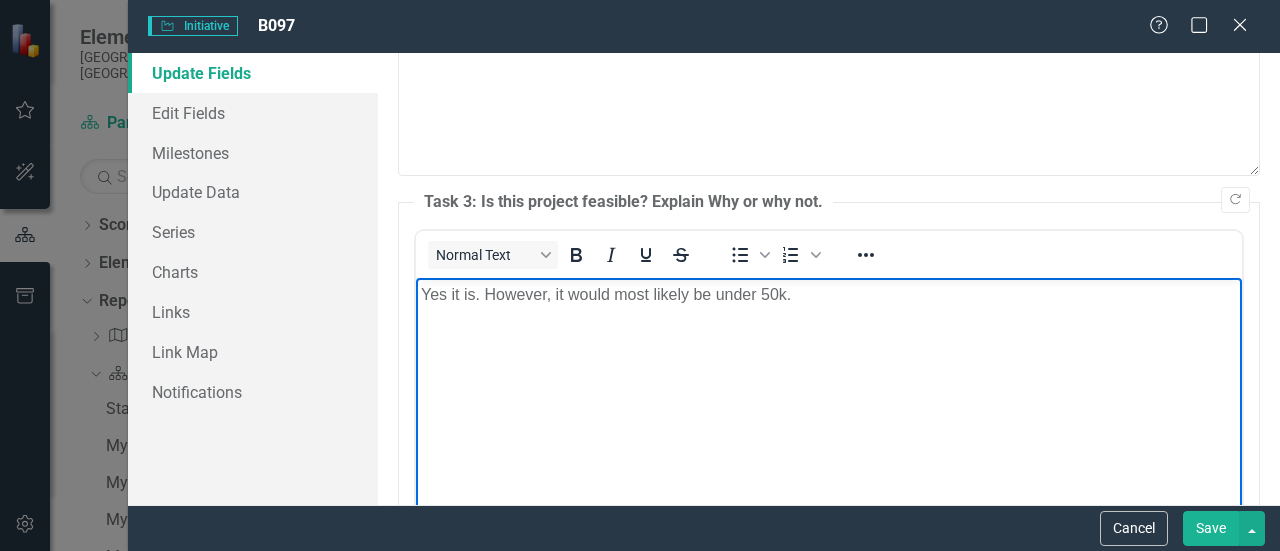 click on "Yes it is. However, it would most likely be under 50k." at bounding box center [829, 294] 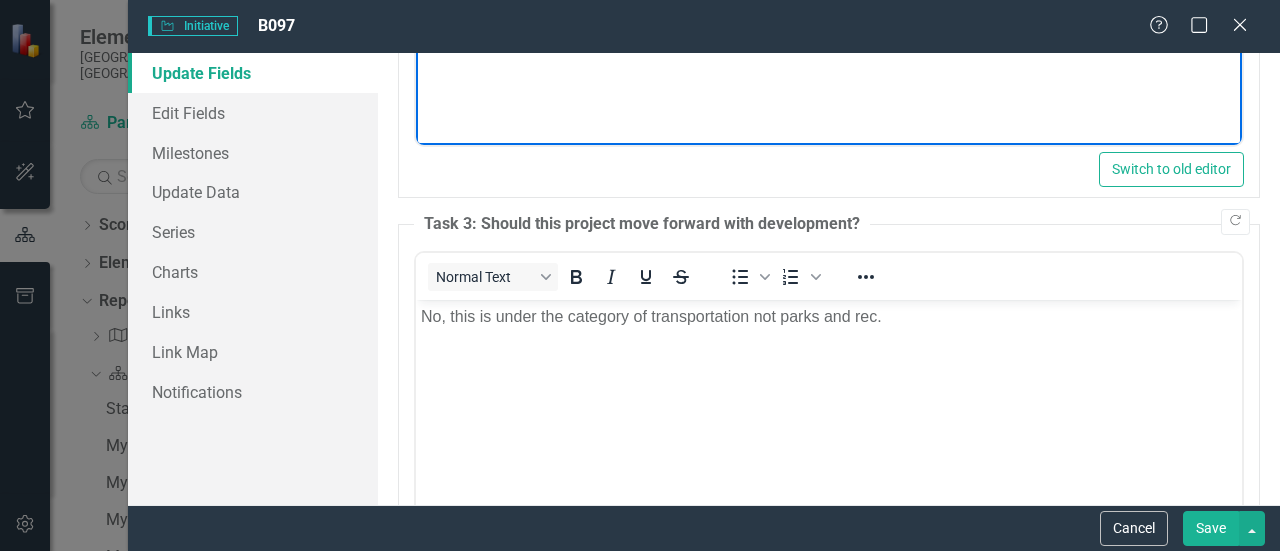 scroll, scrollTop: 3418, scrollLeft: 0, axis: vertical 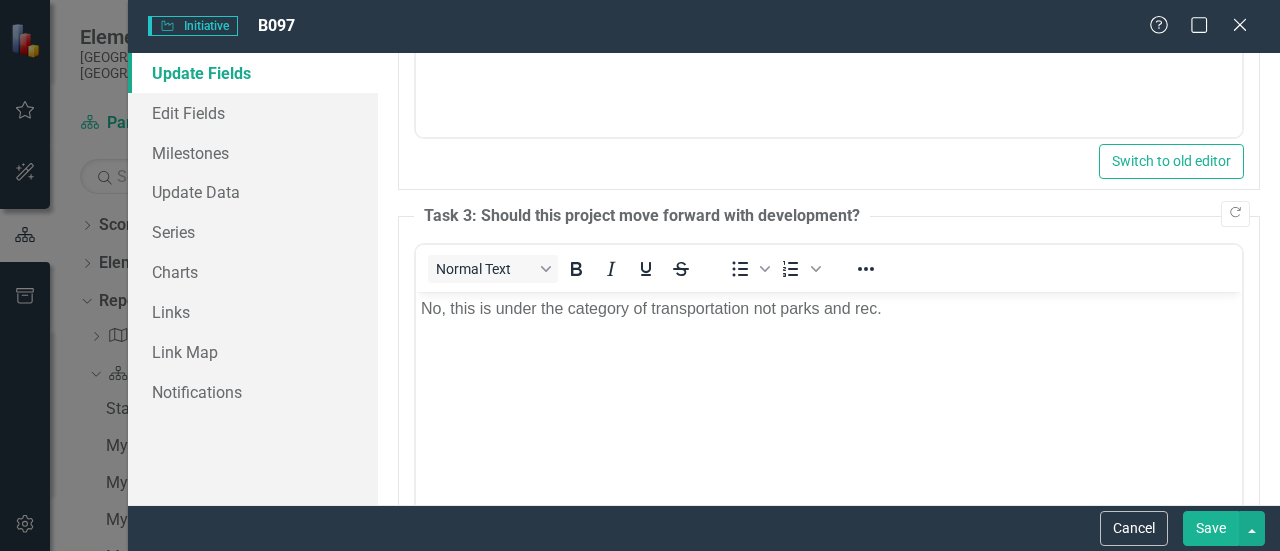 click on "Save" at bounding box center (1211, 528) 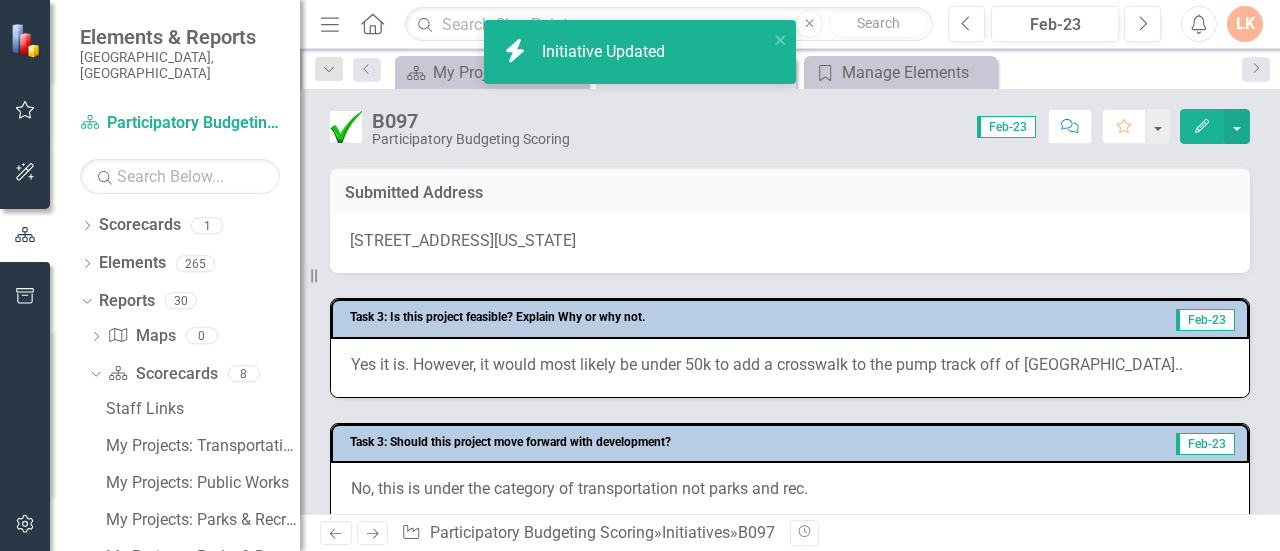 scroll, scrollTop: 269, scrollLeft: 0, axis: vertical 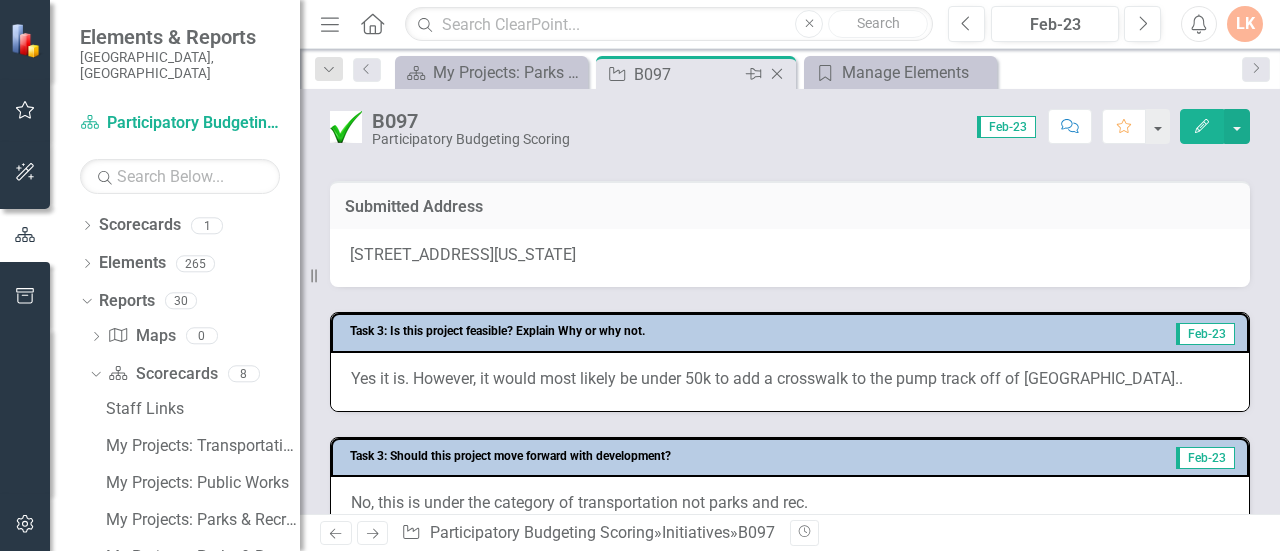 click on "Close" 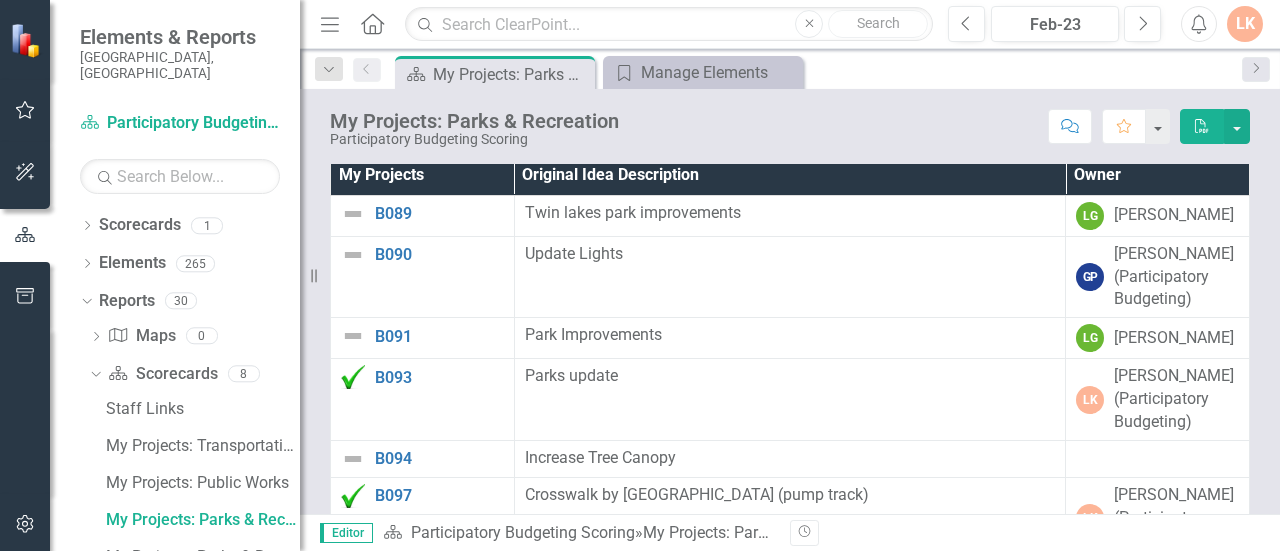 scroll, scrollTop: 532, scrollLeft: 0, axis: vertical 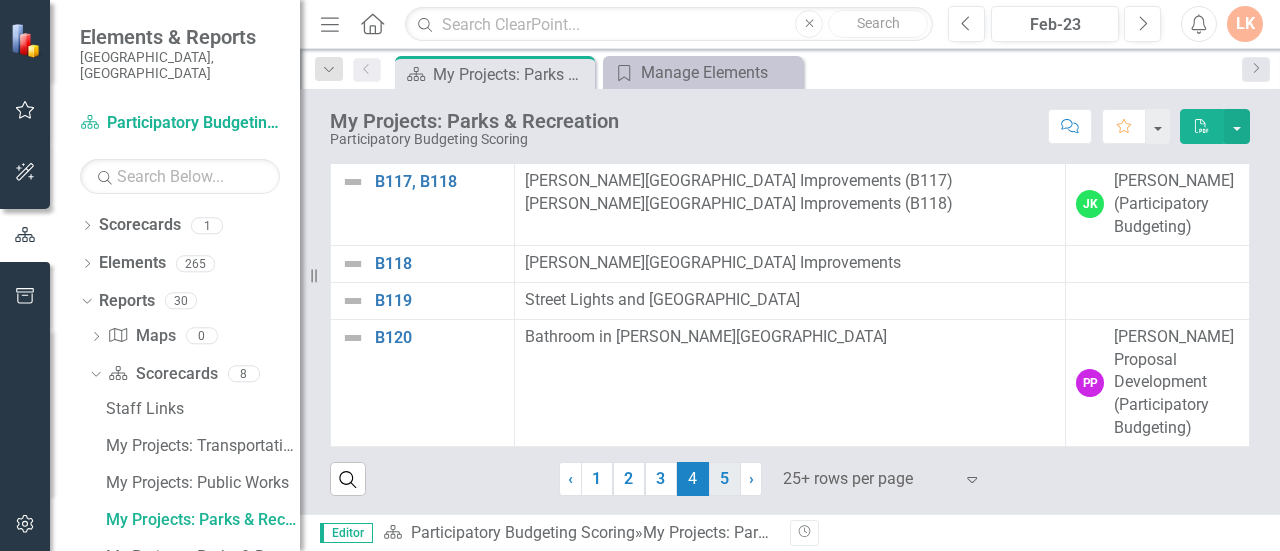 click on "5" at bounding box center [725, 479] 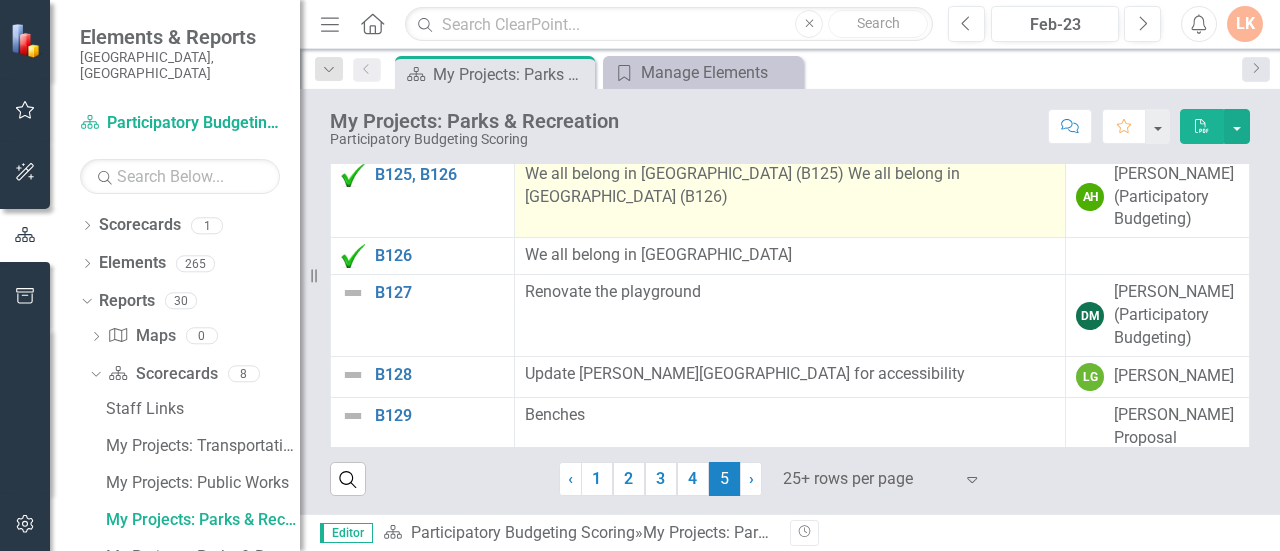 scroll, scrollTop: 0, scrollLeft: 0, axis: both 